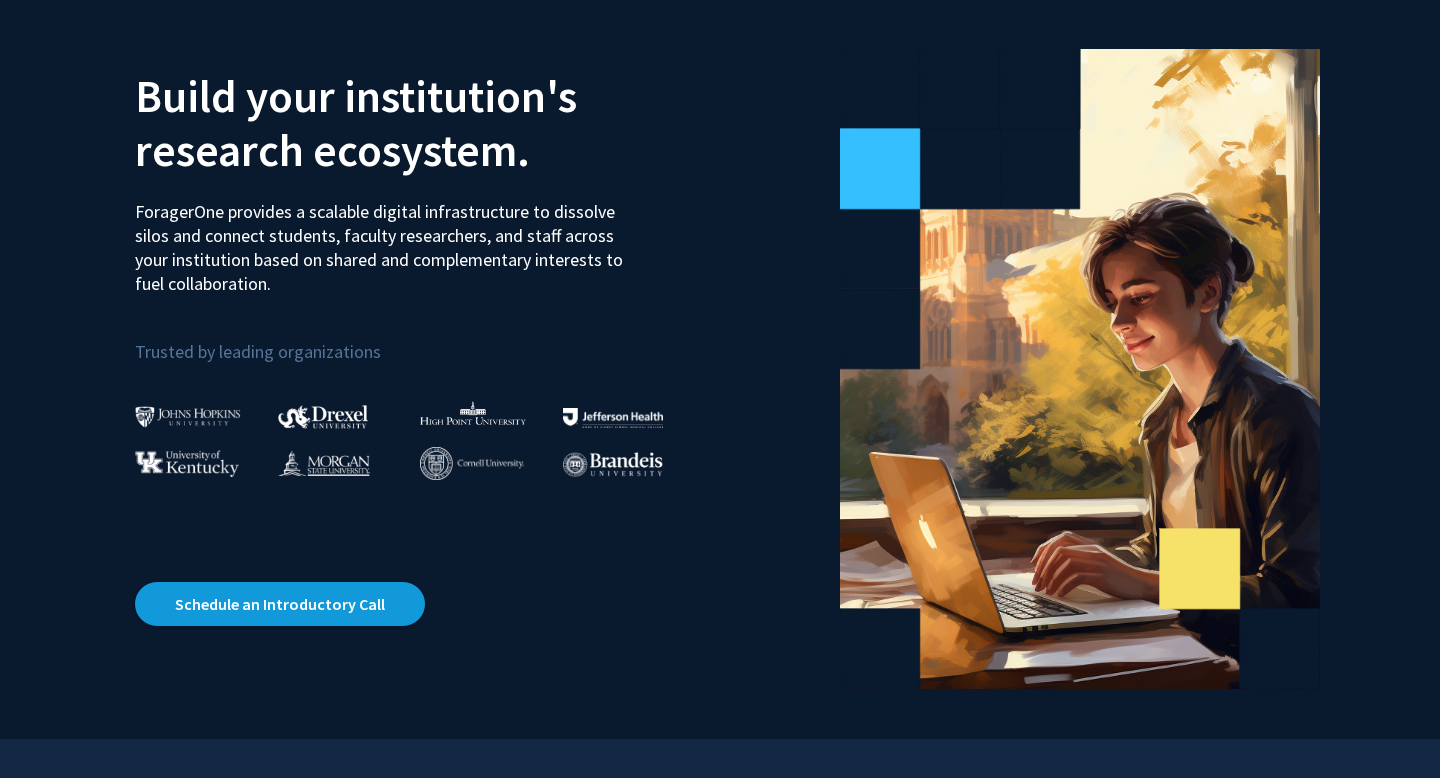 scroll, scrollTop: 0, scrollLeft: 0, axis: both 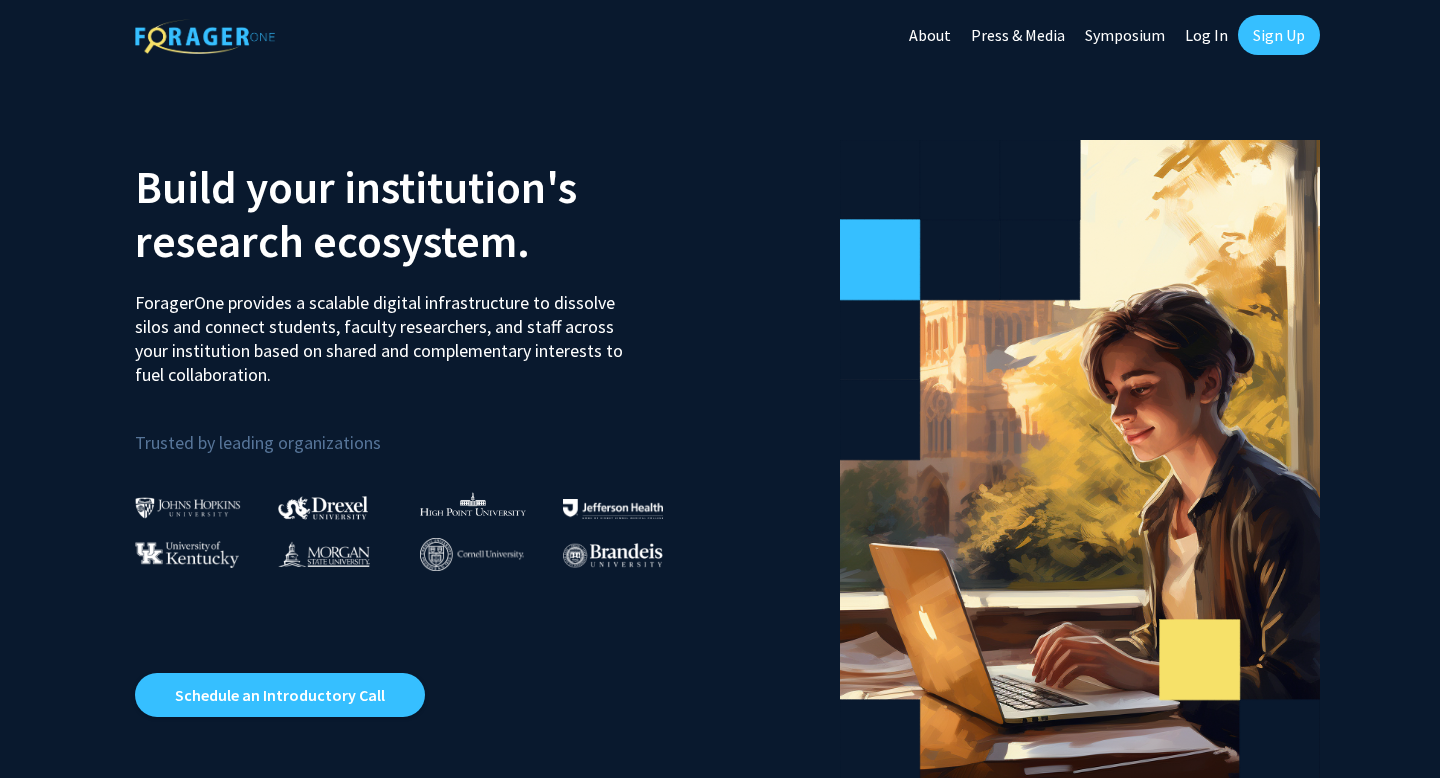 click on "Log In" 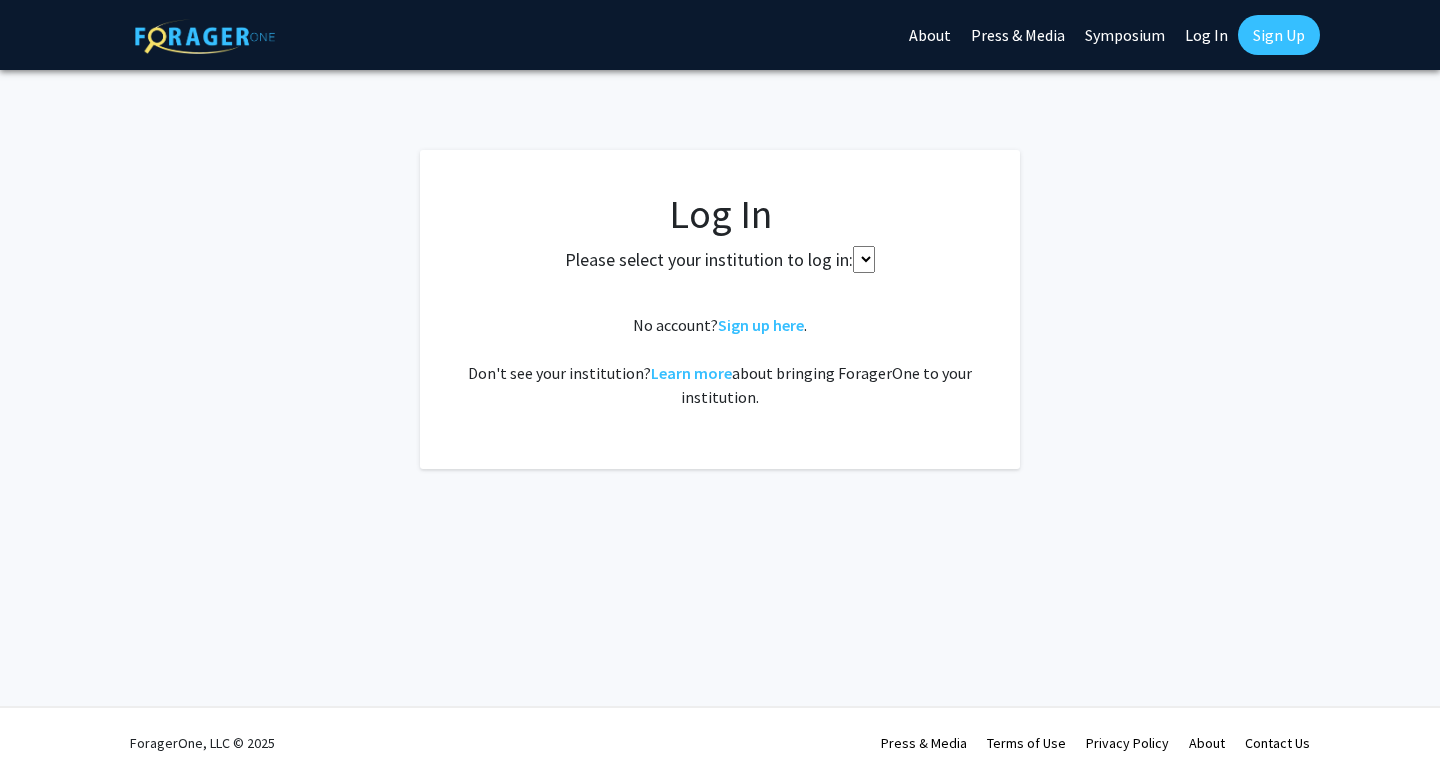 select 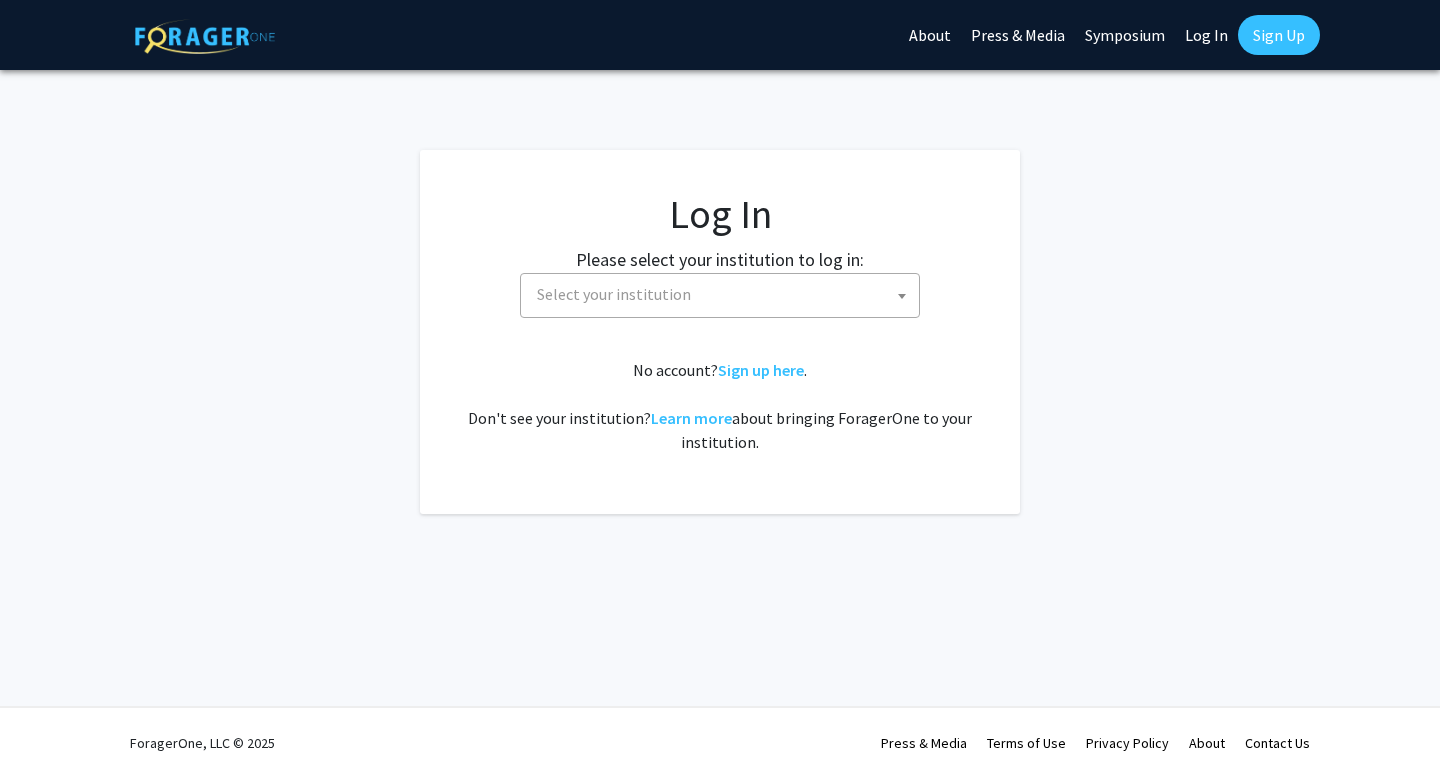 click on "Select your institution" at bounding box center (724, 294) 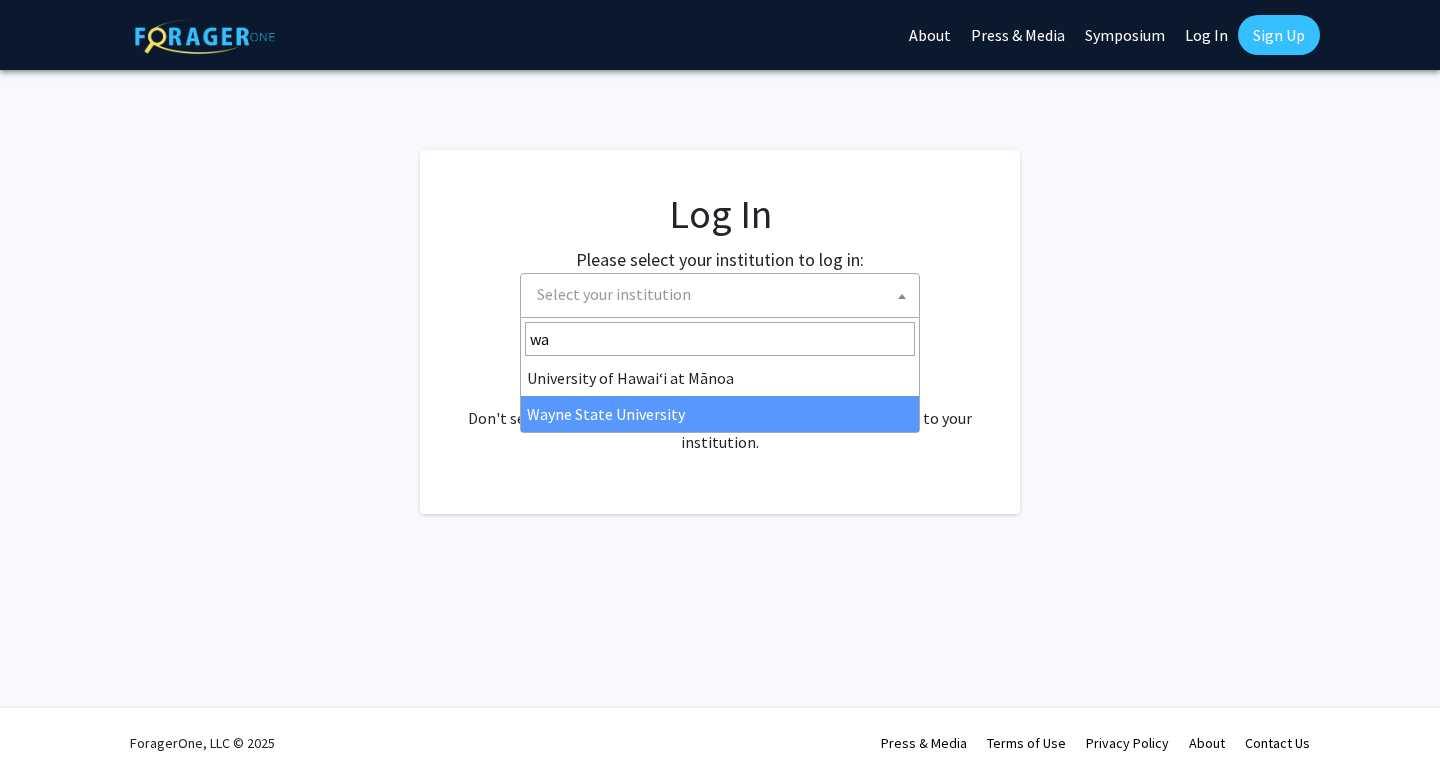 type on "wa" 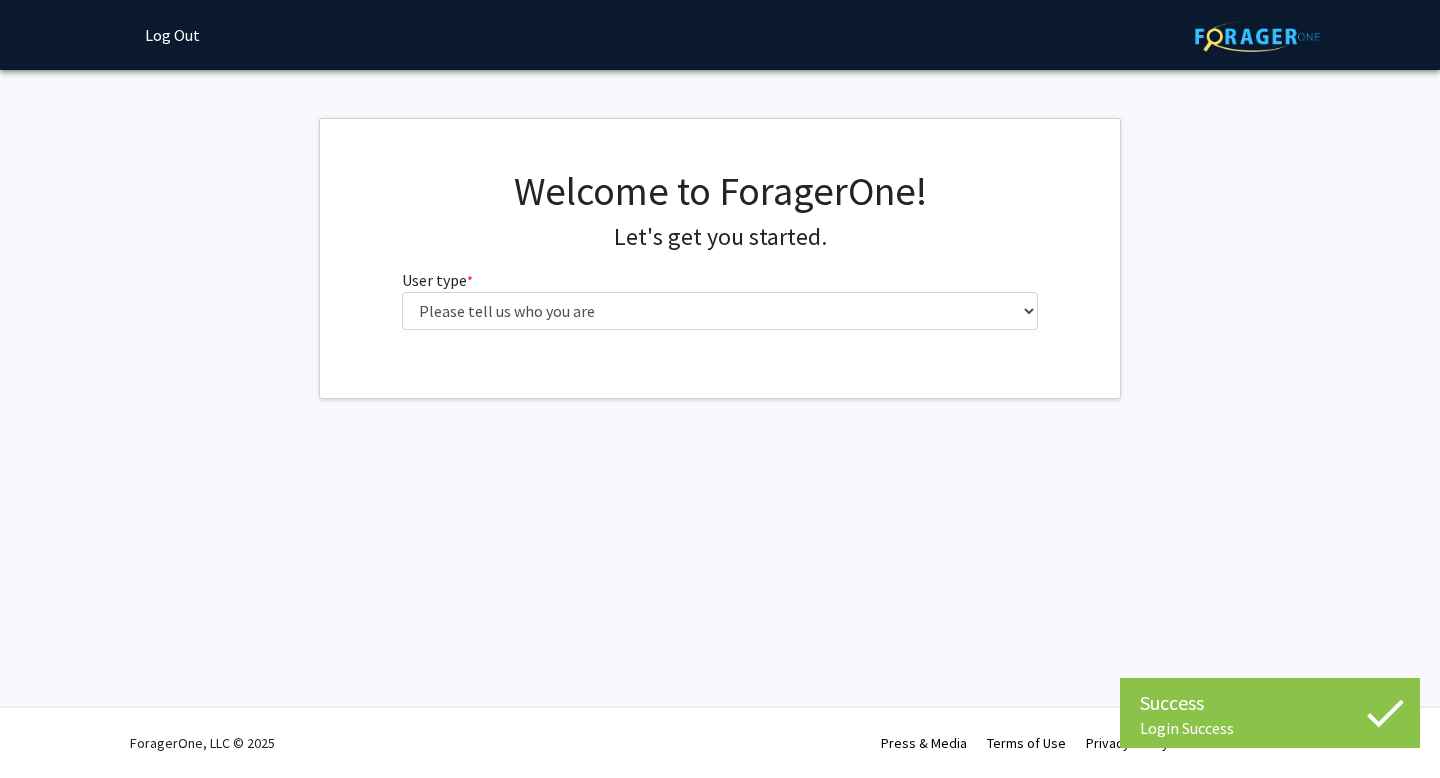 scroll, scrollTop: 0, scrollLeft: 0, axis: both 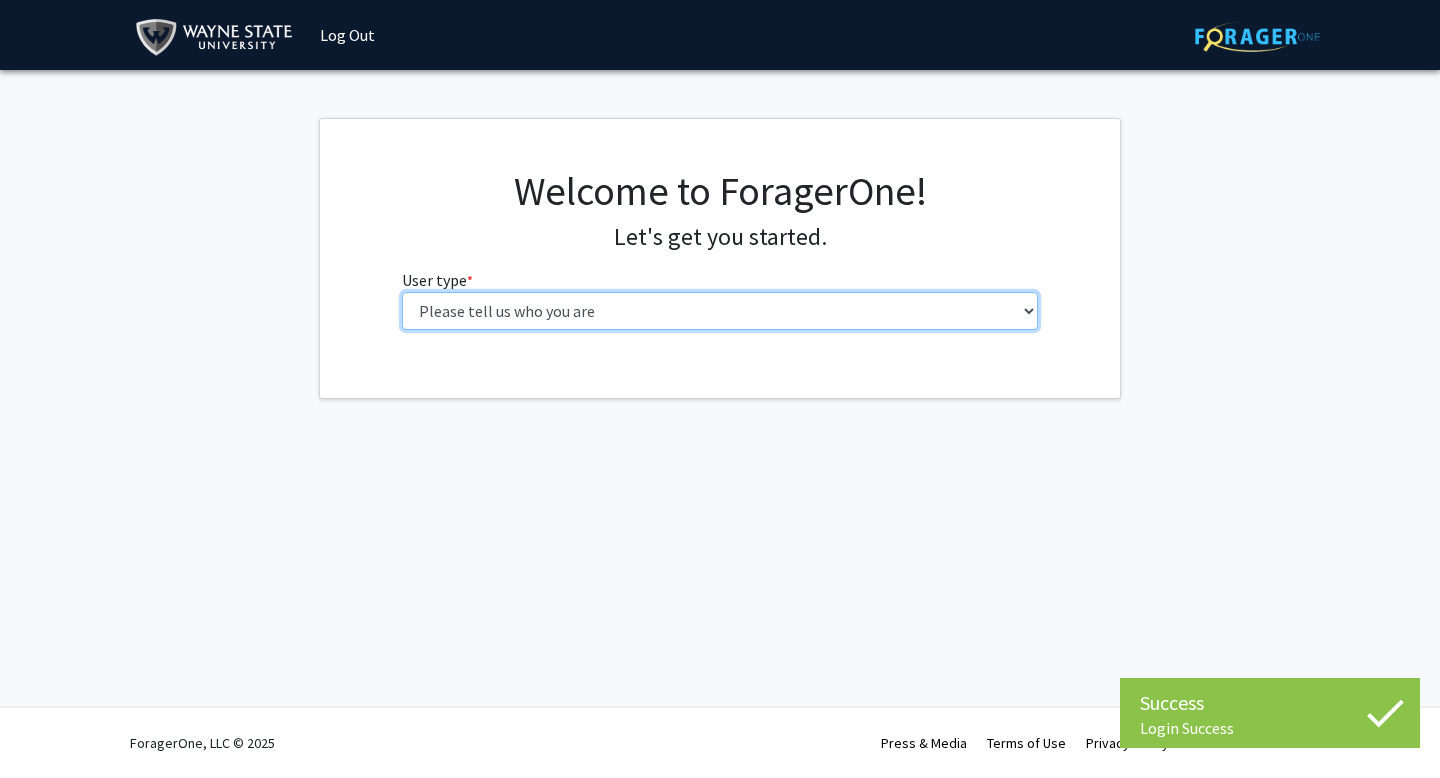 click on "Please tell us who you are  Undergraduate Student   Master's Student   Doctoral Candidate (PhD, MD, DMD, PharmD, etc.)   Postdoctoral Researcher / Research Staff / Medical Resident / Medical Fellow   Faculty   Administrative Staff" at bounding box center [720, 311] 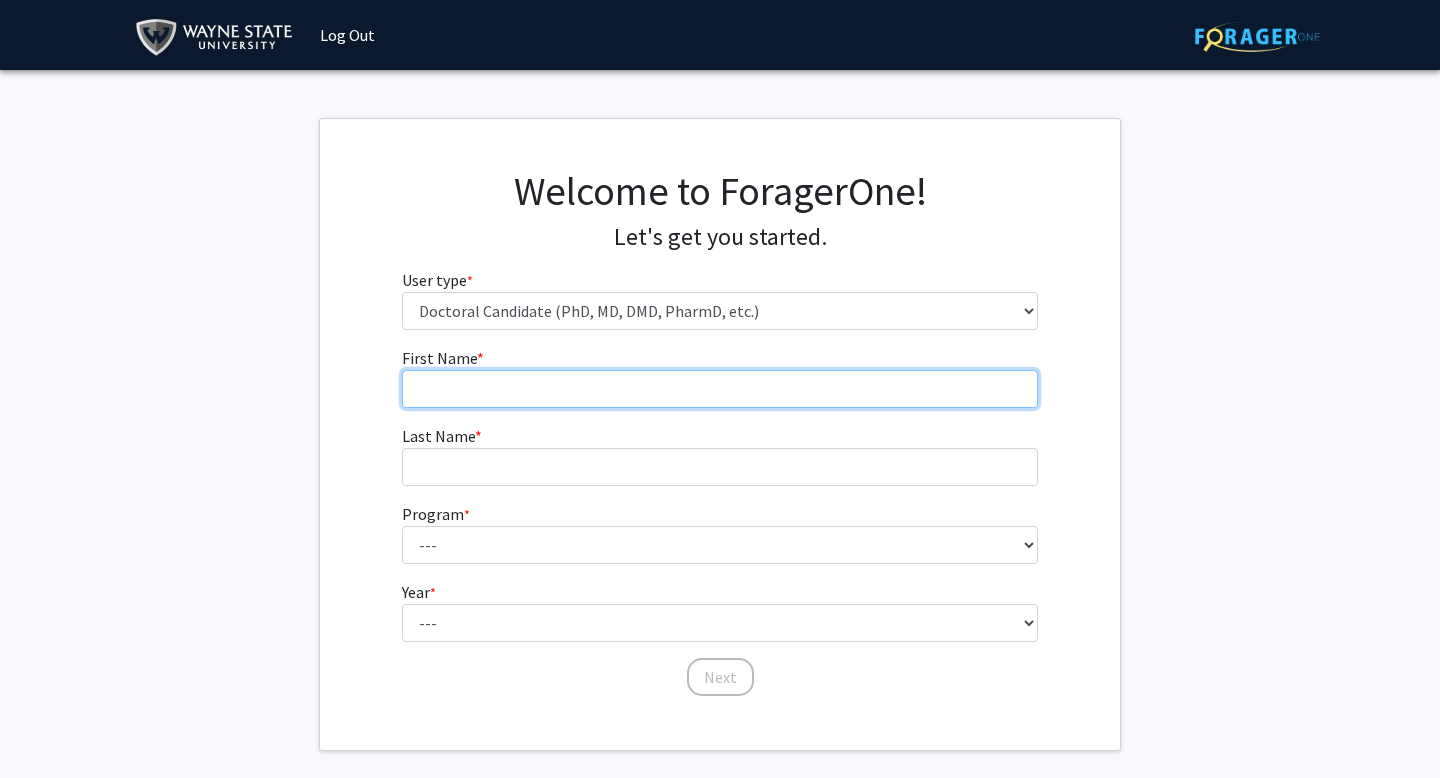 click on "First Name * required" at bounding box center (720, 389) 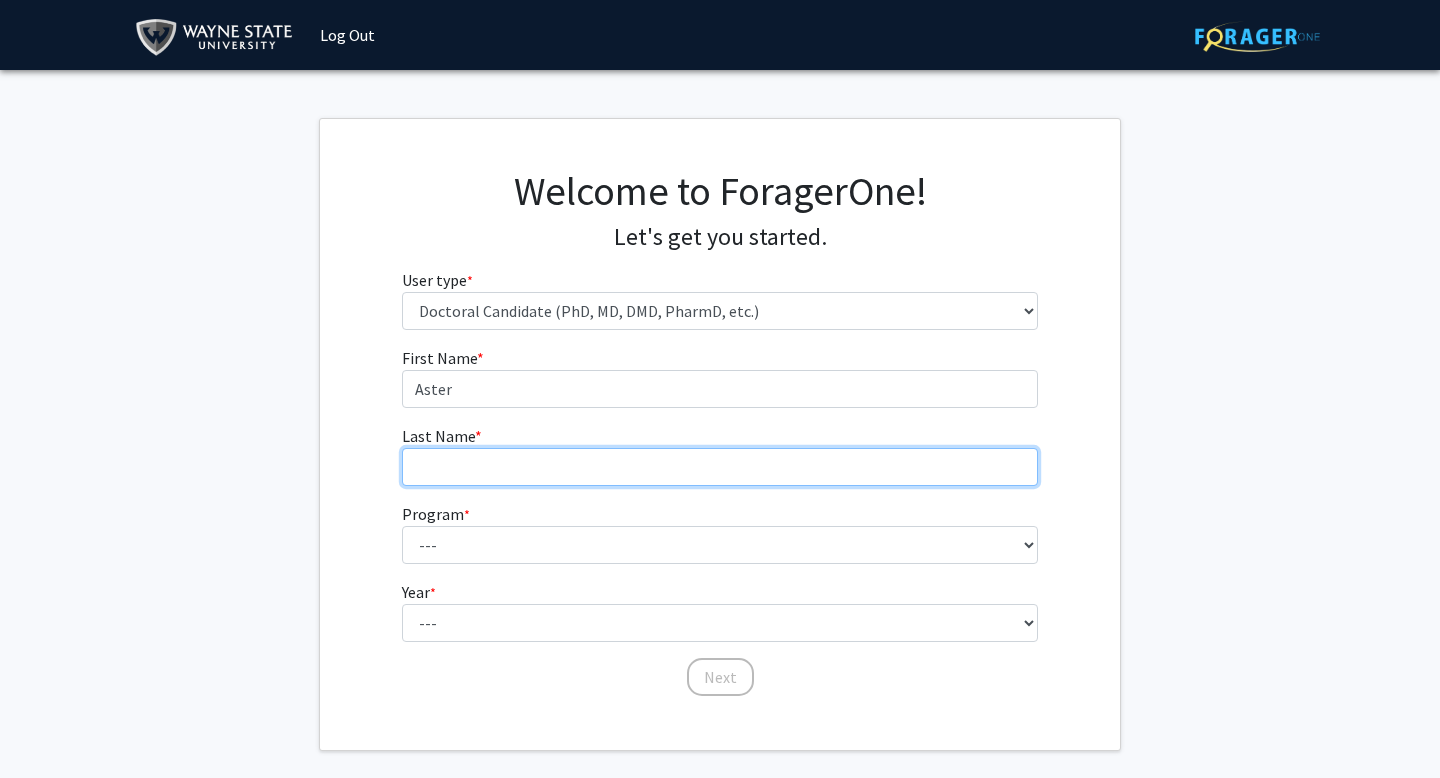 type on "[LAST]" 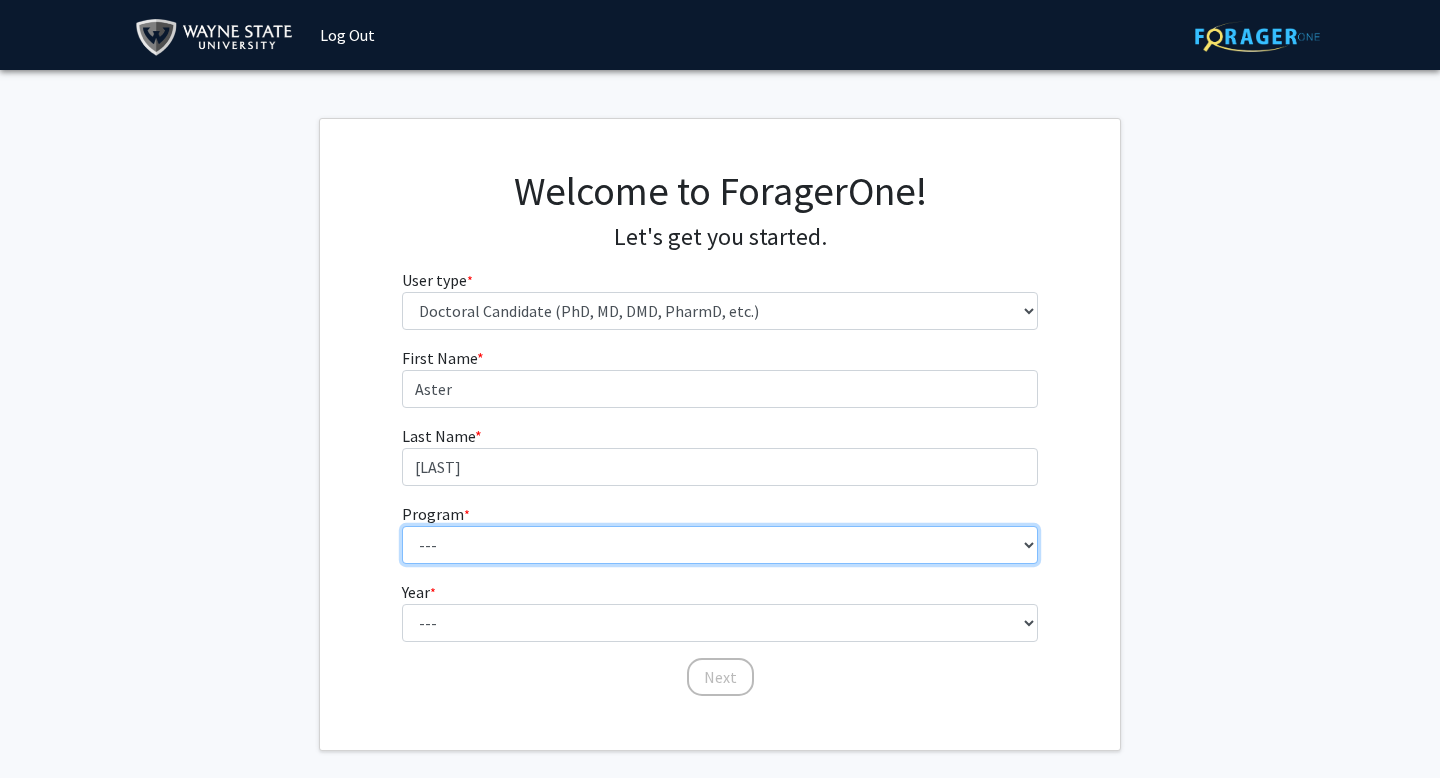 click on "---  Adult-Gerontology Acute Care Nurse Practitioner   Adult-Gerontology Primary Care Nurse Practitioner   Anatomy and Cell Biology   Anesthesia   Anthropology   Anthropology and Urban Sustainability (Dual title)   Audiology   Biochemistry and Molecular Biology   Biological Sciences   Biological Sciences and Urban Sustainability   Biomedical Engineering   Biomedical Imaging (Dual title)   Business Administration   Cancer Biology   Chemical Engineering   Chemistry   Civil Engineering   Communication   Communication and Urban Sustainability (Dual title)   Communication Sciences and Disorders   Computer Engineering   Computer Science   Counseling Psychology   Criminal Justice   Dispute Resolution   Economics   Educational Leadership & Policy Studies   Educational Studies   Electrical Engineering   English   Family Nurse Practitioner   French (Modern Languages)   German   Gerontology (Dual title)   History   Immunology and Microbiology   Industrial Engineering   Infant Mental Health (Dual title)   Kinesiology" at bounding box center [720, 545] 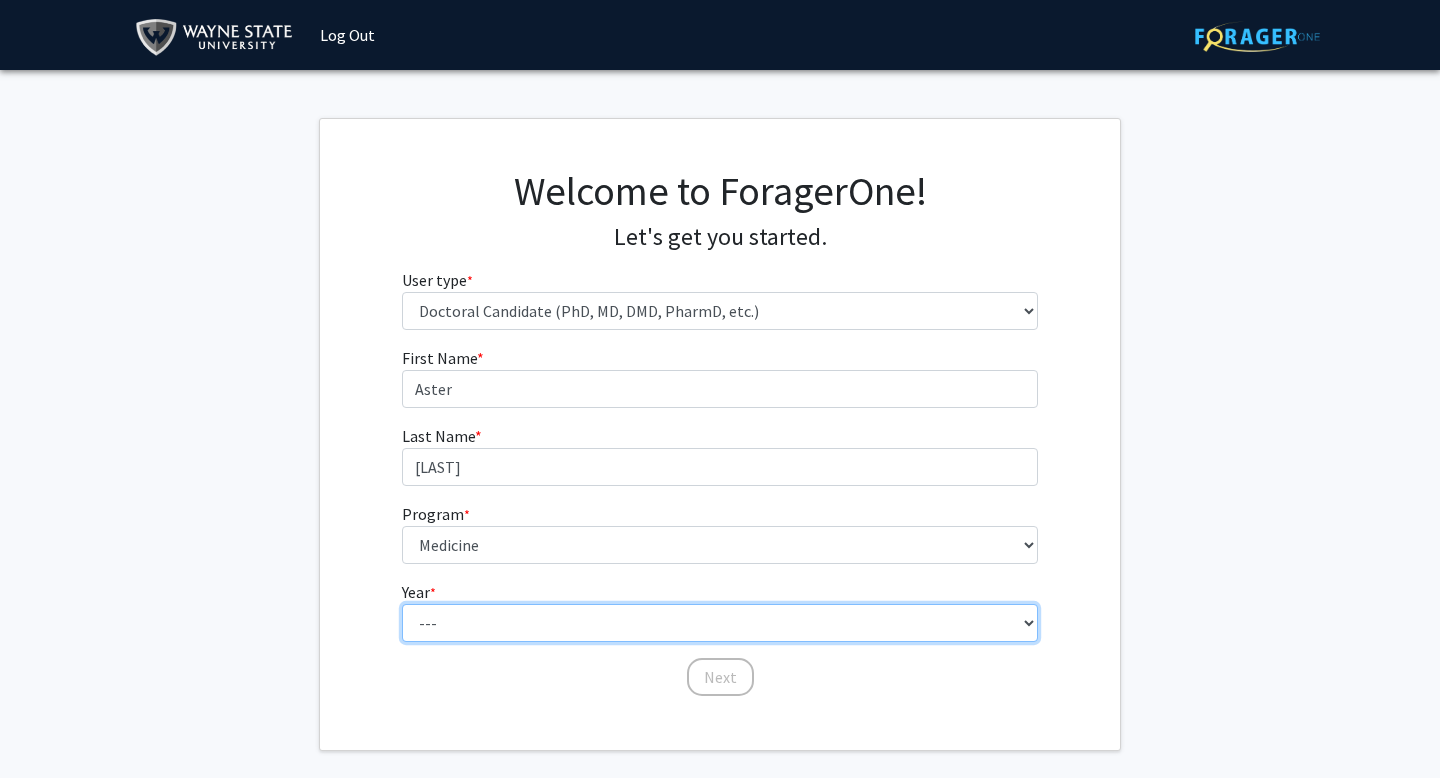 click on "---  First Year   Second Year   Third Year   Fourth Year   Fifth Year   Sixth Year   Seventh Year   Eighth Year   Ninth Year   Tenth Year" at bounding box center (720, 623) 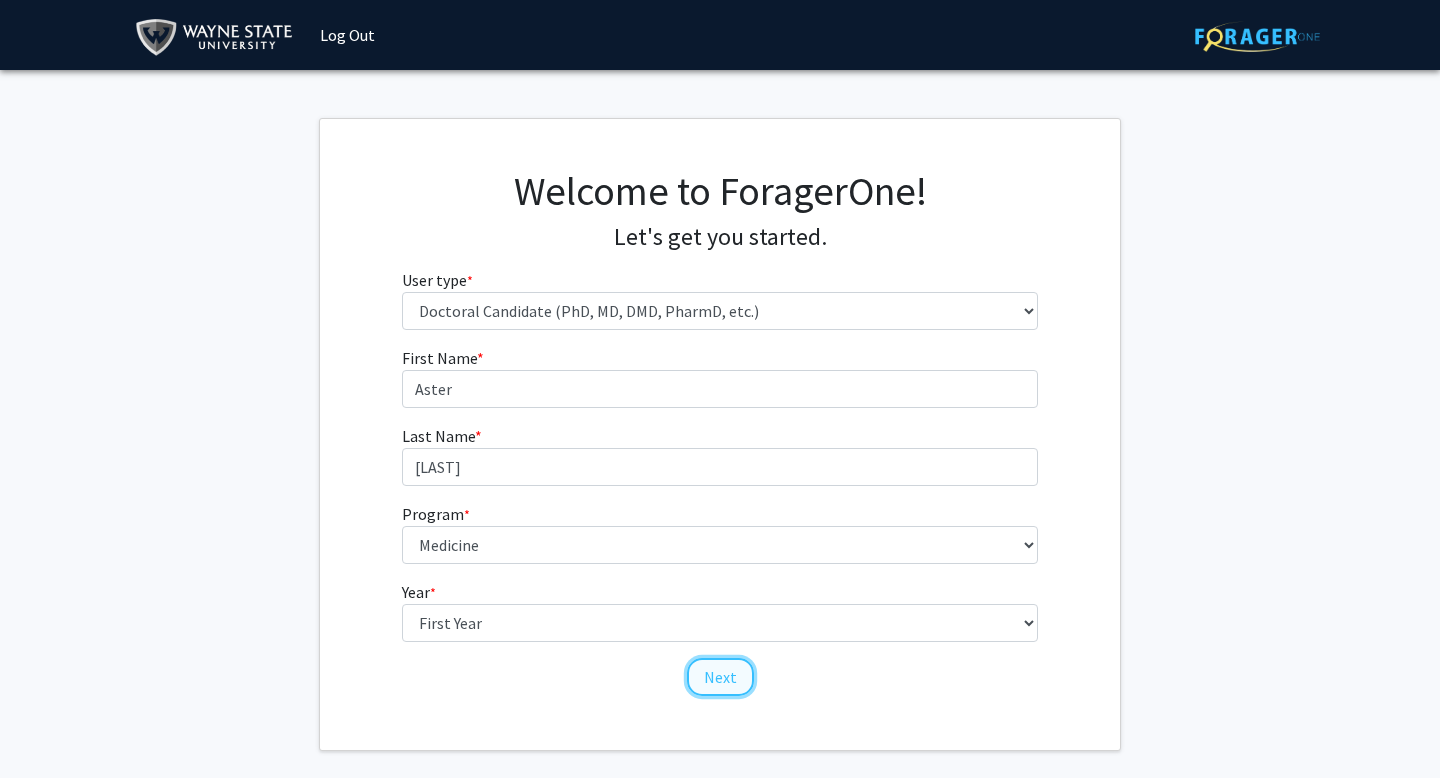 click on "Next" 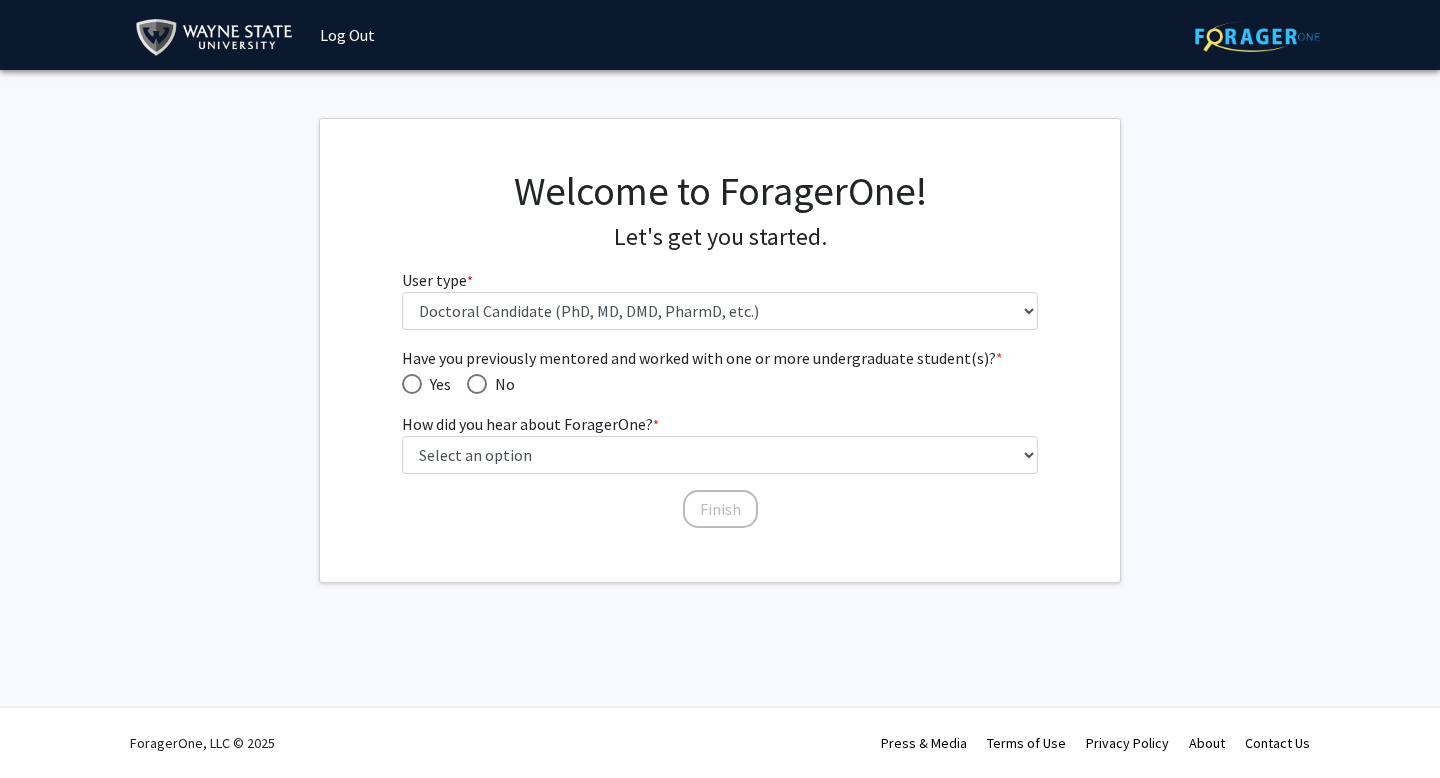 click on "No" at bounding box center (501, 384) 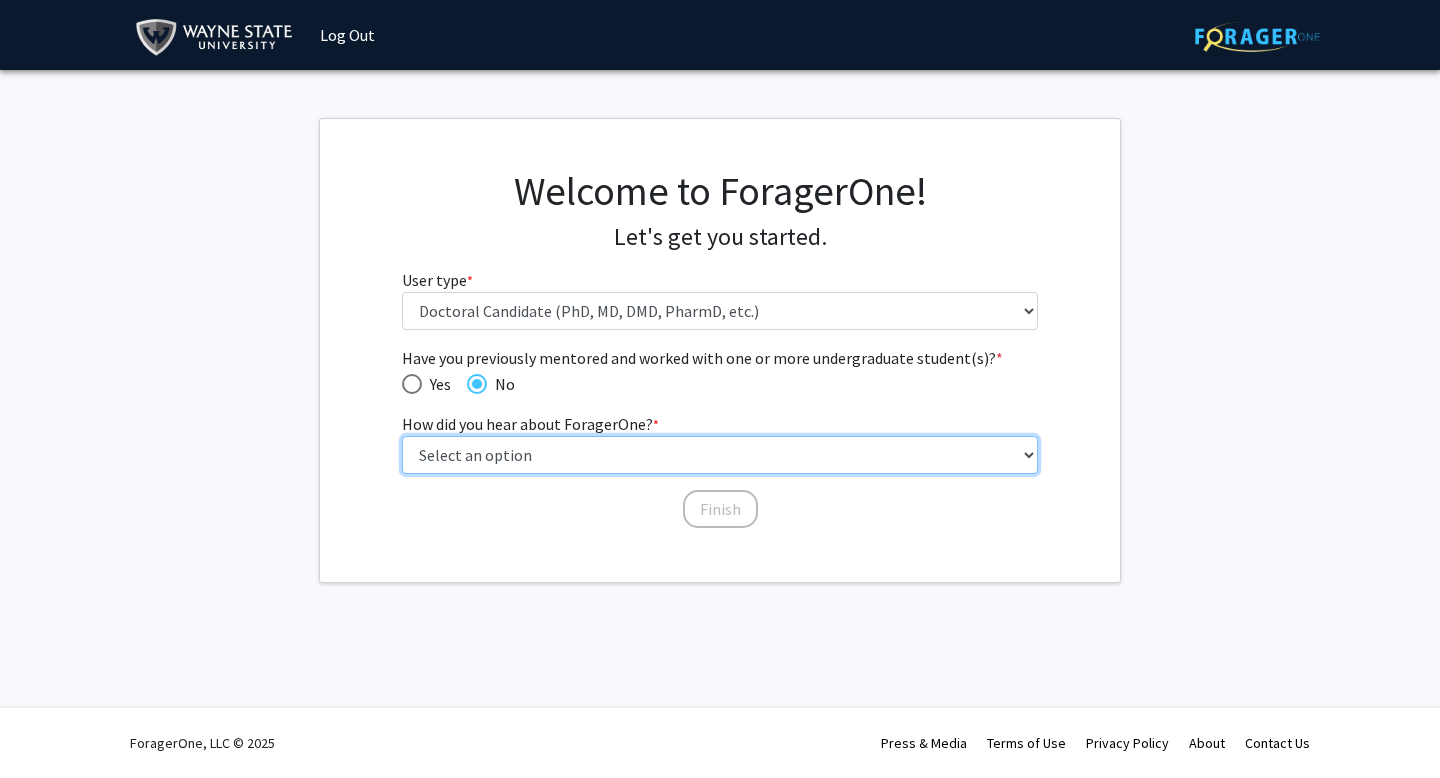 click on "Select an option  Peer/student recommendation   Faculty/staff recommendation   University website   University email or newsletter   Other" at bounding box center (720, 455) 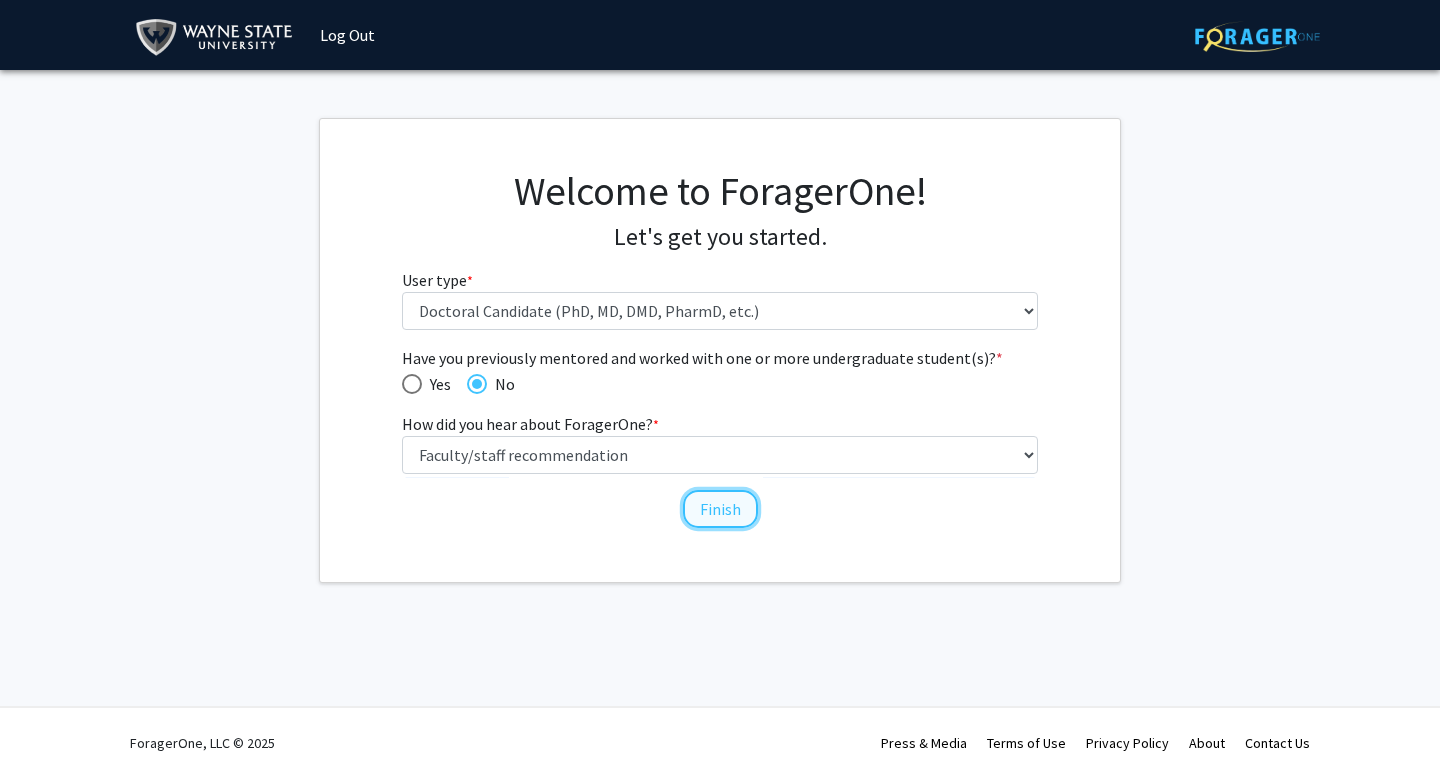 click on "Finish" 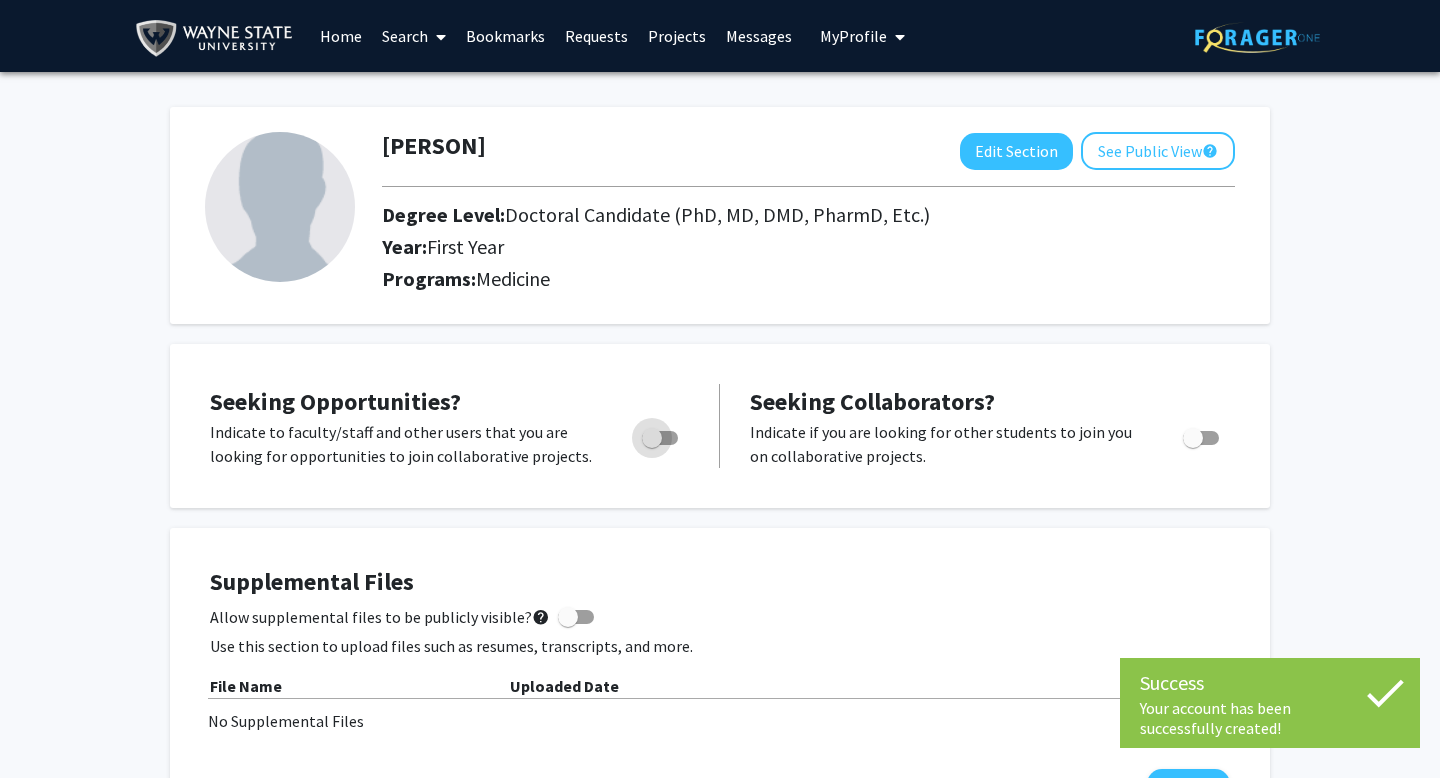click at bounding box center (660, 438) 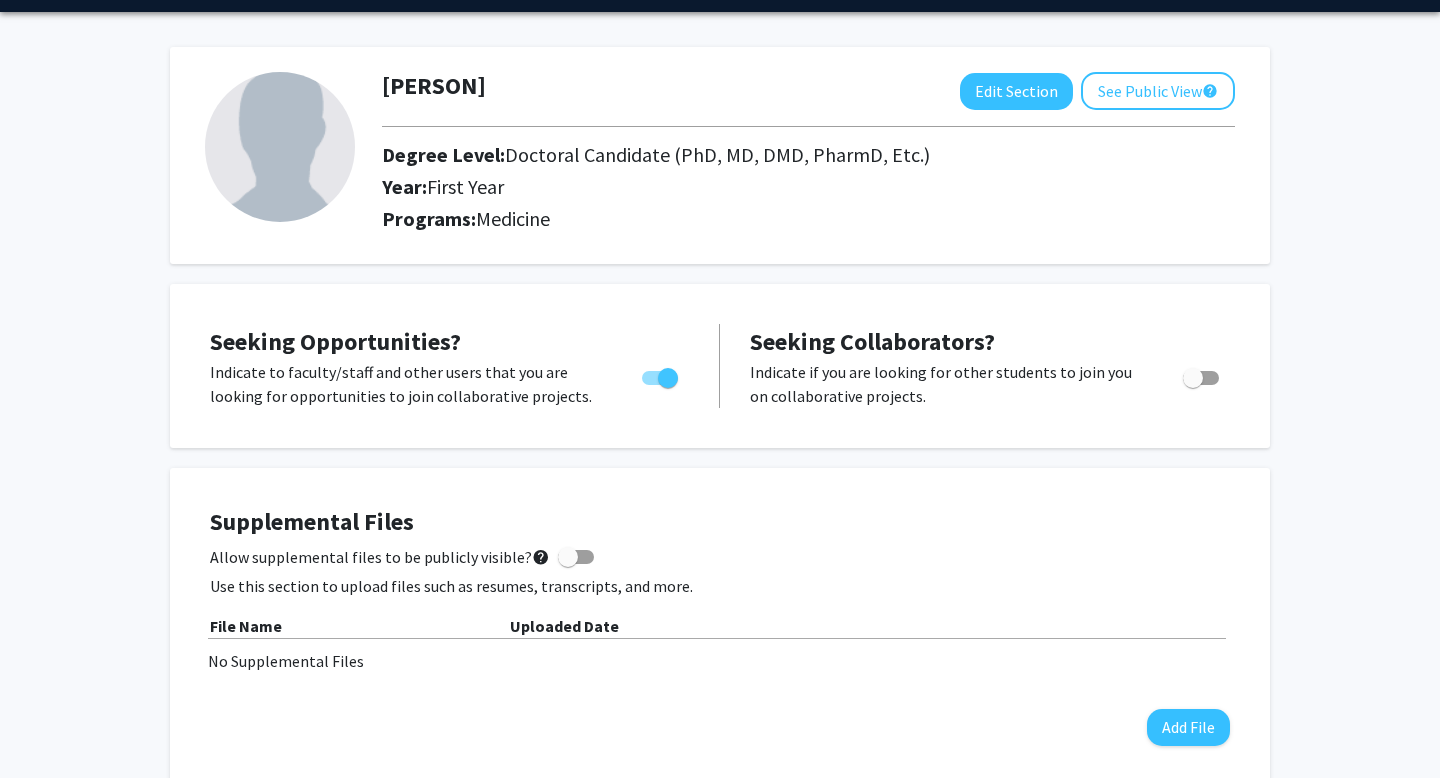 scroll, scrollTop: 0, scrollLeft: 0, axis: both 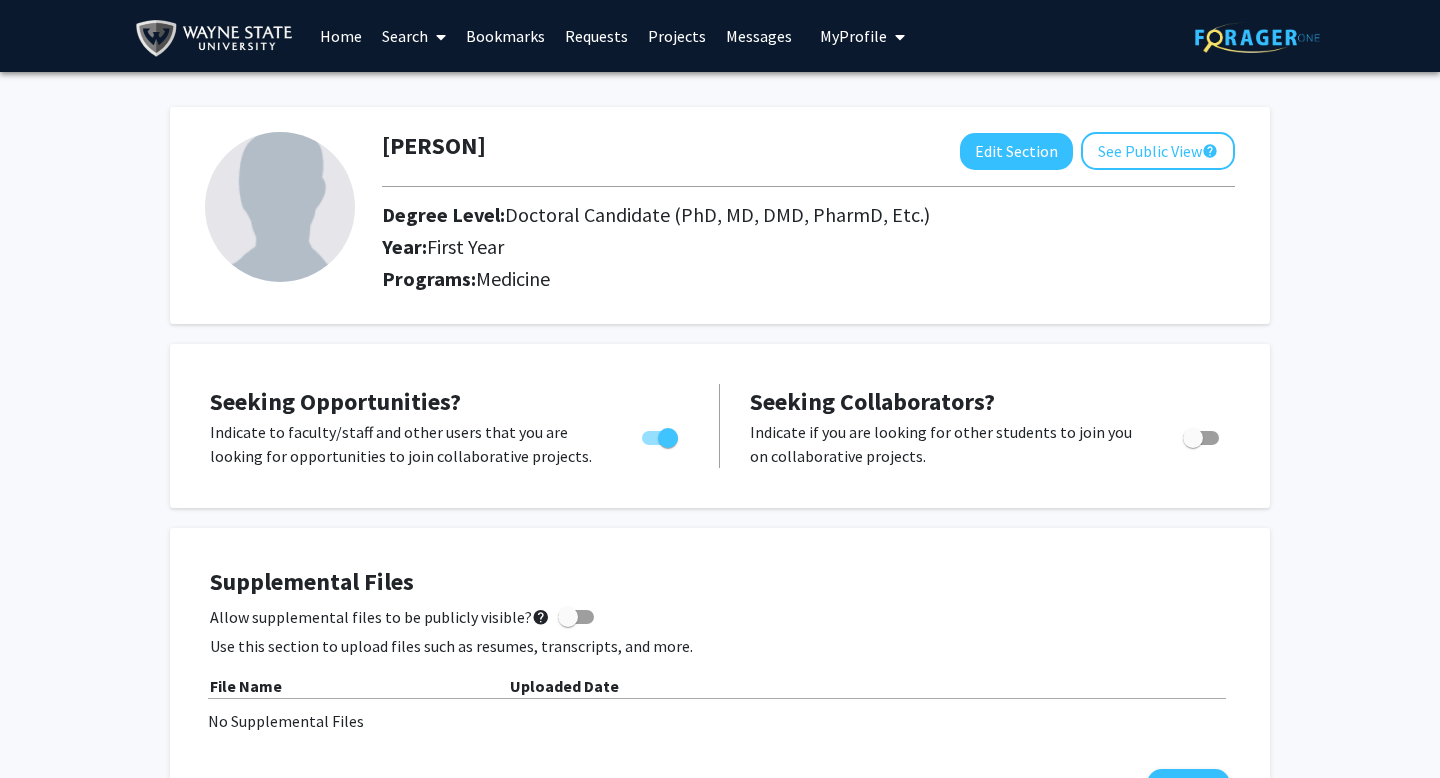 click on "Search" at bounding box center (414, 36) 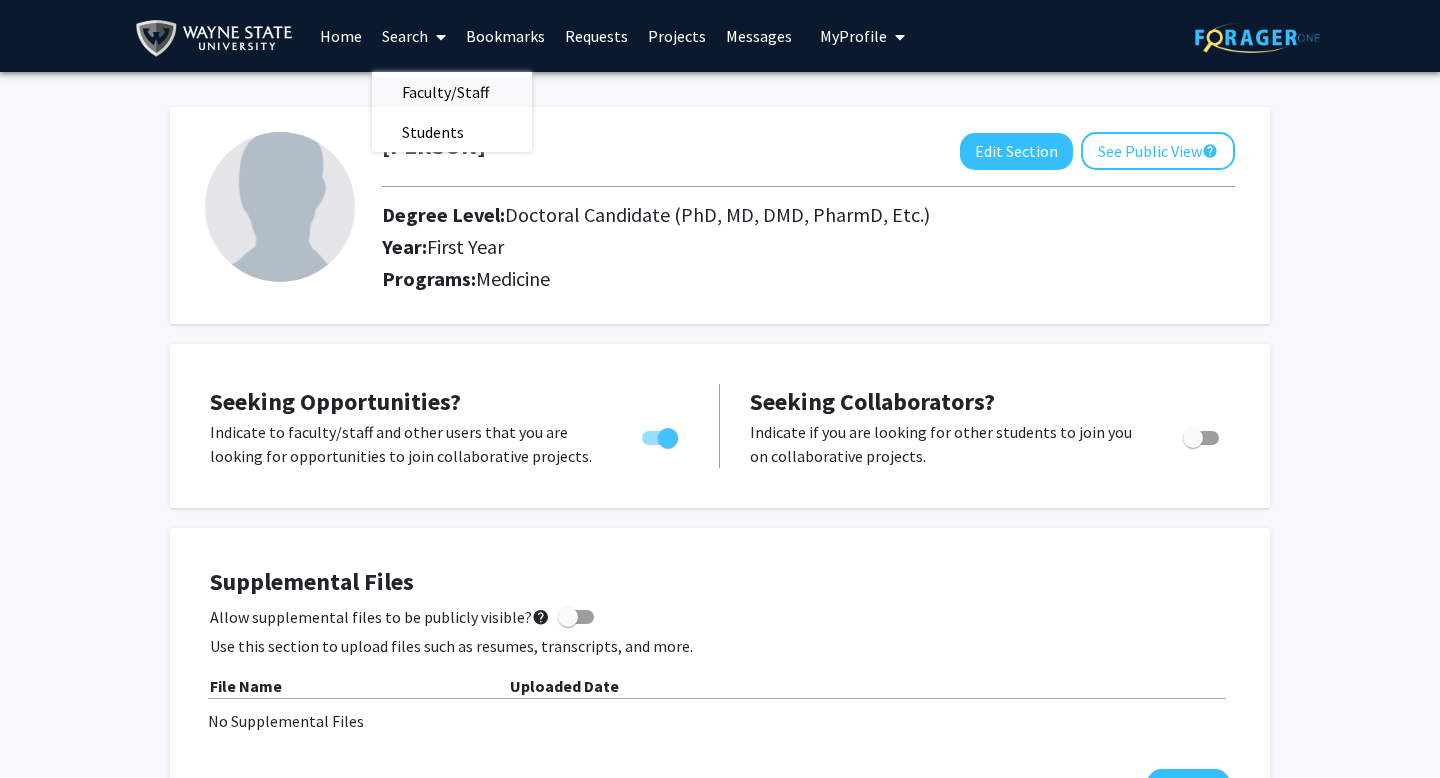 click on "Faculty/Staff" at bounding box center (445, 92) 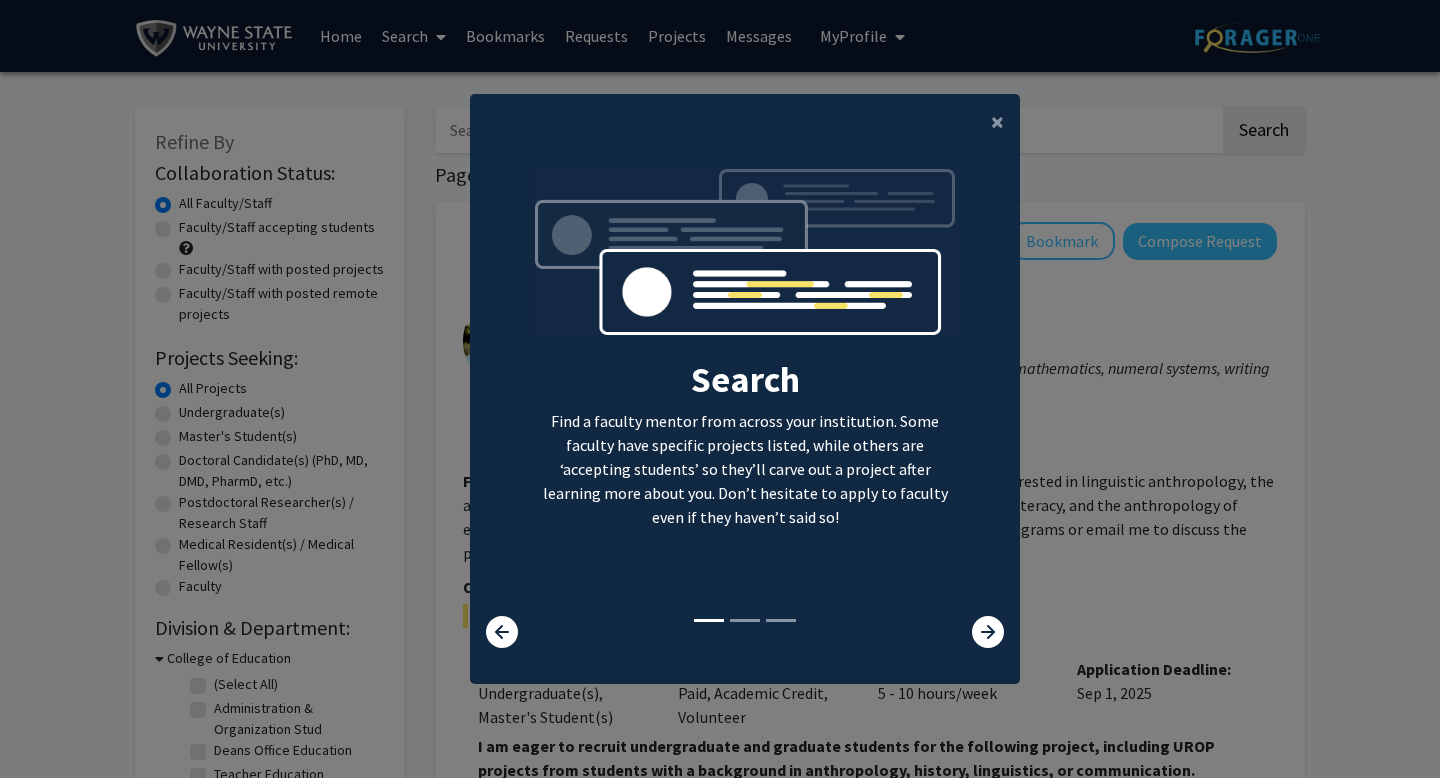 click on "Search  Find a faculty mentor from across your institution. Some faculty have specific projects listed, while others are ‘accepting students’ so they’ll carve out a project after learning more about you. Don’t hesitate to apply to faculty even if they haven’t said so!  Bookmark  Don’t lose track of the faculty mentors you’re interested in working with. Save them as you go and apply to work with them whenever you’re ready!  Apply  We help you put your best foot forward to get the attention of faculty. On average, students applying via ForagerOne need to only submit 2-3 requests to connect with at least one faculty." 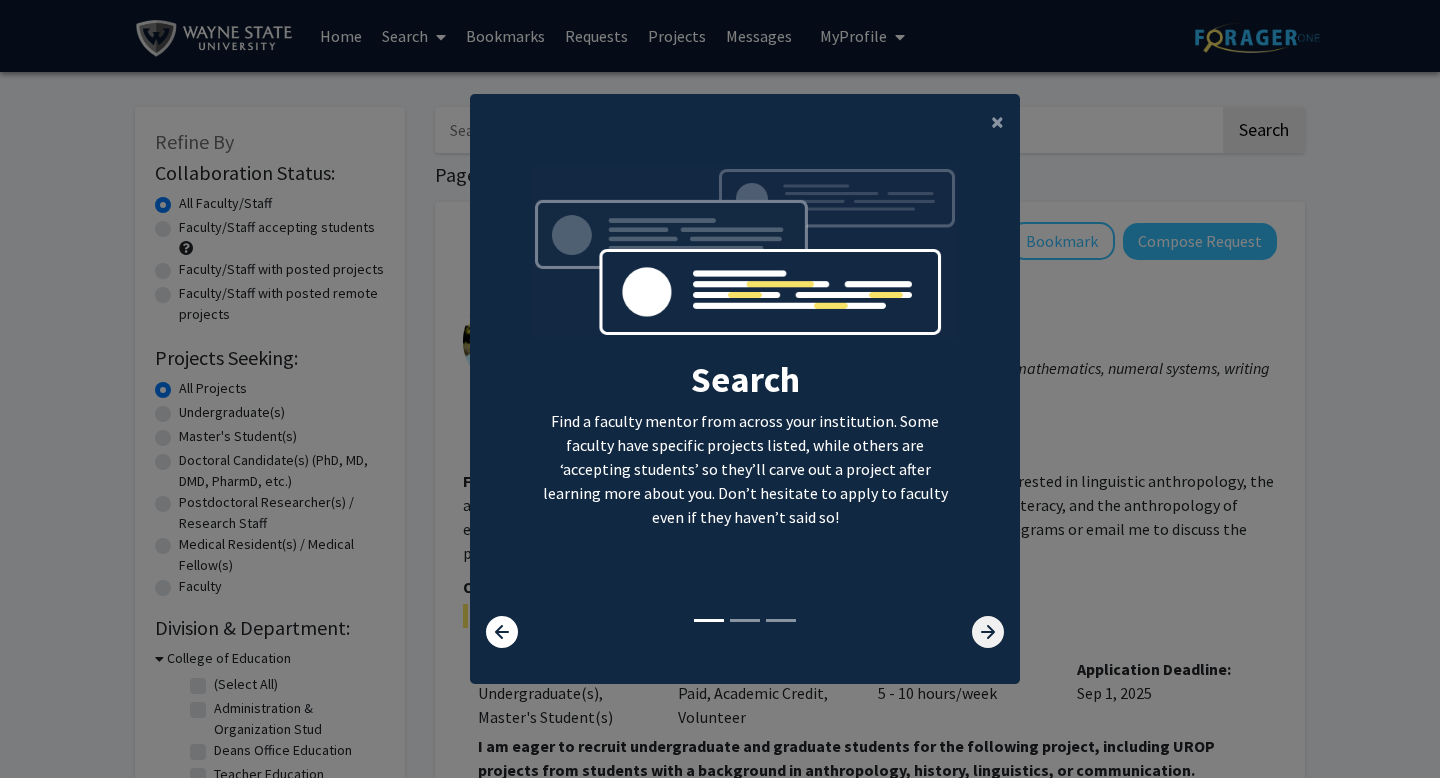 click 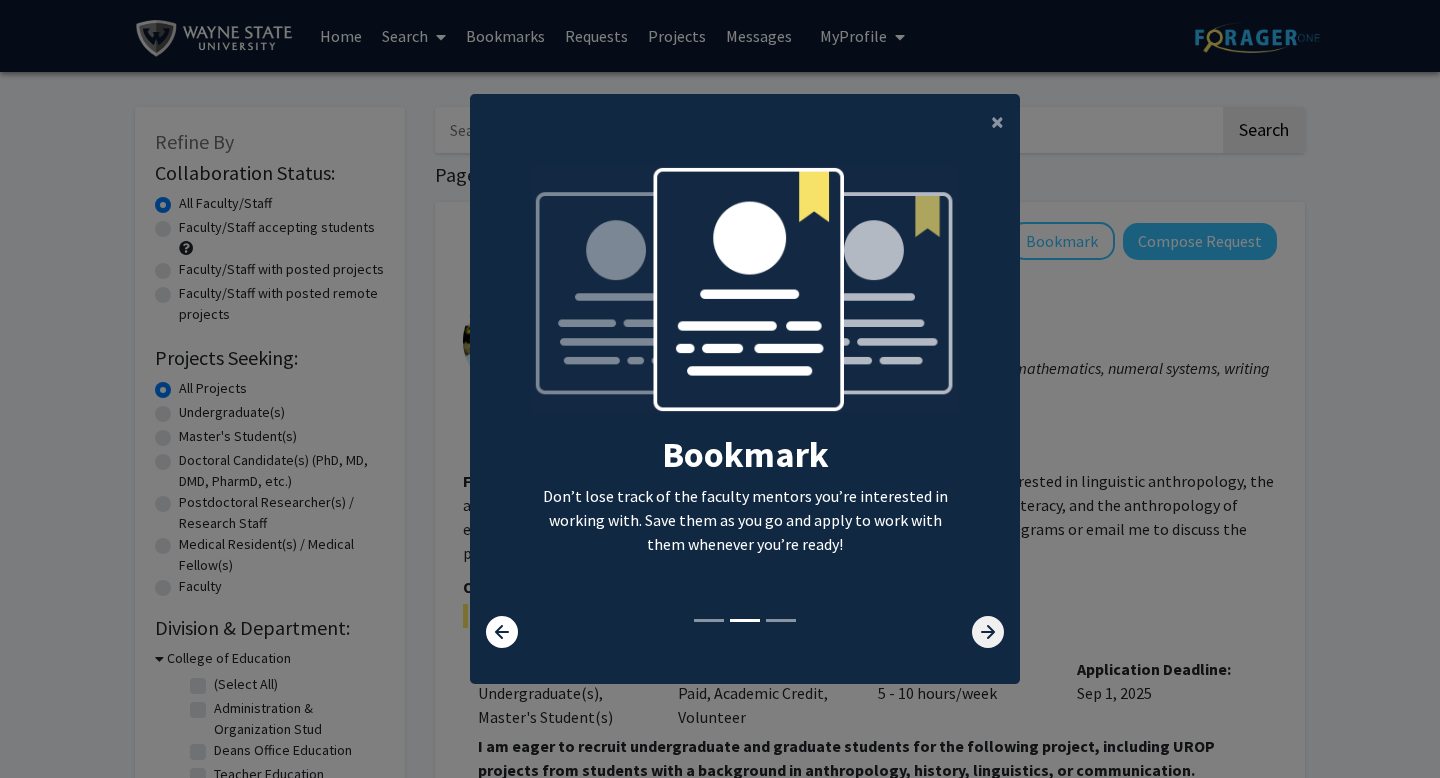 click 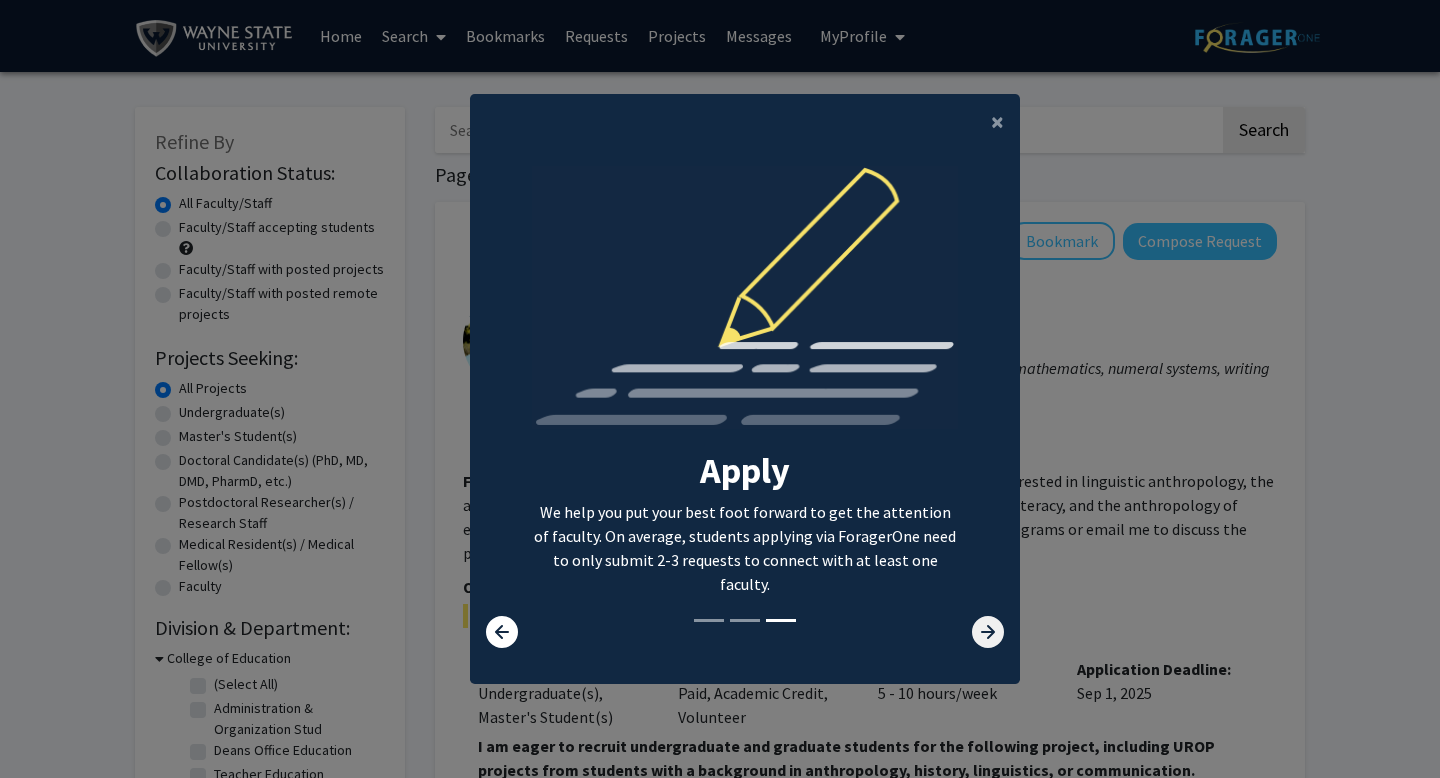 click 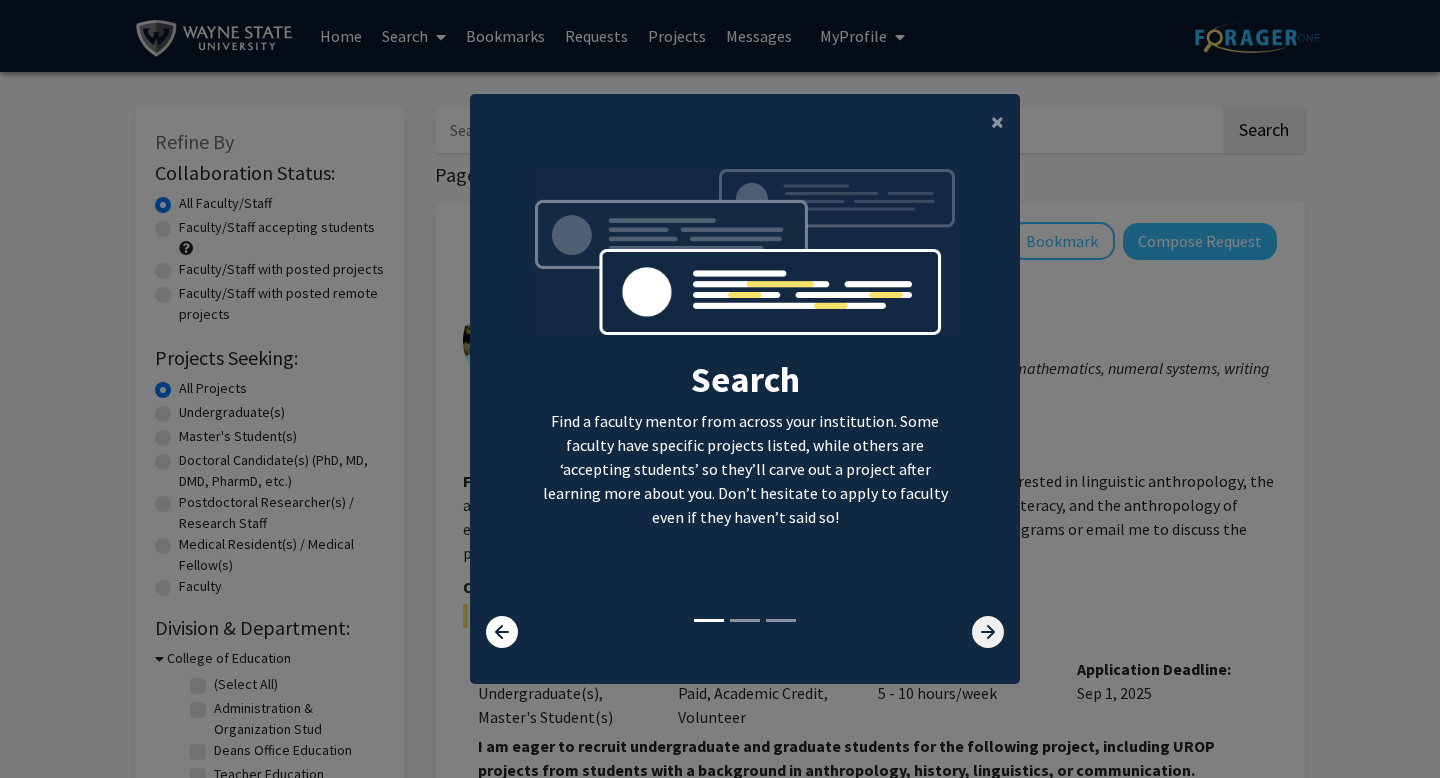 click 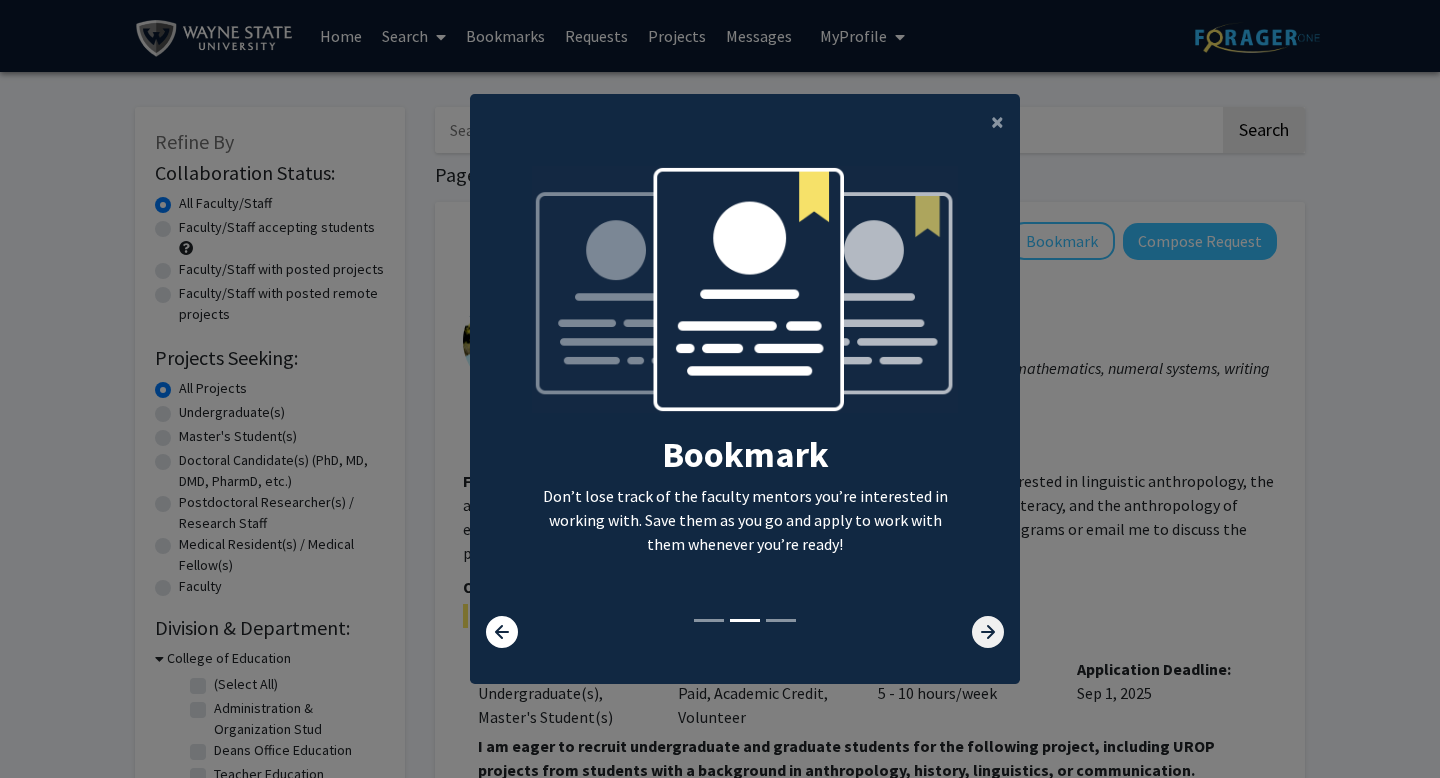 click 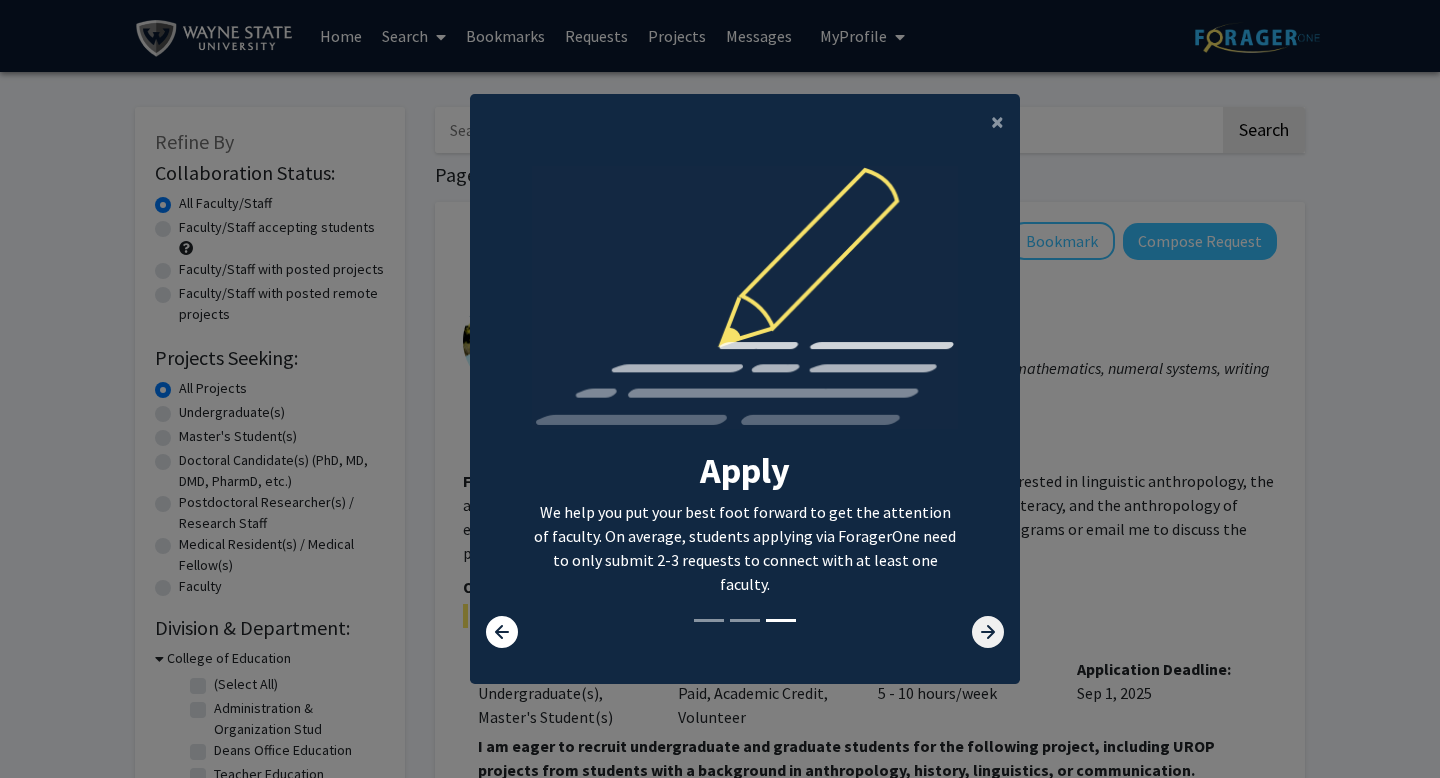 click 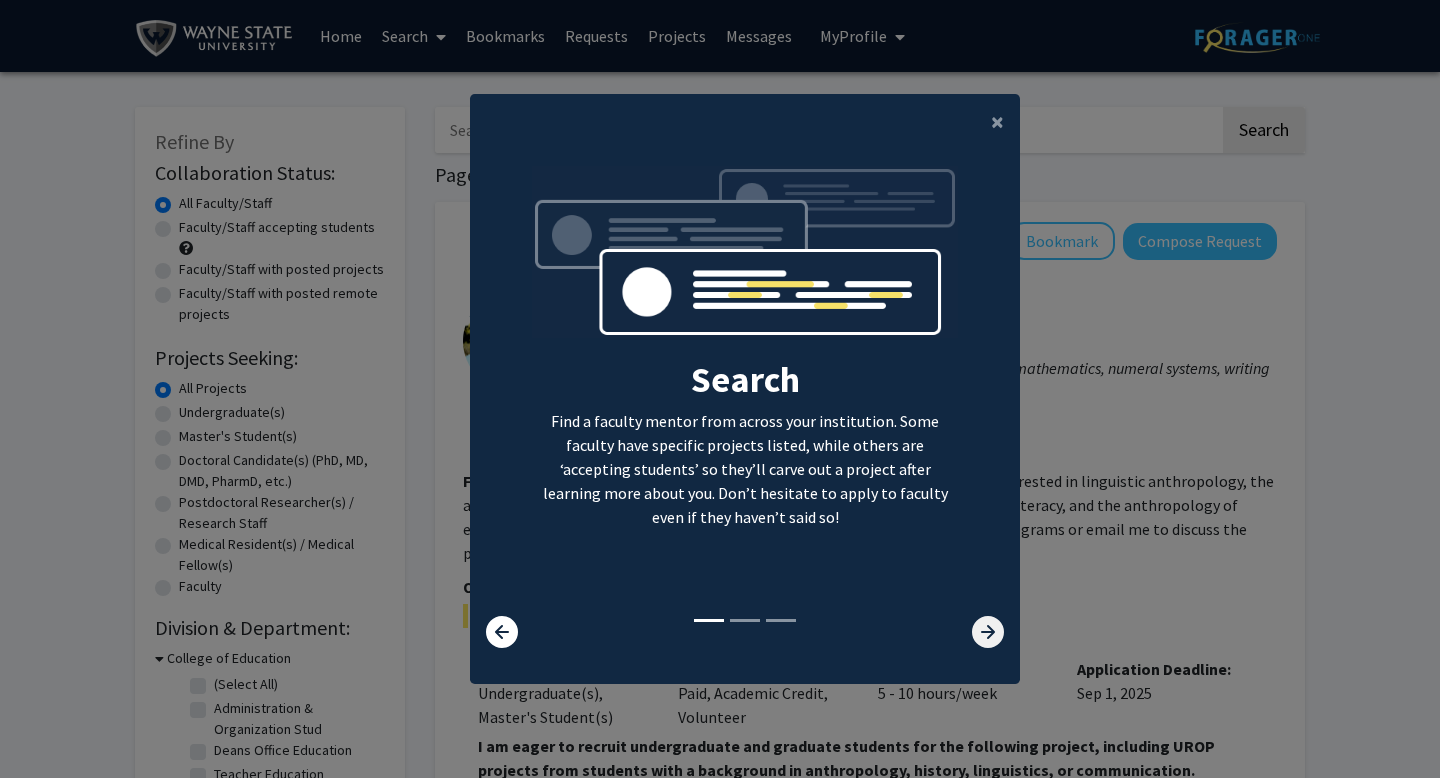 click 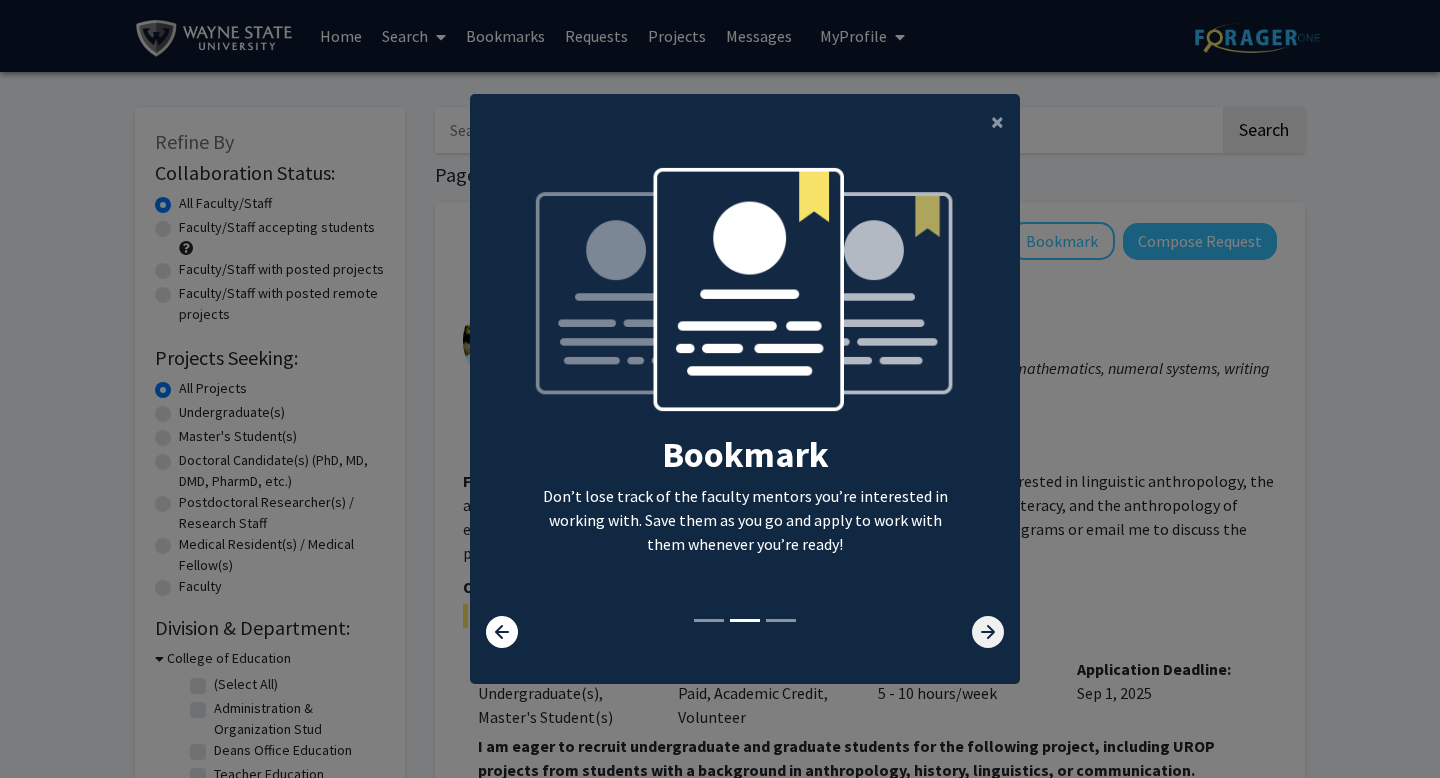 click 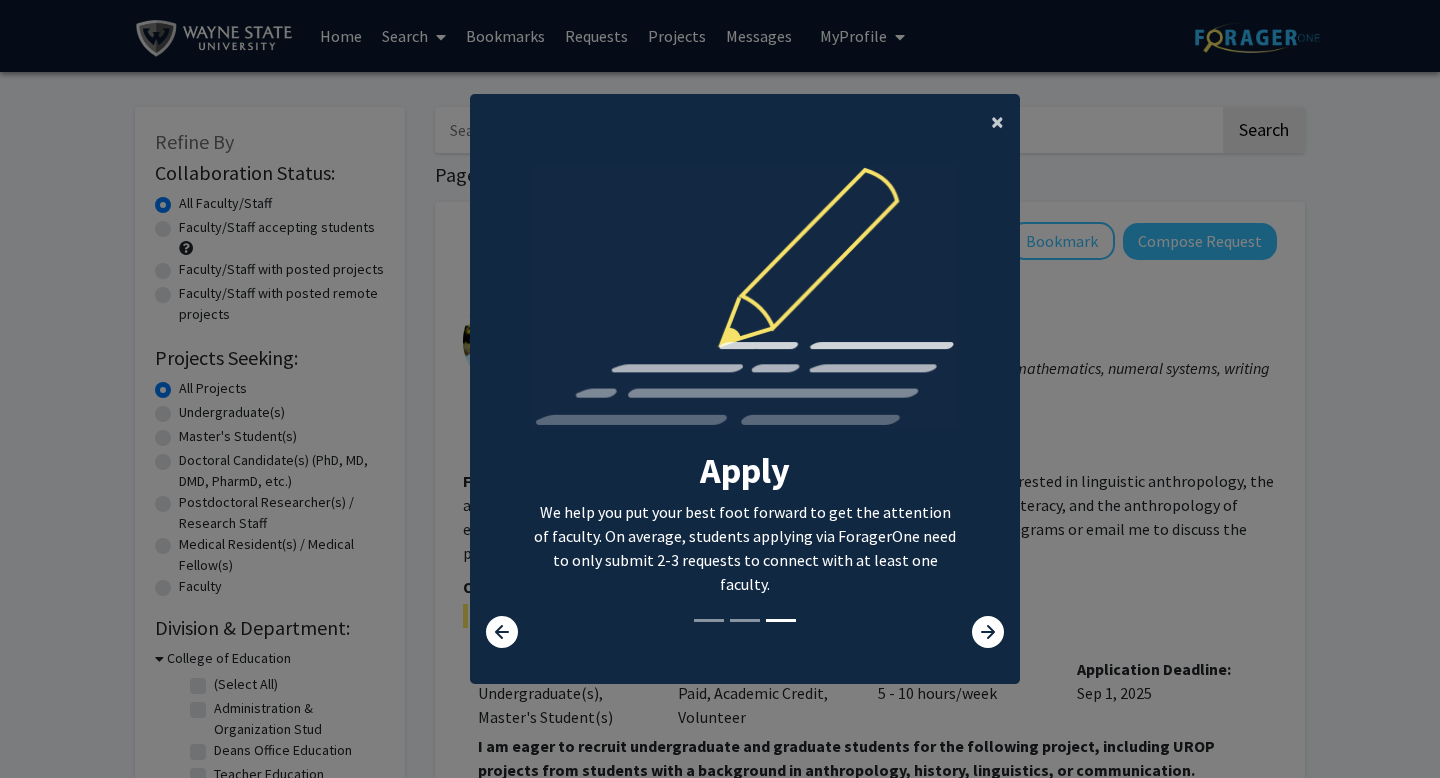 click on "×" 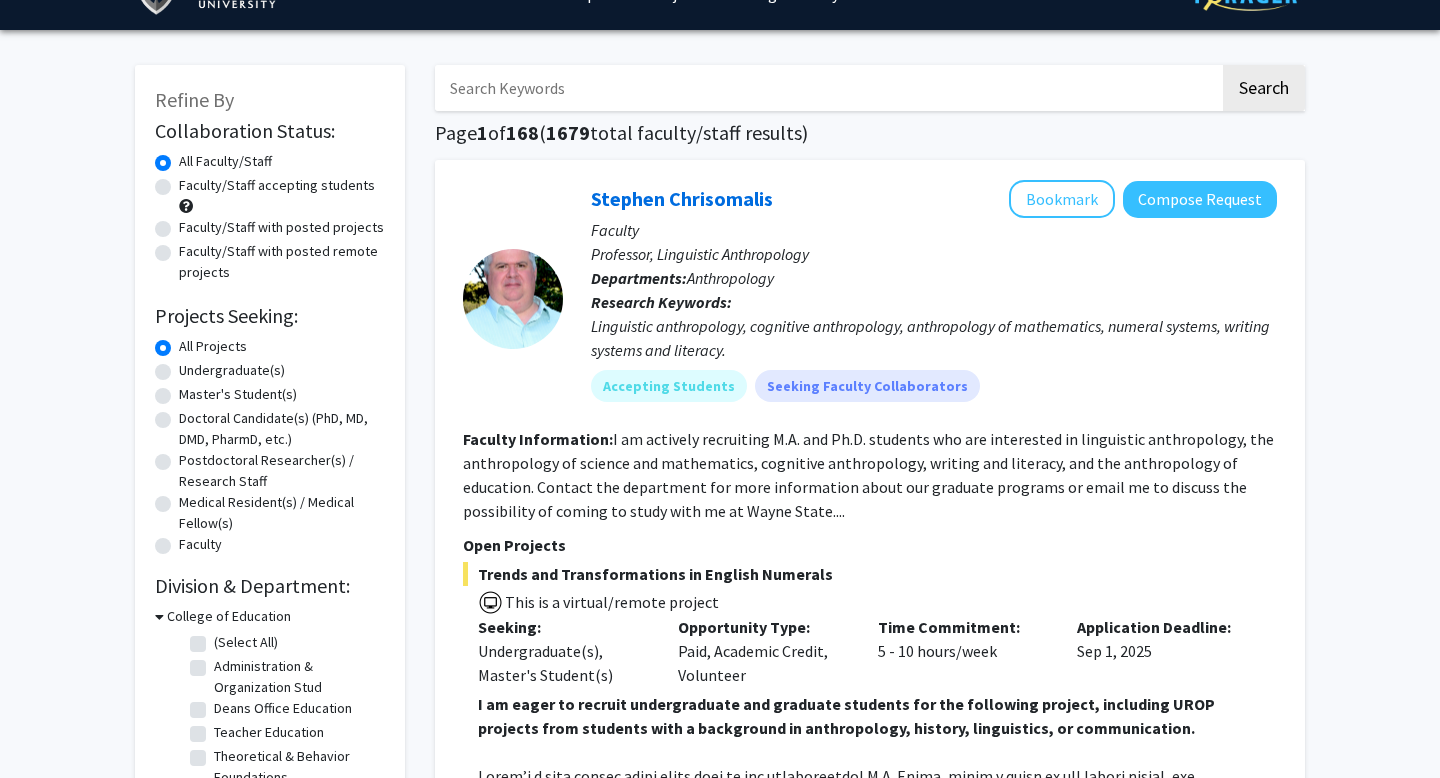 scroll, scrollTop: 48, scrollLeft: 0, axis: vertical 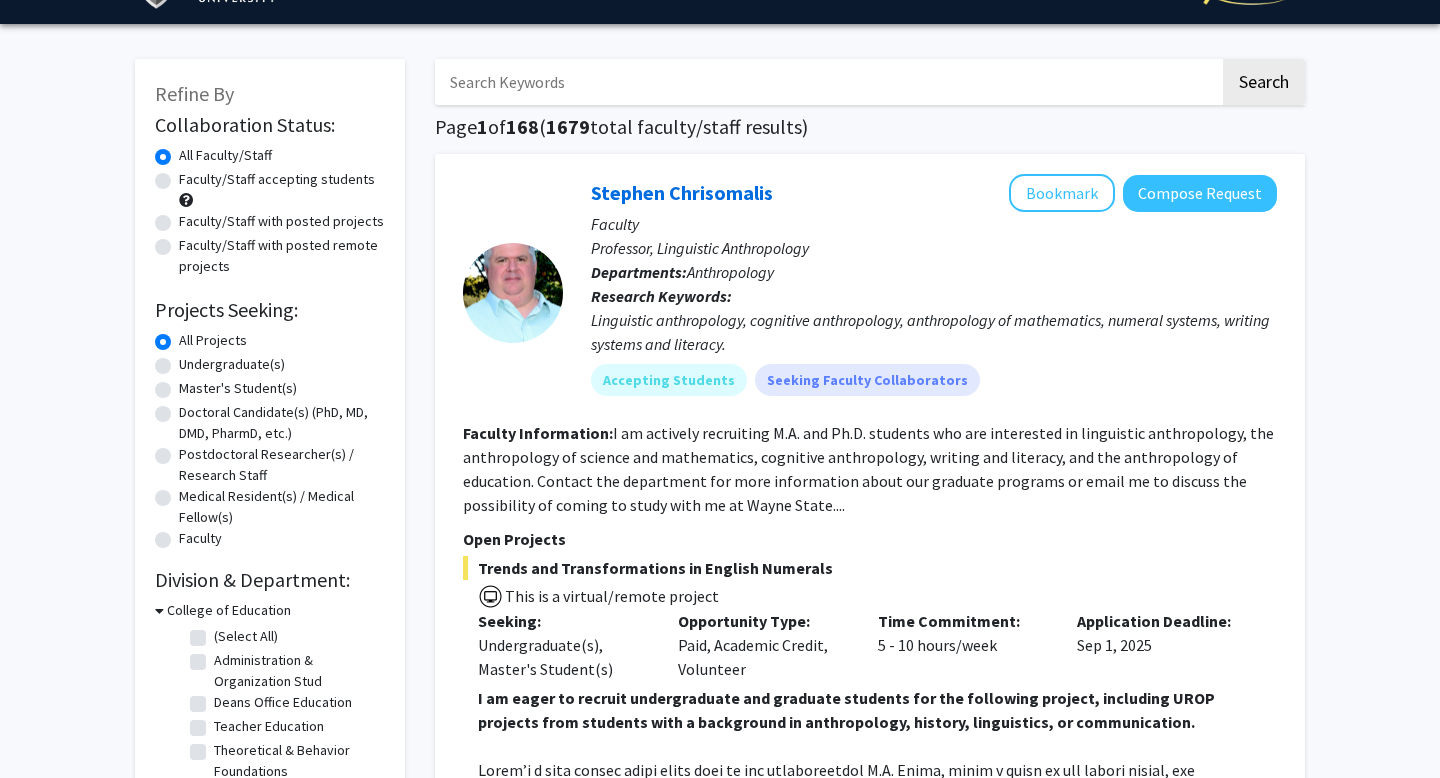 click on "Doctoral Candidate(s) (PhD, MD, DMD, PharmD, etc.)" 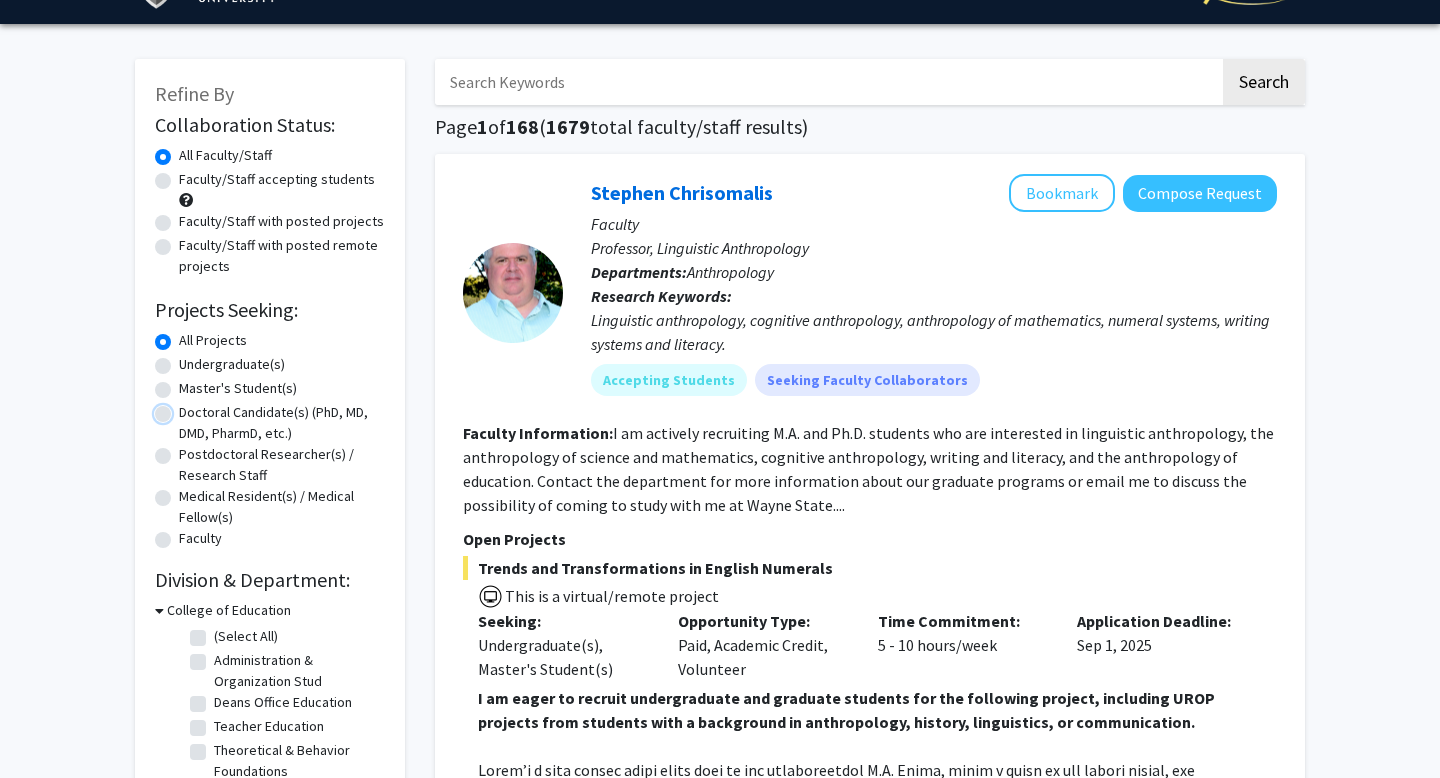 click on "Doctoral Candidate(s) (PhD, MD, DMD, PharmD, etc.)" at bounding box center [185, 408] 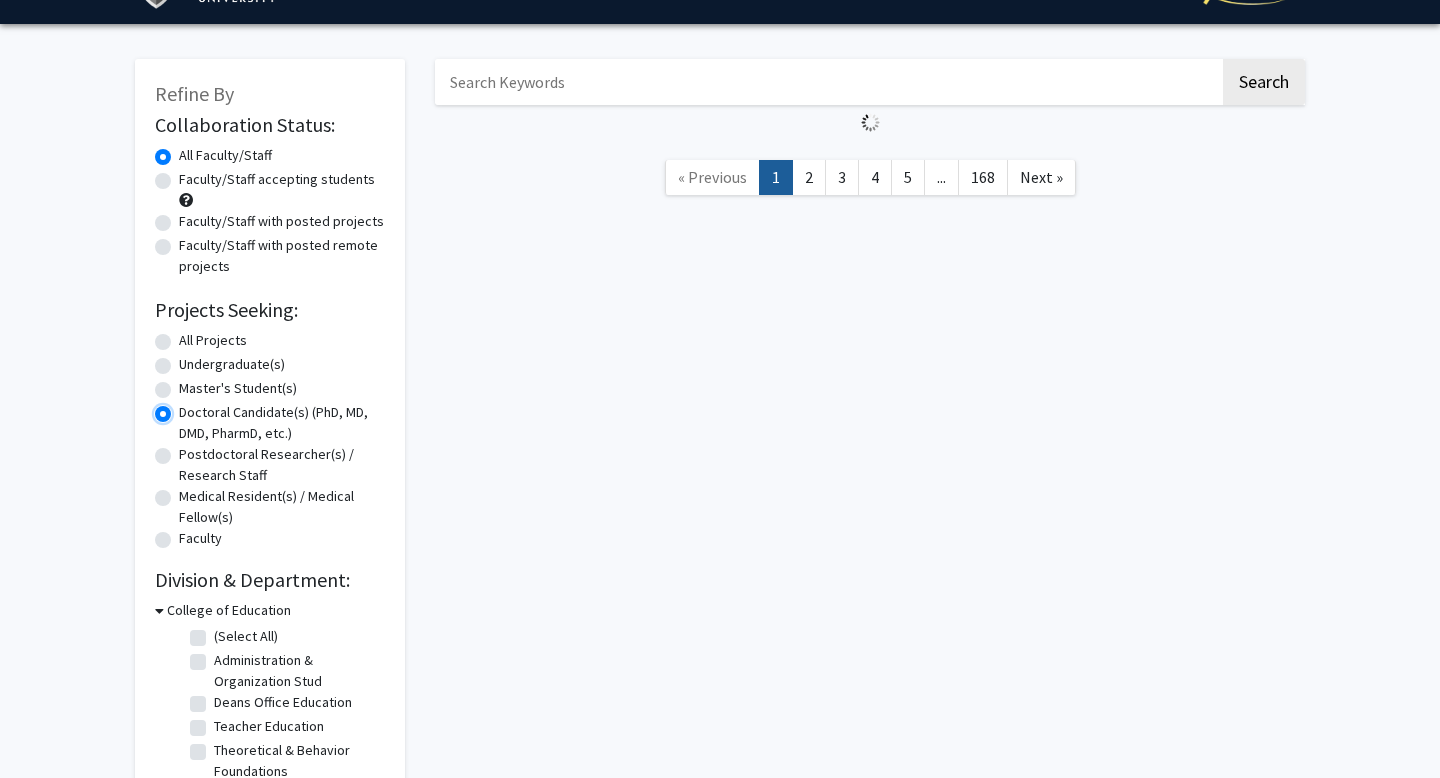 scroll, scrollTop: 0, scrollLeft: 0, axis: both 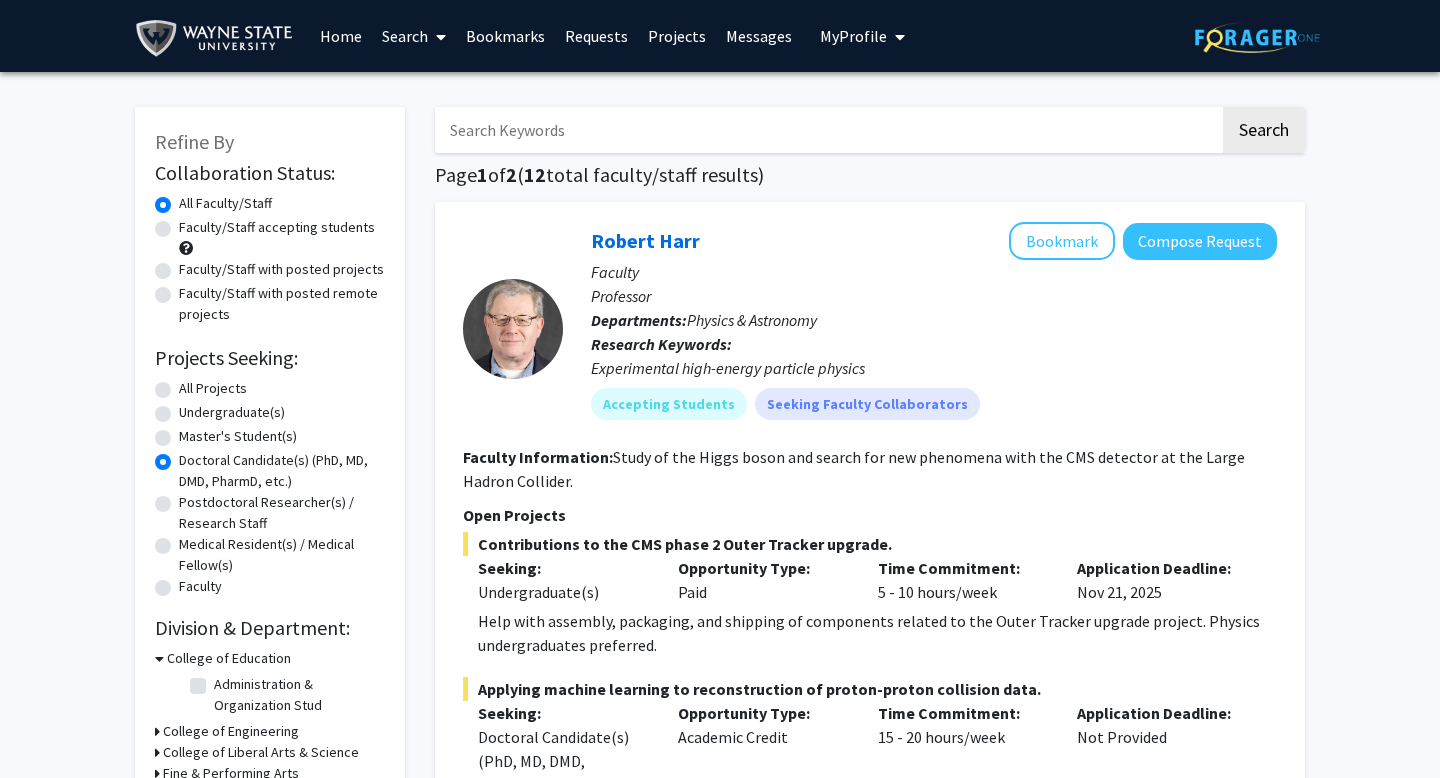 click on "Undergraduate(s)" 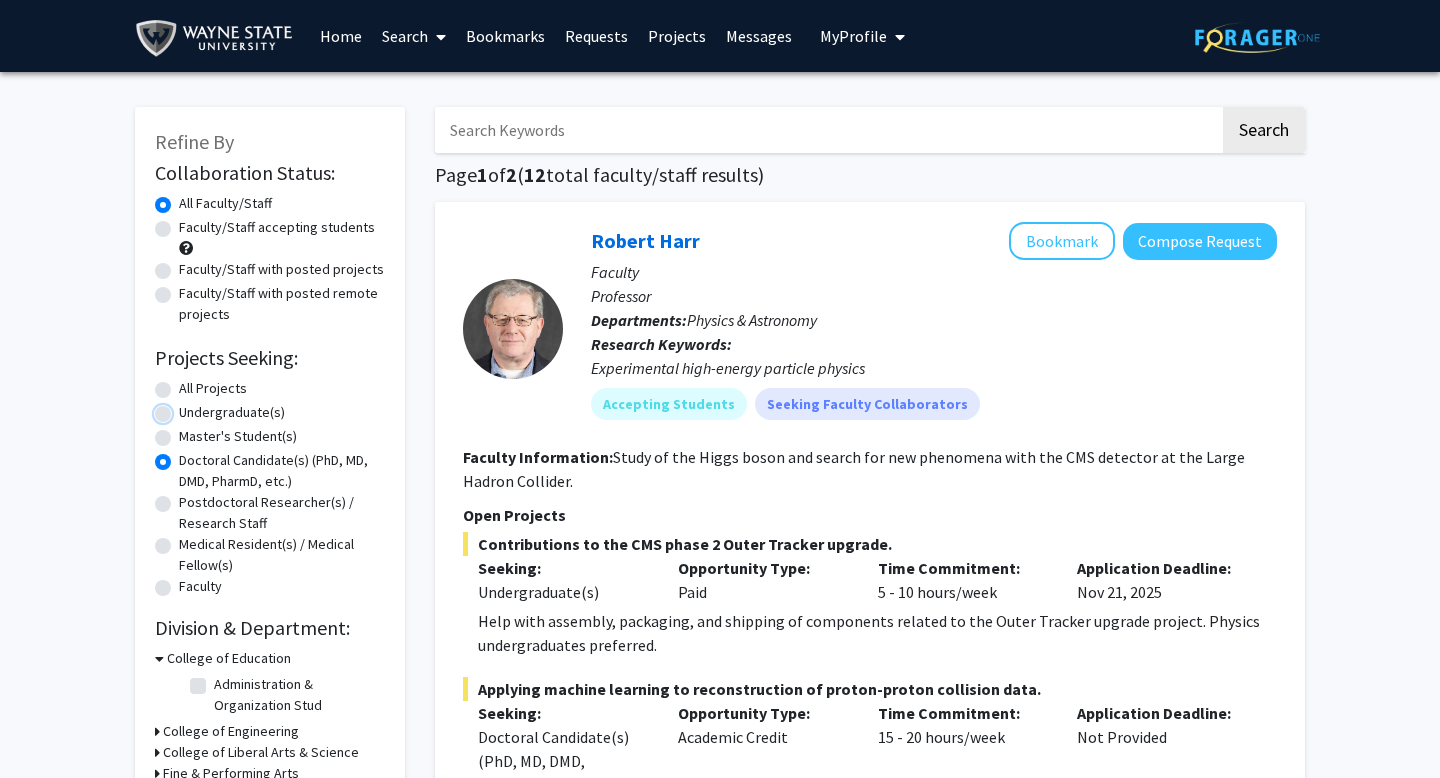 click on "Undergraduate(s)" at bounding box center (185, 408) 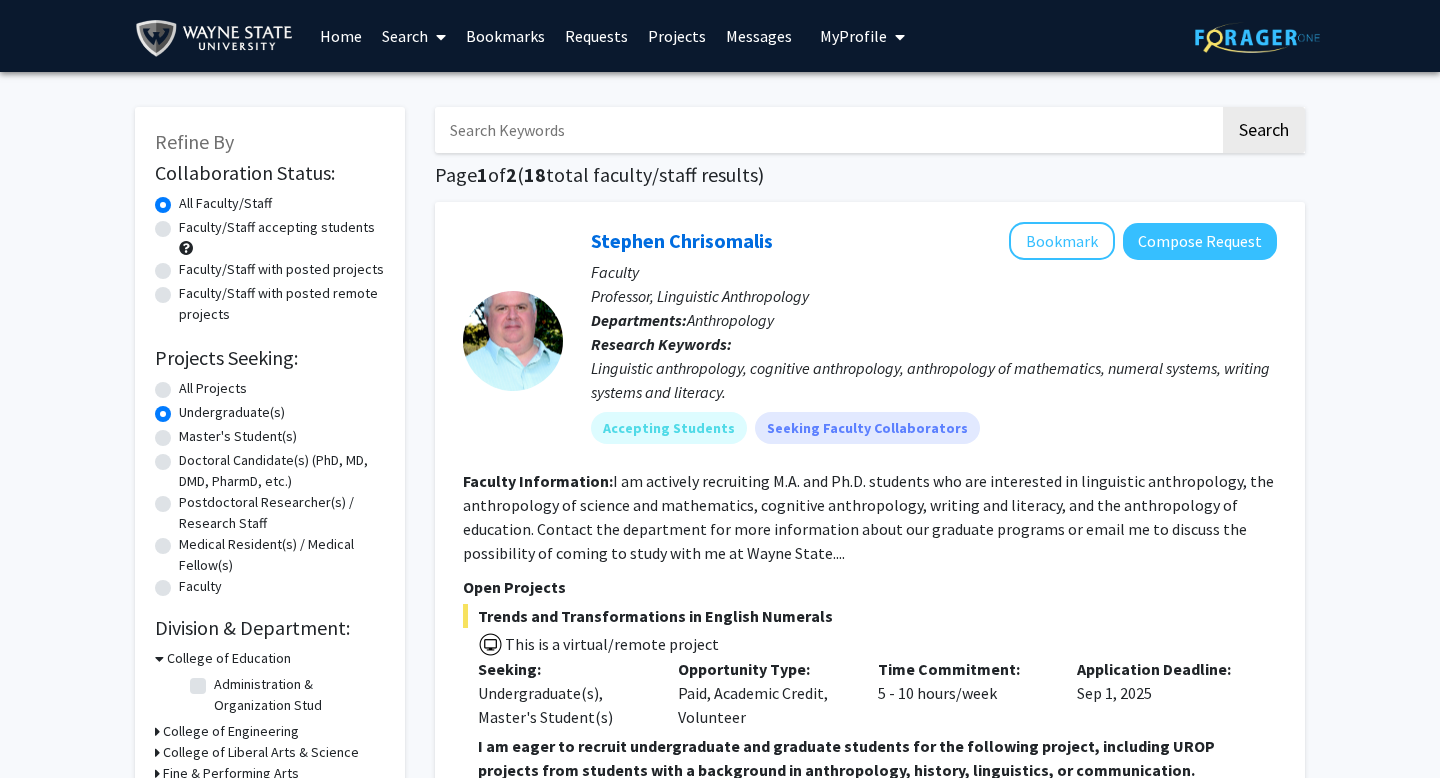 click on "Doctoral Candidate(s) (PhD, MD, DMD, PharmD, etc.)" 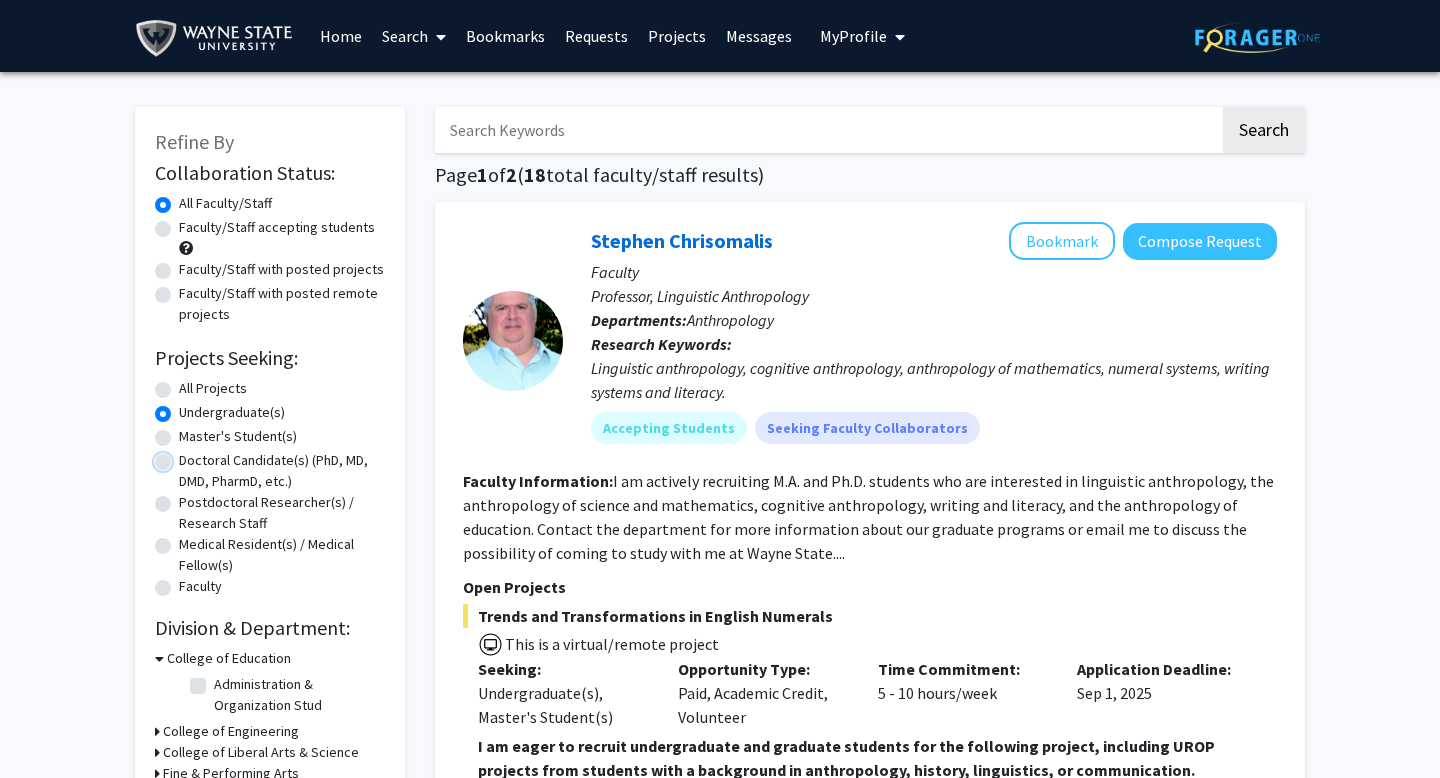 click on "Doctoral Candidate(s) (PhD, MD, DMD, PharmD, etc.)" at bounding box center (185, 456) 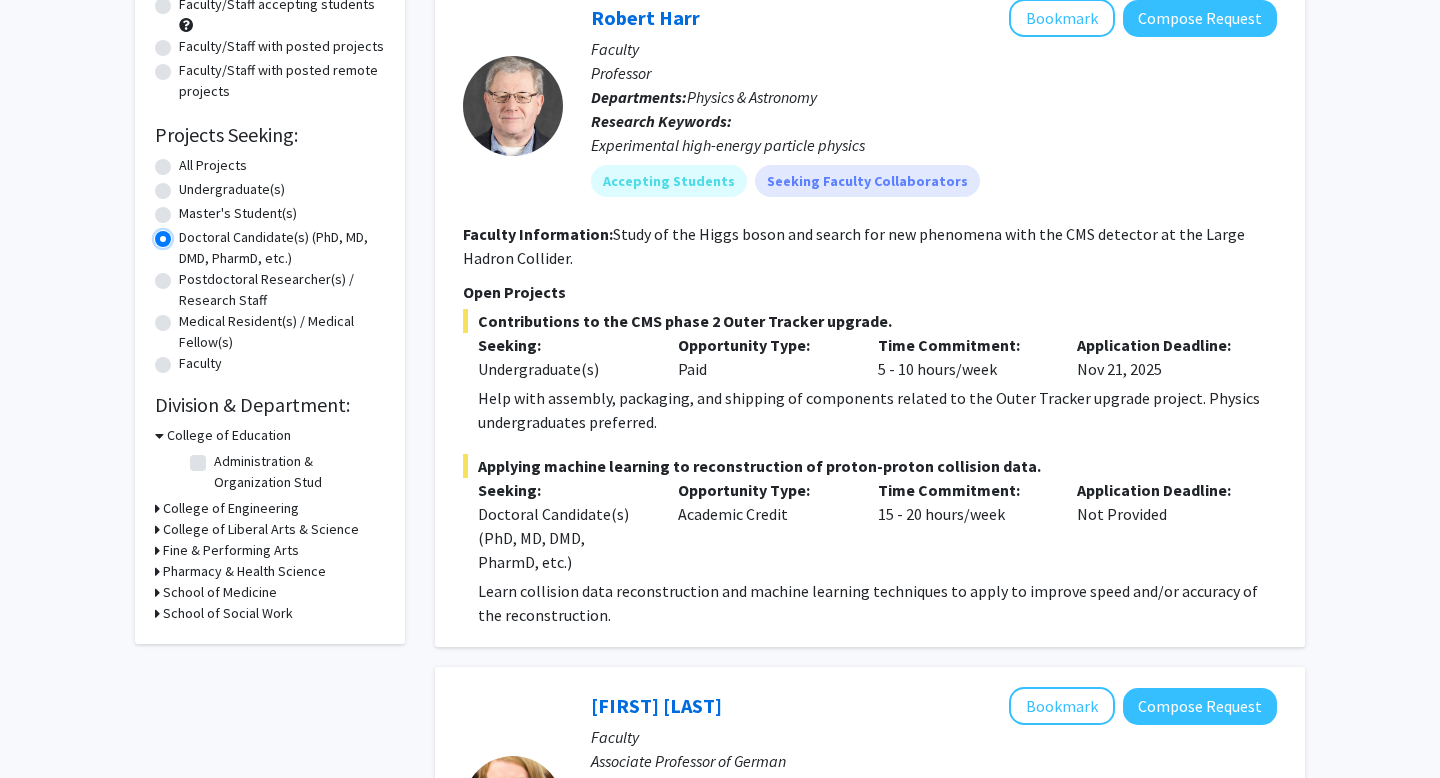 scroll, scrollTop: 228, scrollLeft: 0, axis: vertical 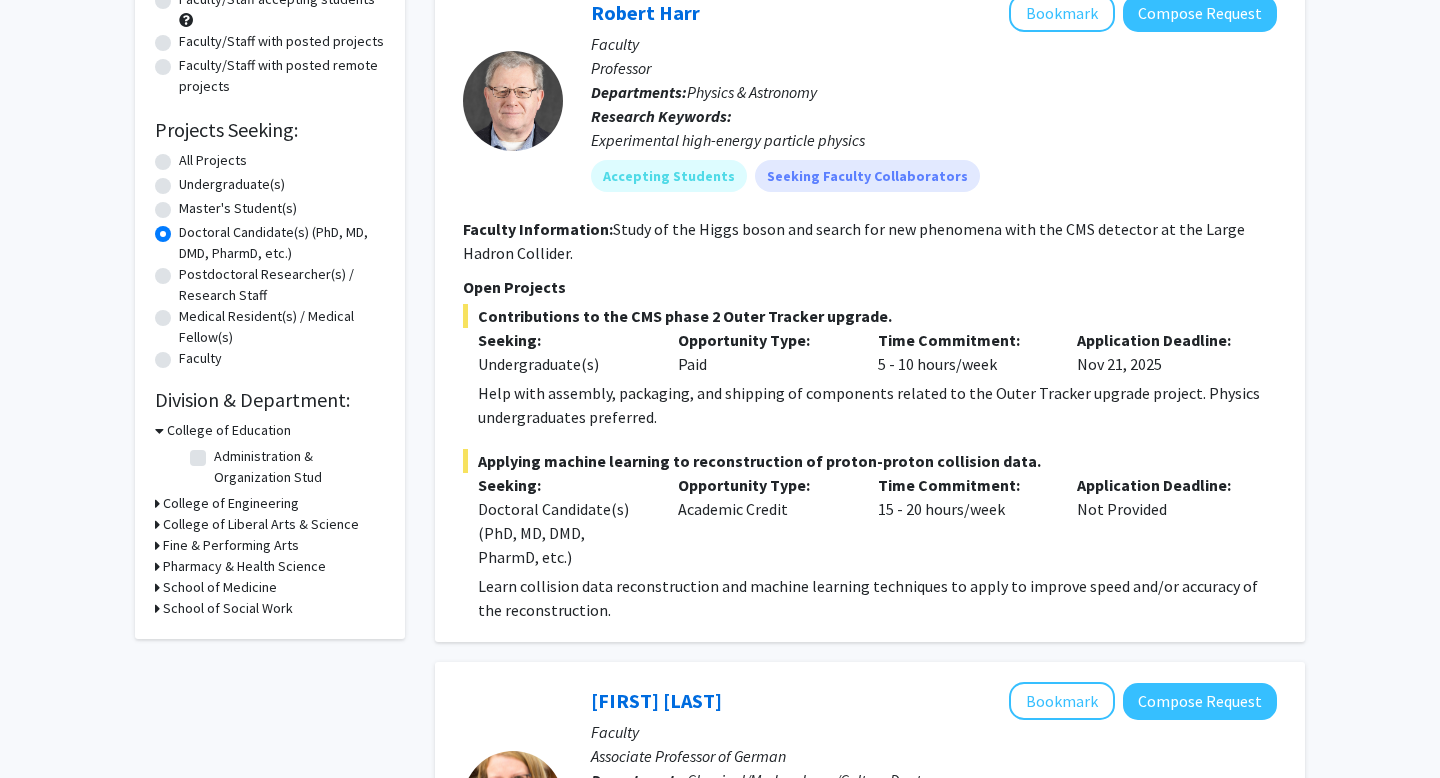 click 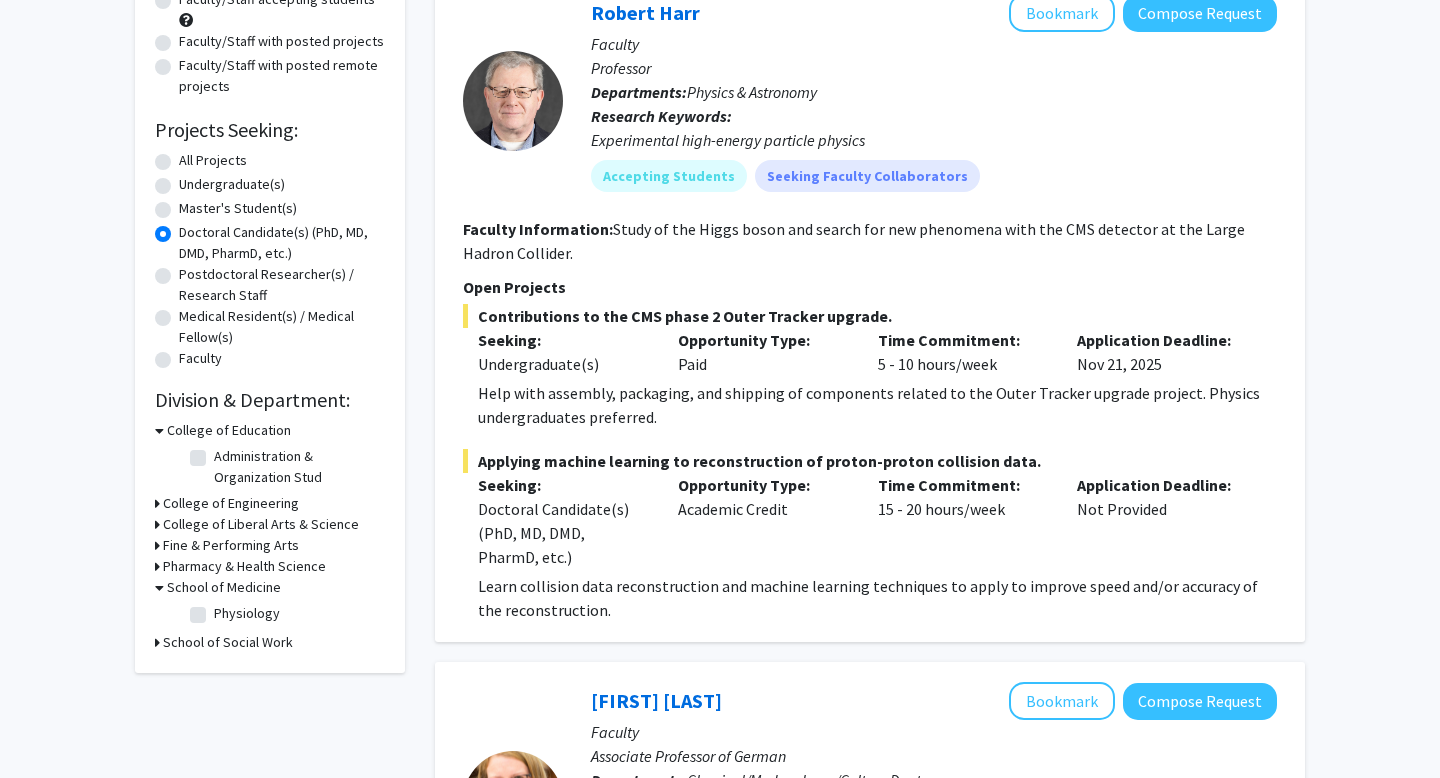 click on "School of Medicine" at bounding box center (224, 587) 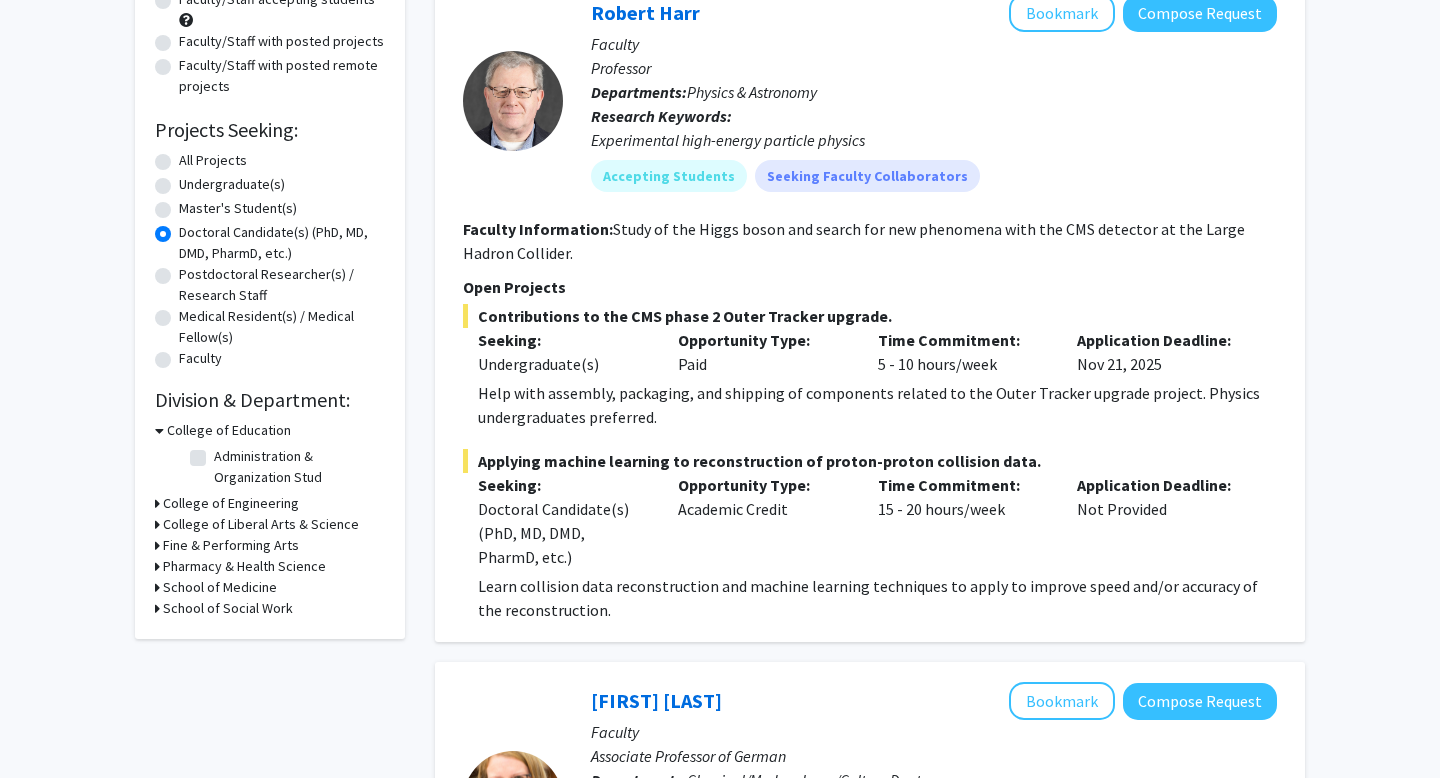 click on "School of Medicine" at bounding box center [220, 587] 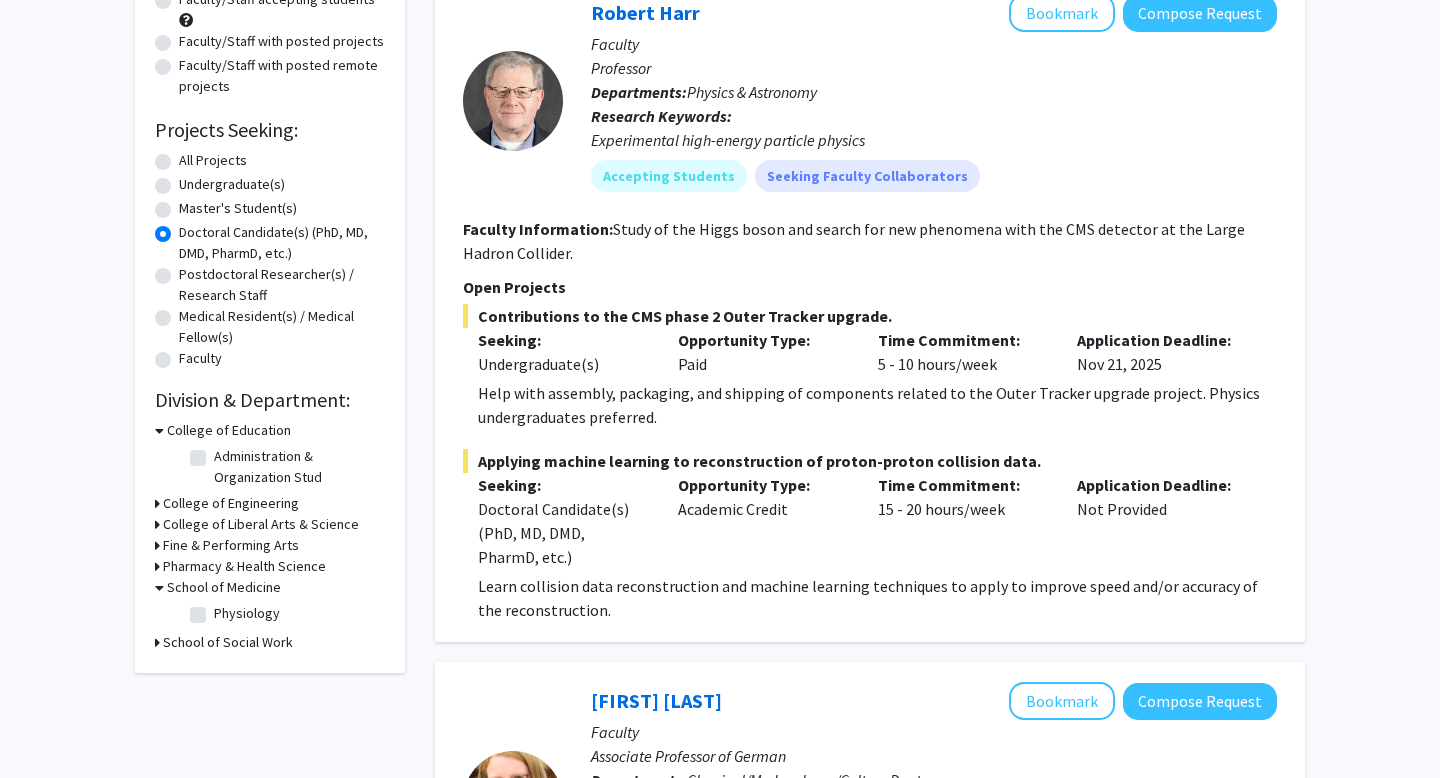 click on "Physiology" 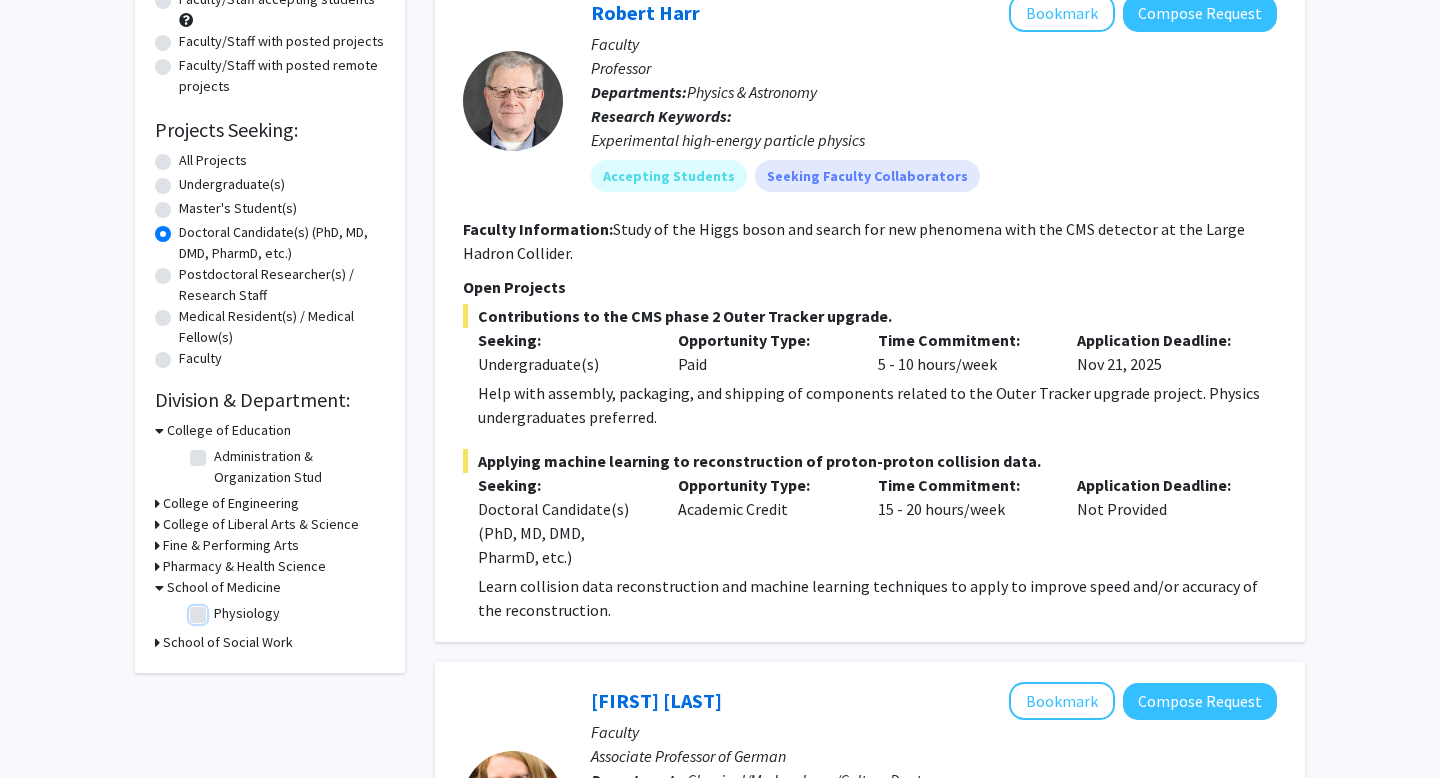 click on "Physiology" at bounding box center (220, 609) 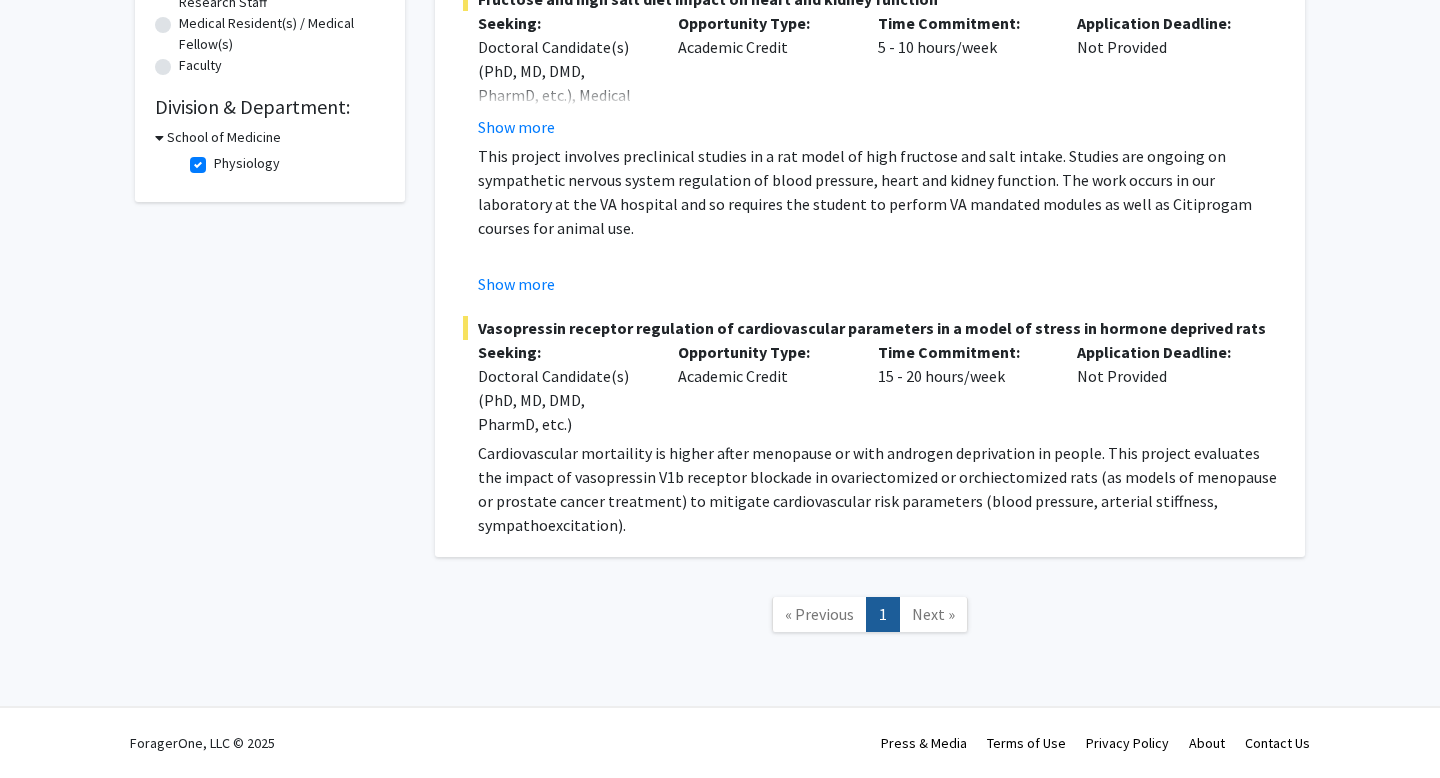 scroll, scrollTop: 0, scrollLeft: 0, axis: both 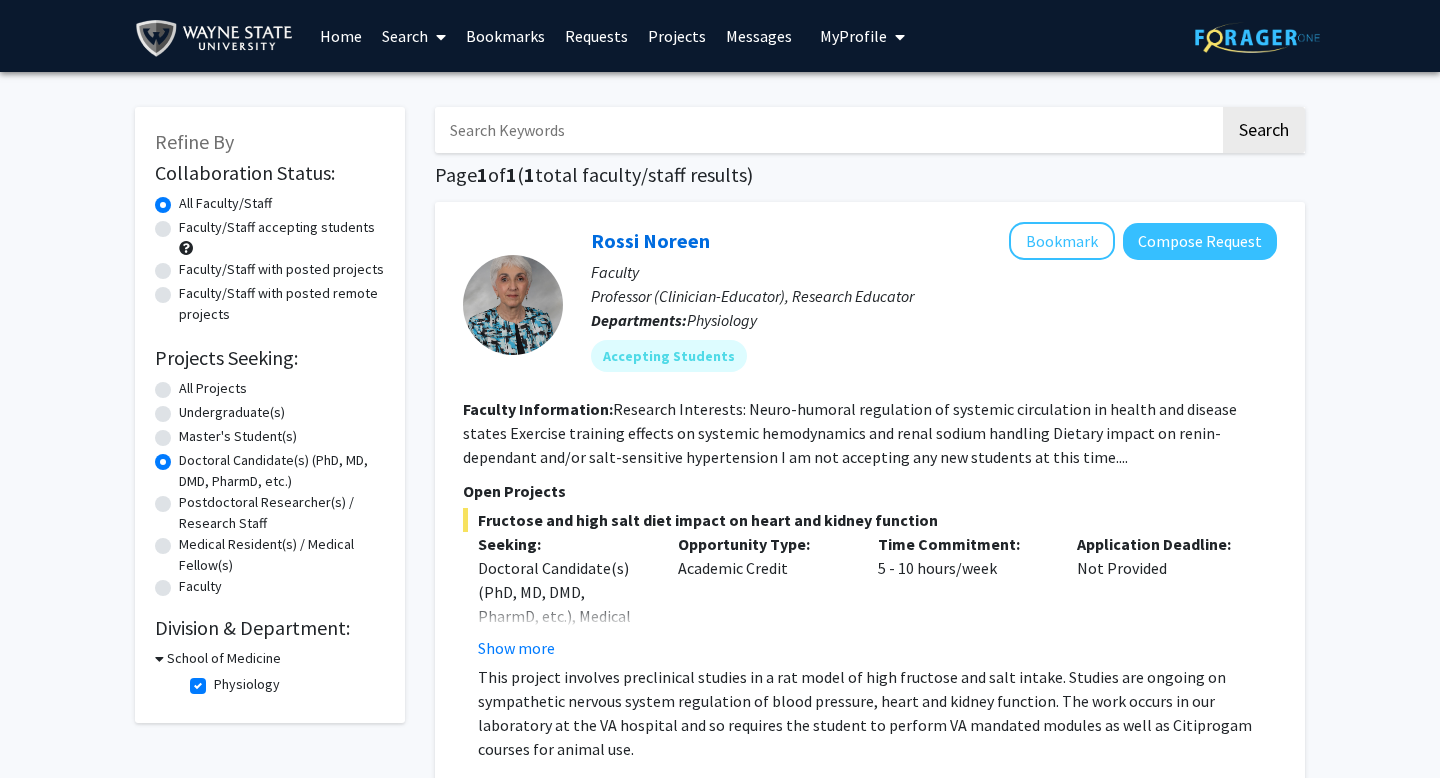 click on "All Projects" 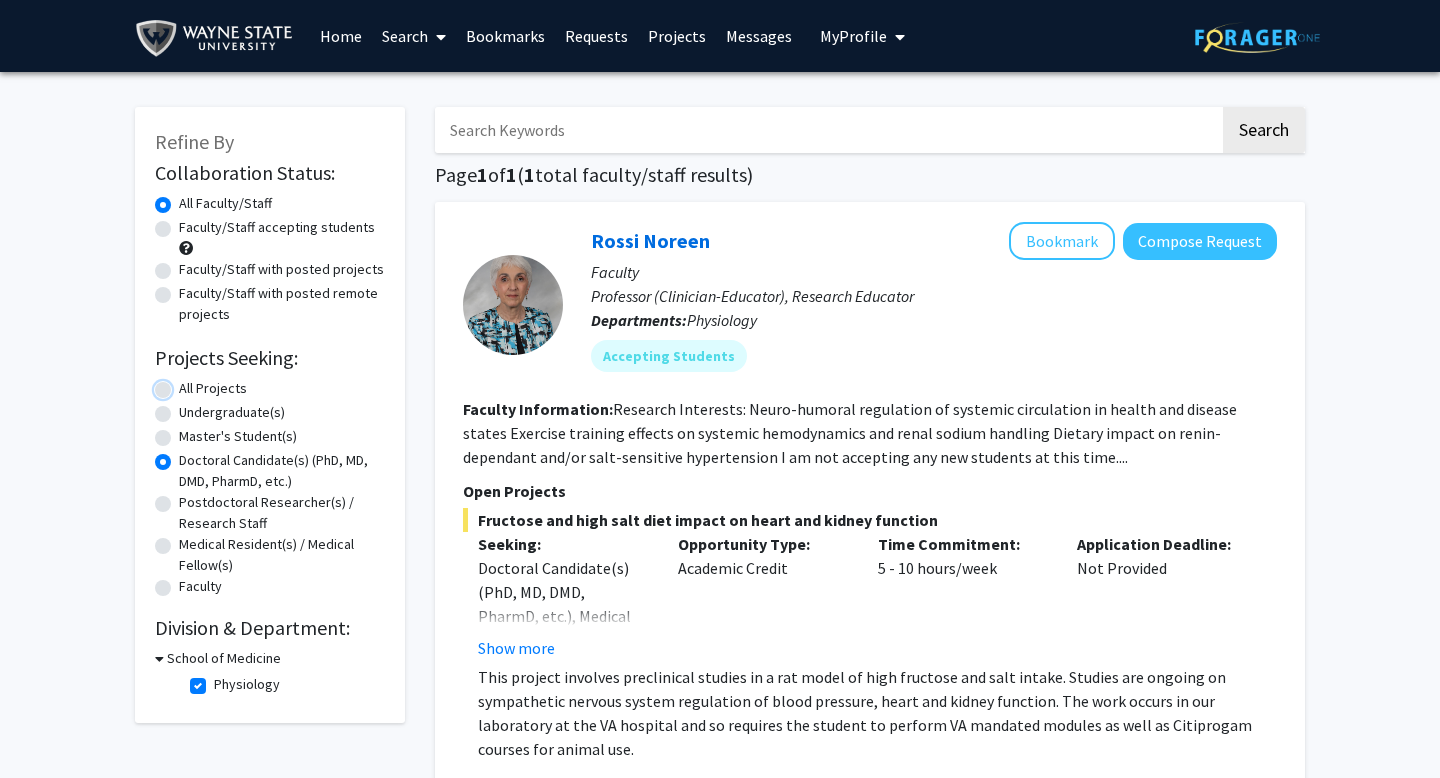 click on "All Projects" at bounding box center [185, 384] 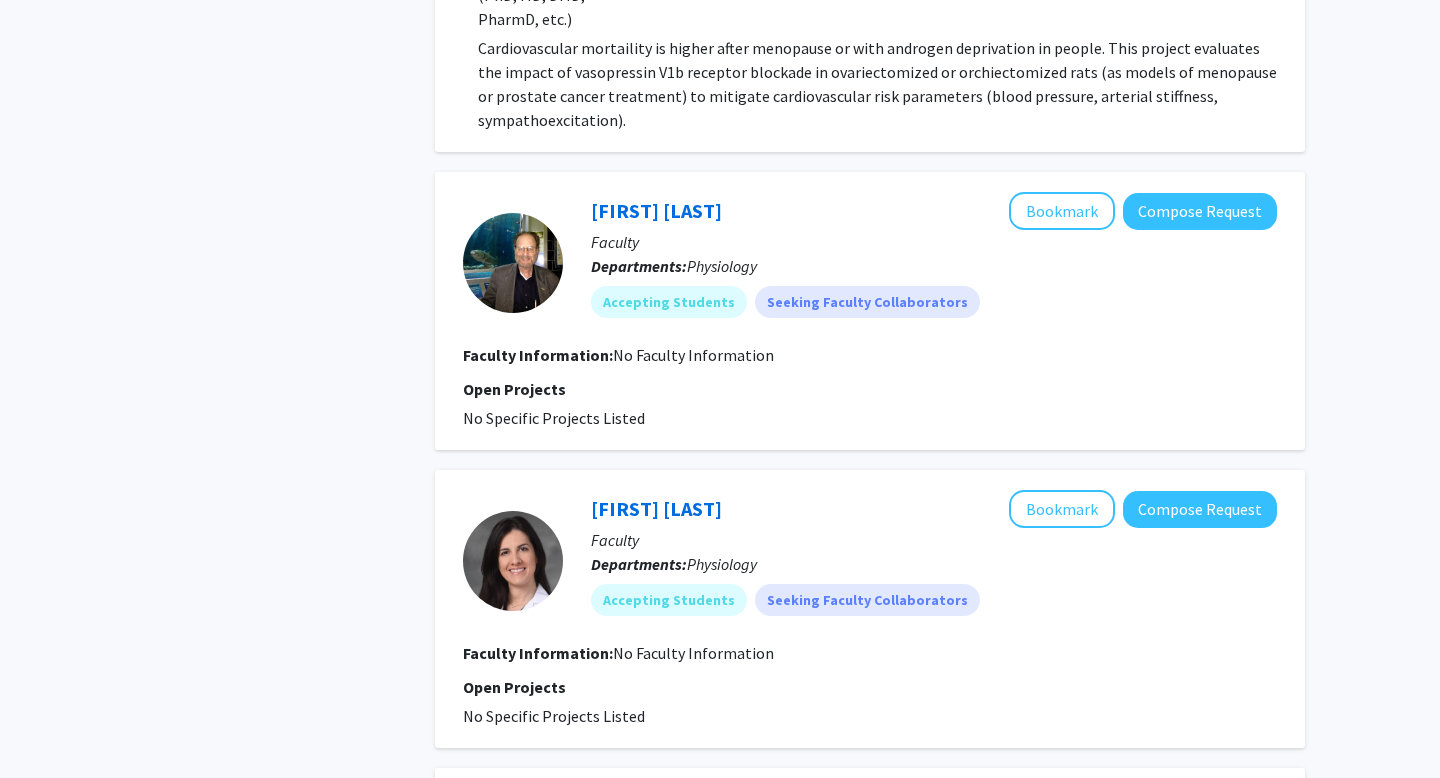 scroll, scrollTop: 123, scrollLeft: 0, axis: vertical 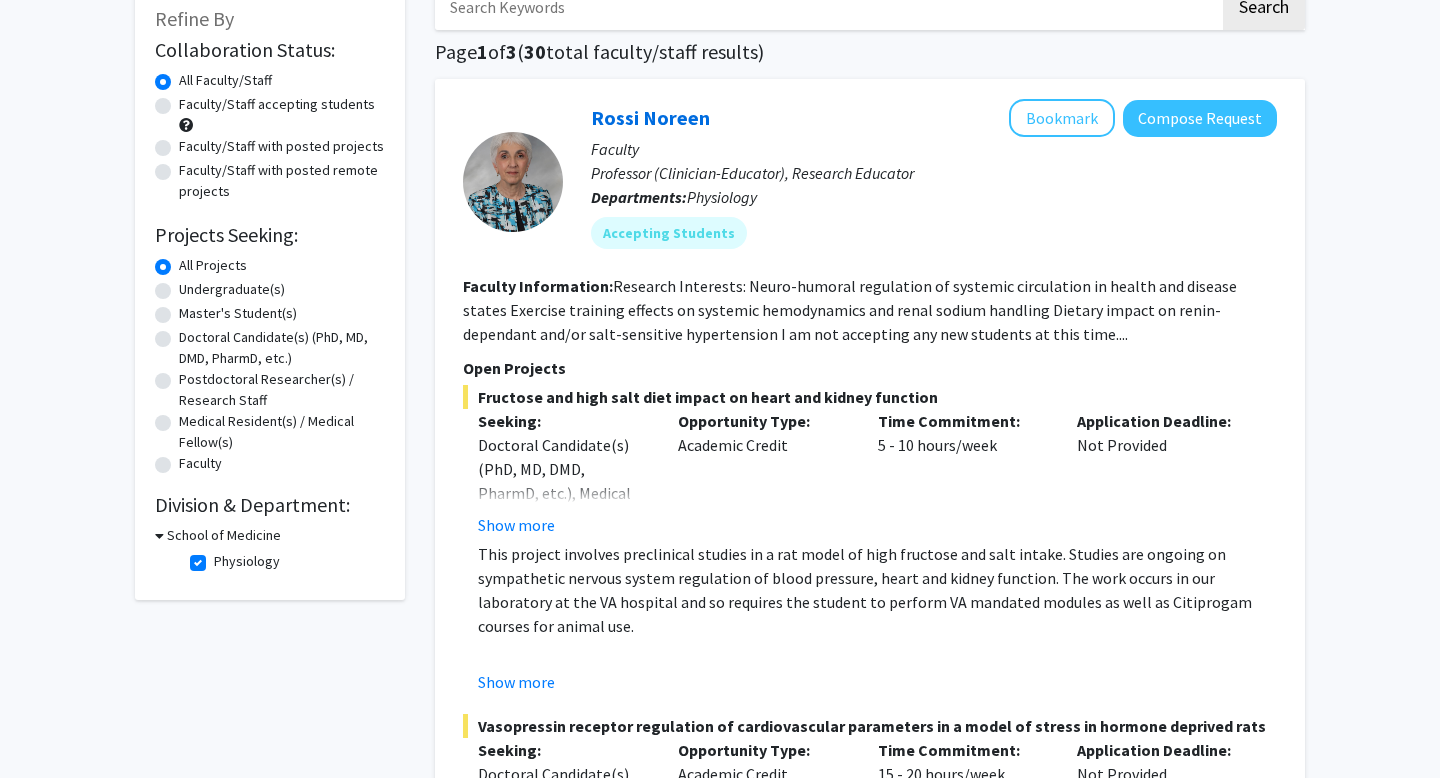 click on "Physiology" 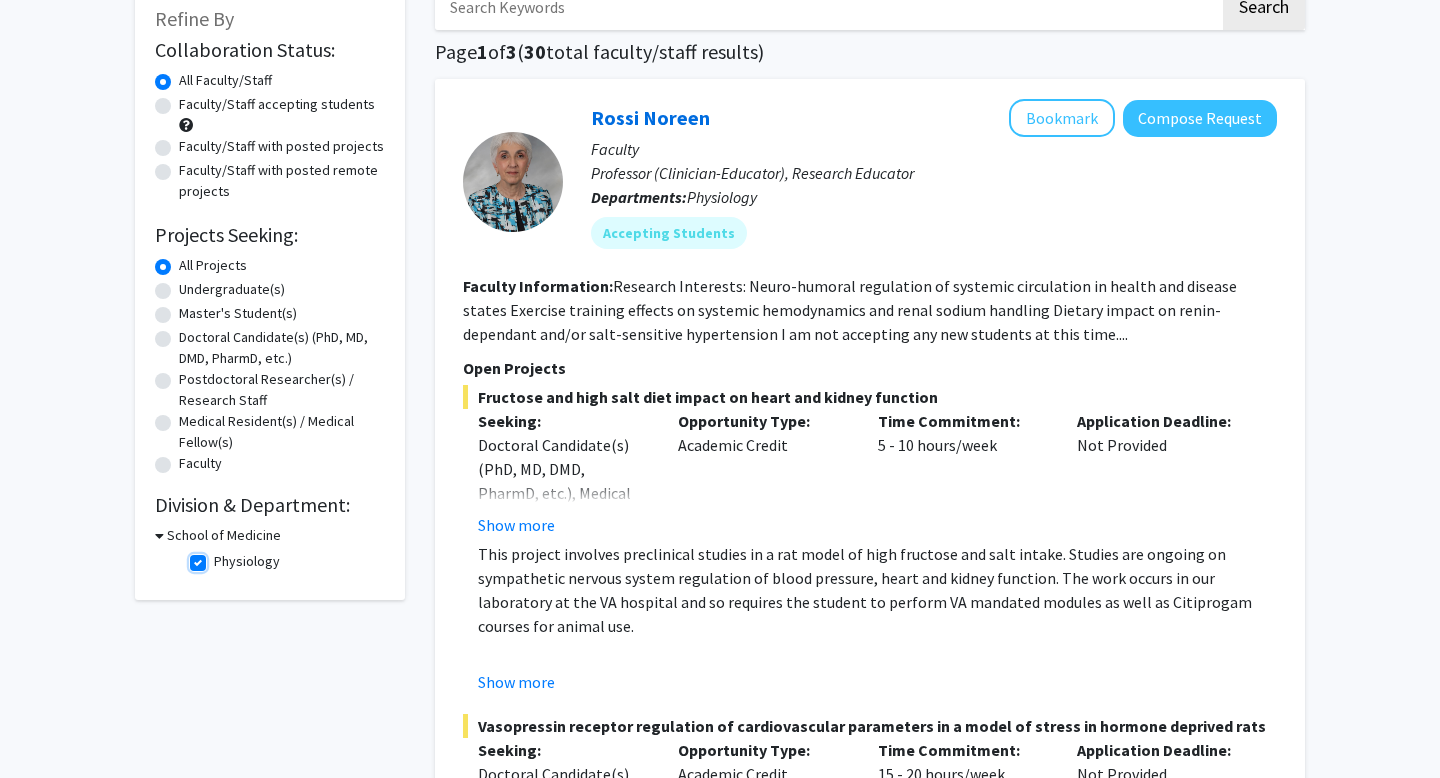 click on "Physiology" at bounding box center [220, 557] 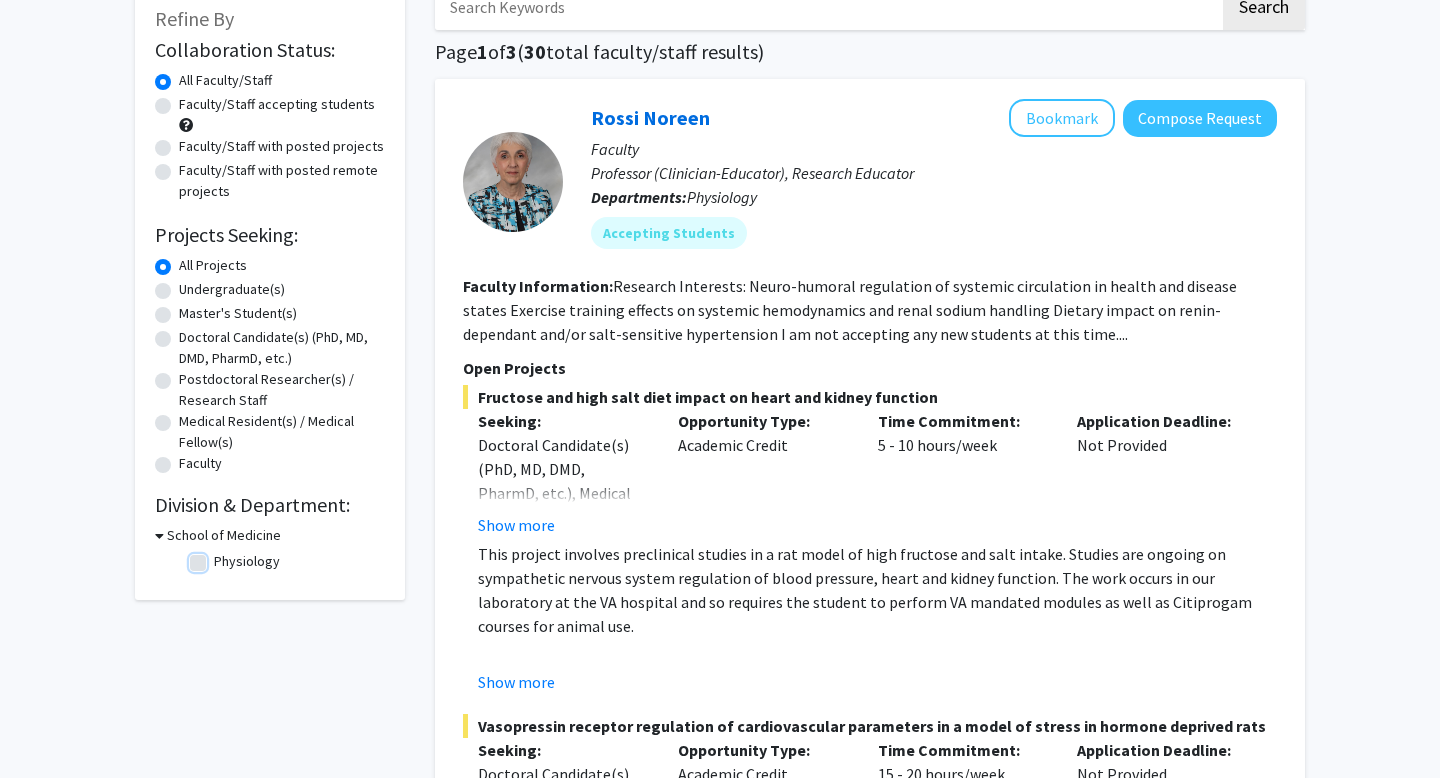 scroll, scrollTop: 0, scrollLeft: 0, axis: both 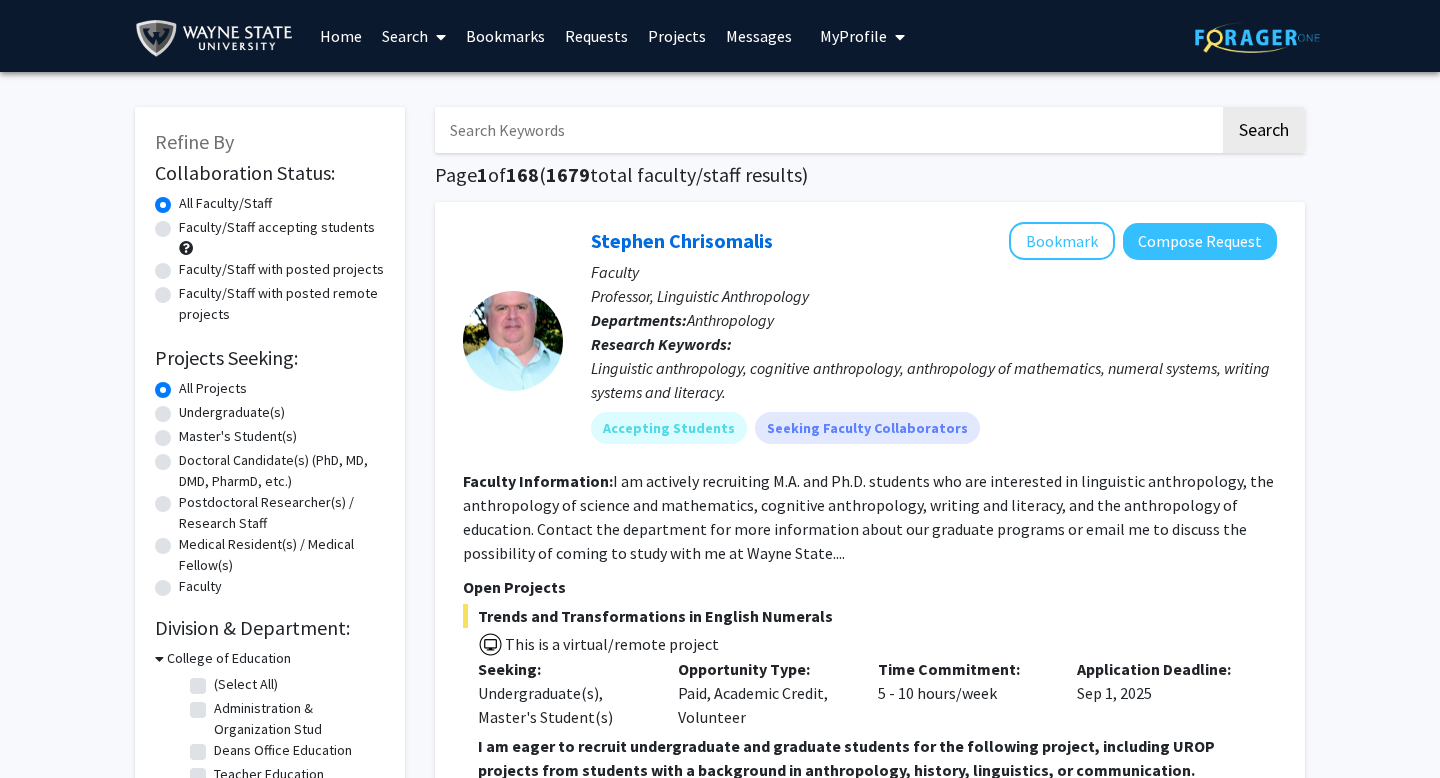 click on "College of Education" at bounding box center (229, 658) 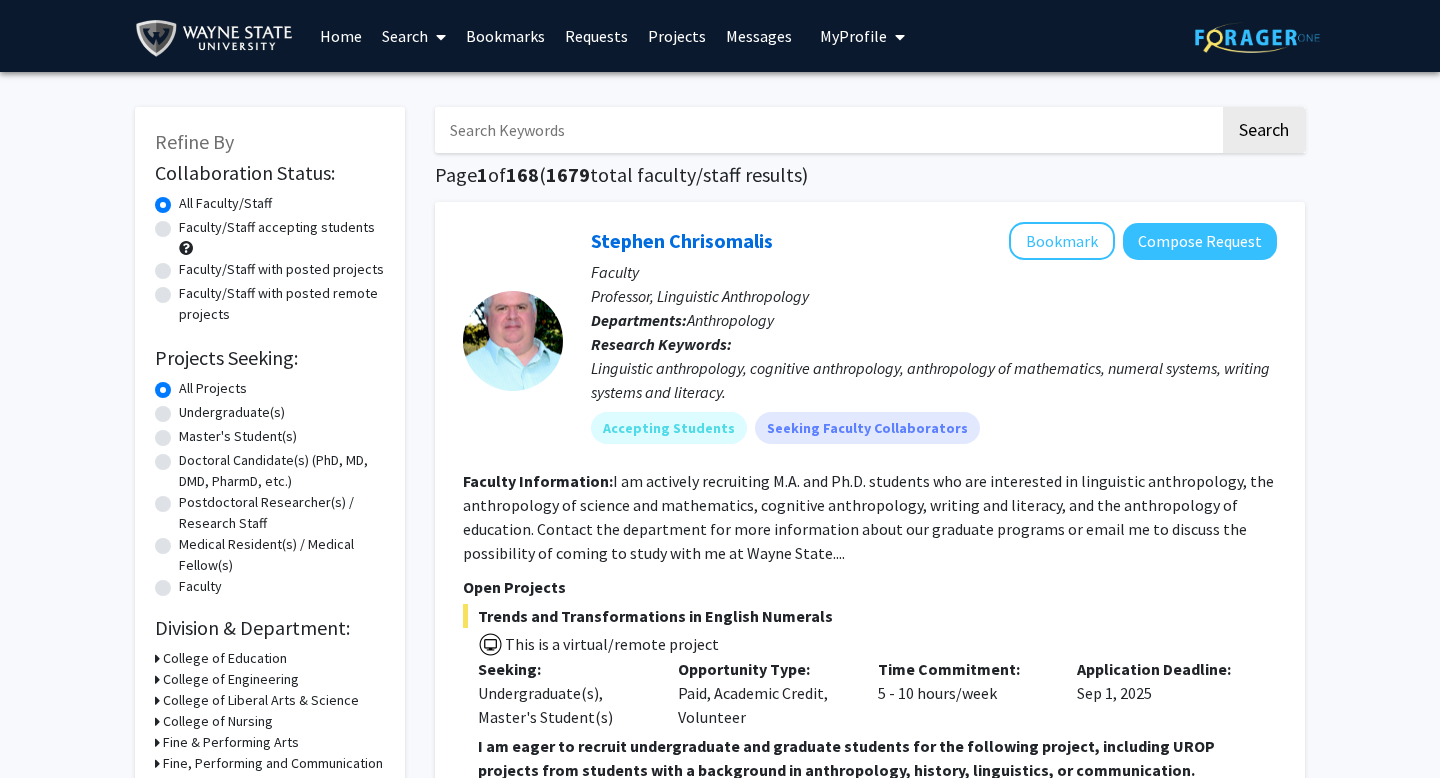 click on "College of Education" at bounding box center (225, 658) 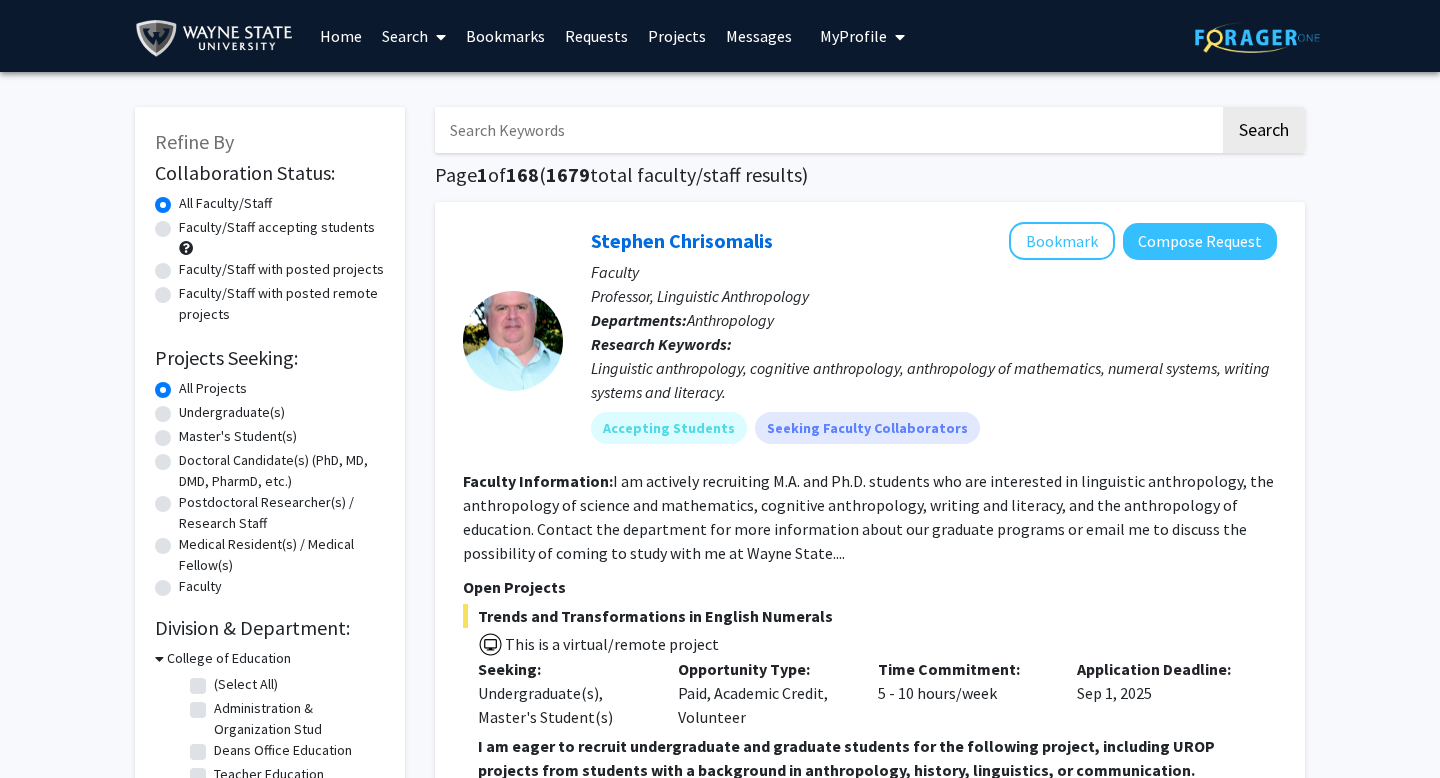 scroll, scrollTop: 747, scrollLeft: 0, axis: vertical 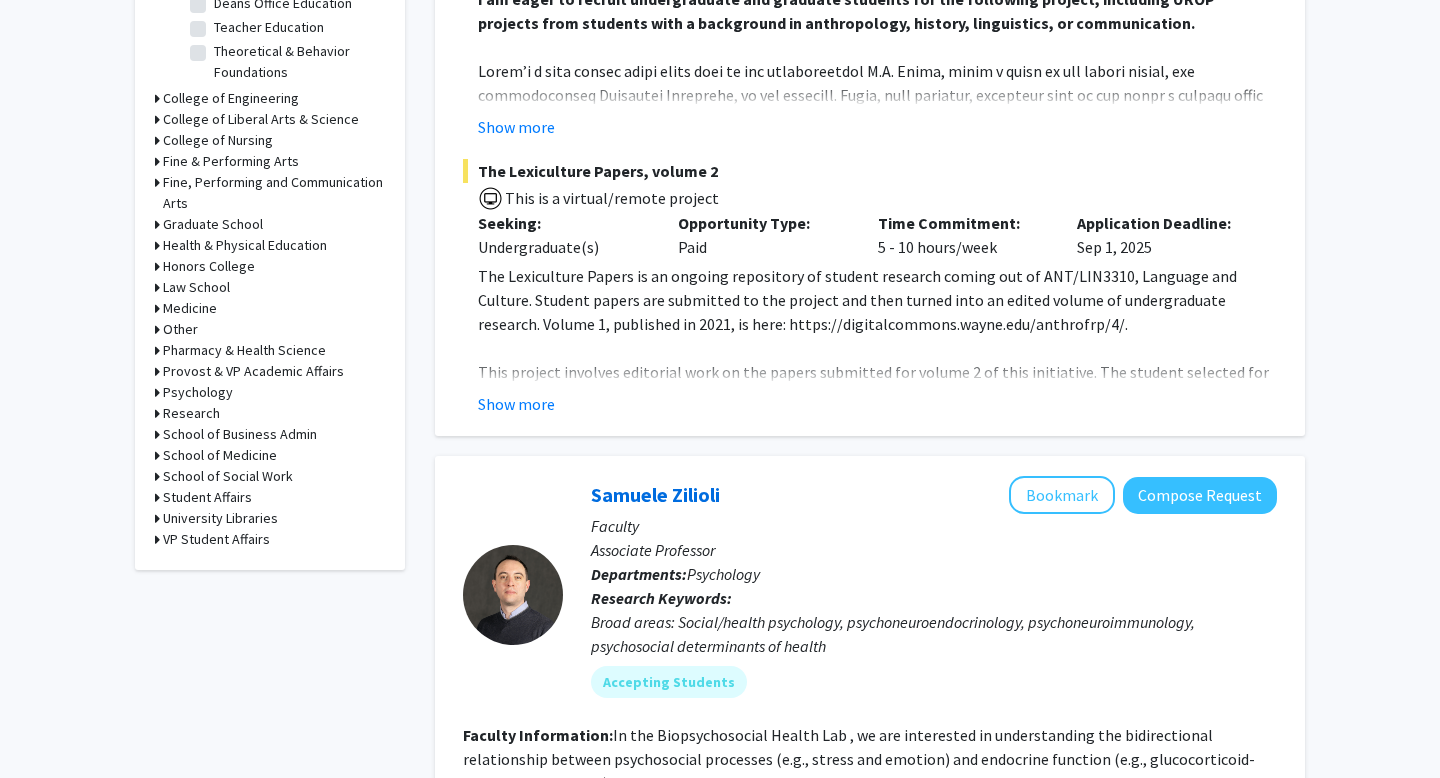 click on "School of Medicine" at bounding box center [220, 455] 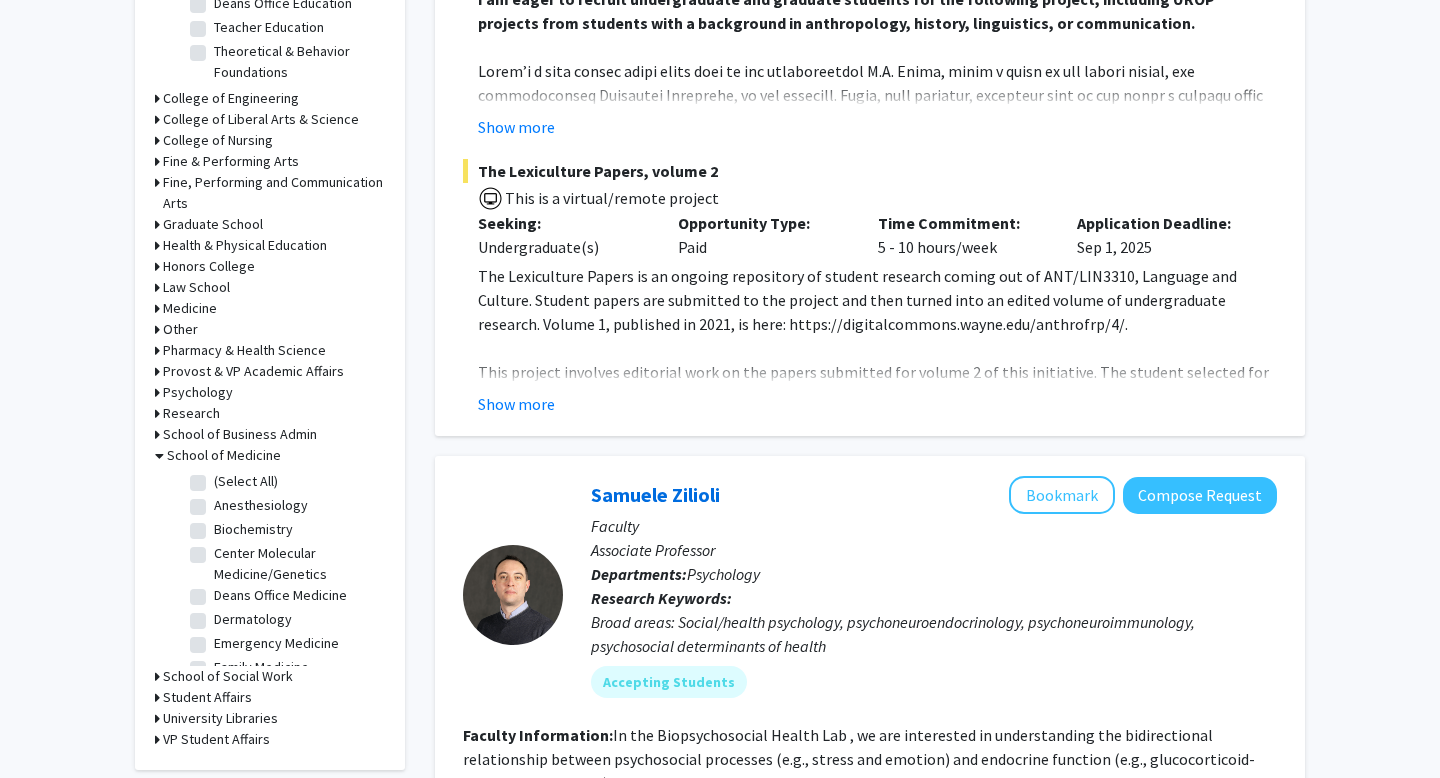 click on "(Select All)" 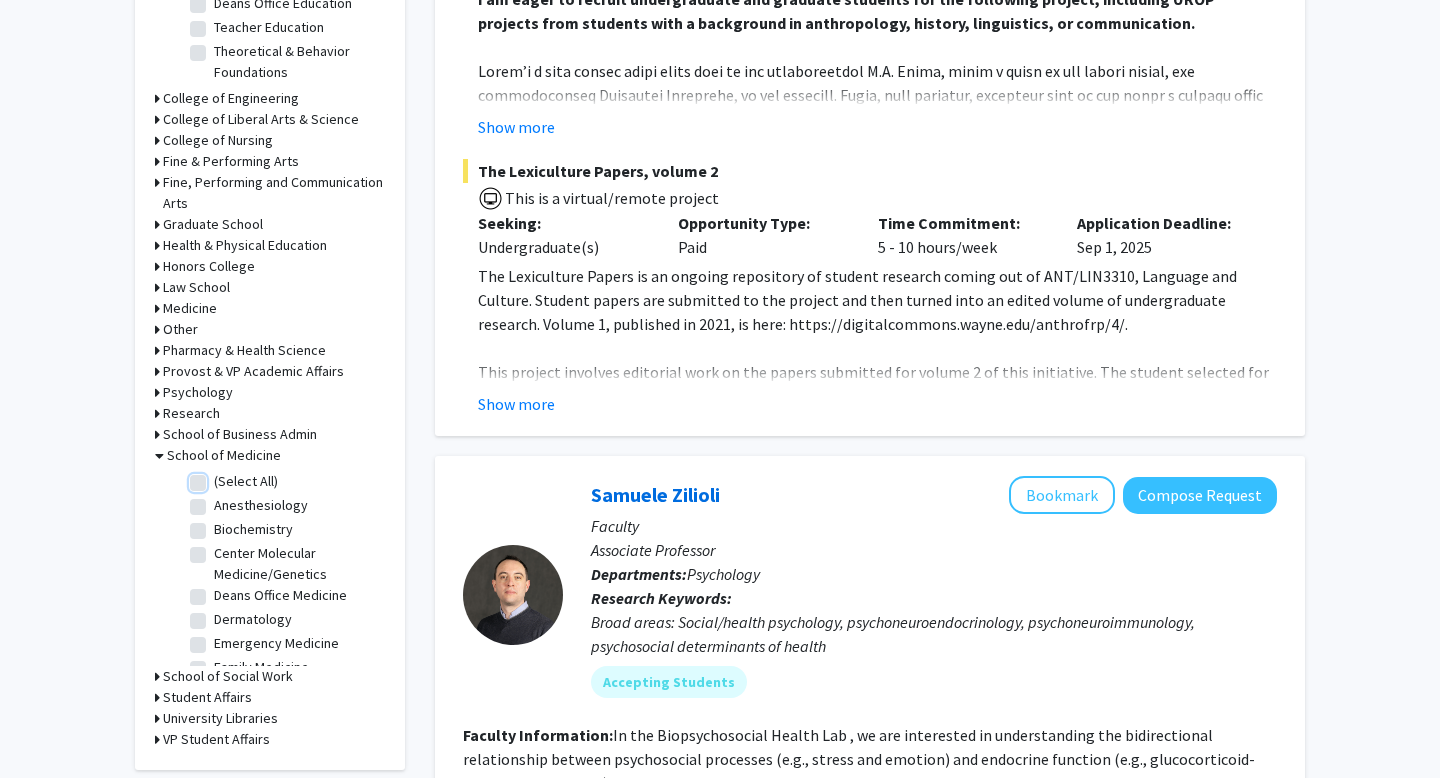click on "(Select All)" at bounding box center (220, 477) 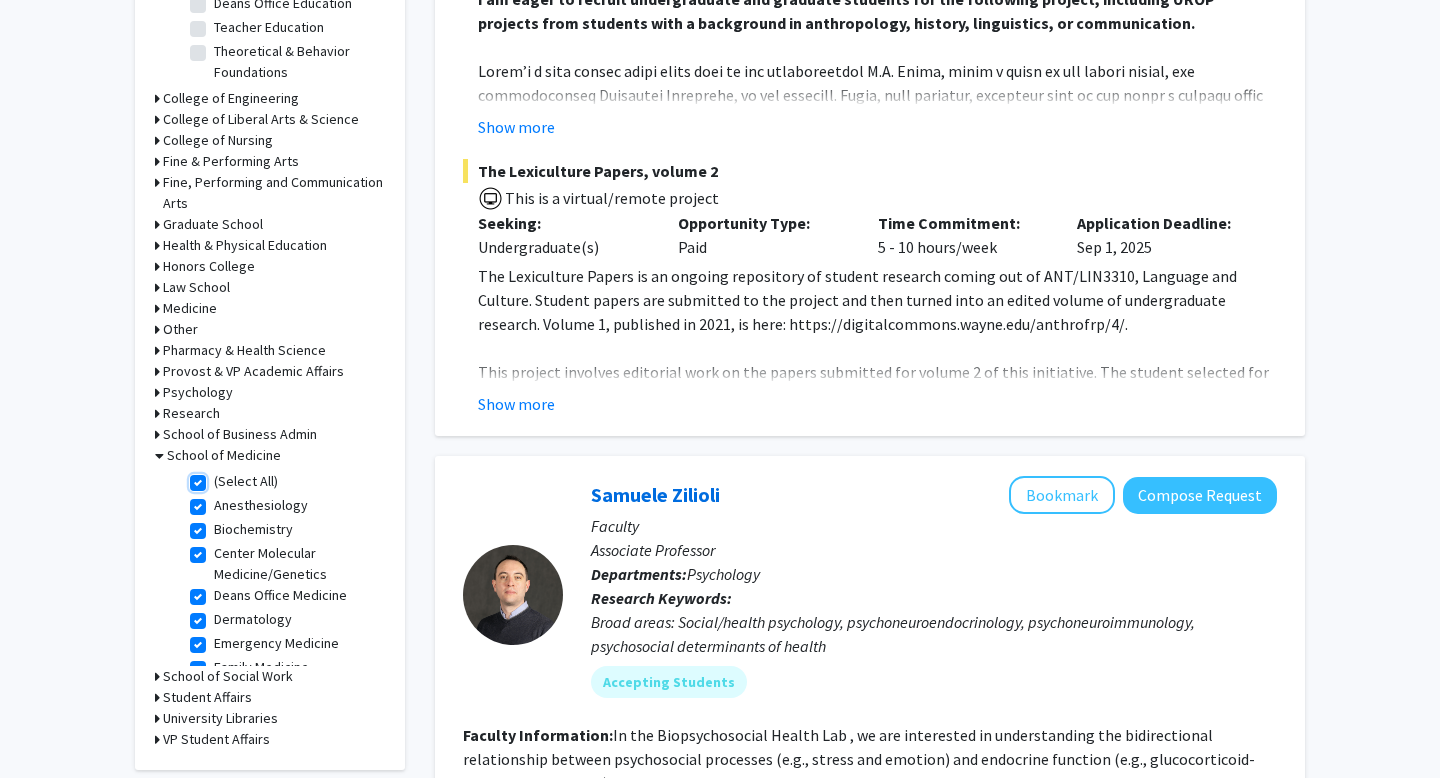 checkbox on "true" 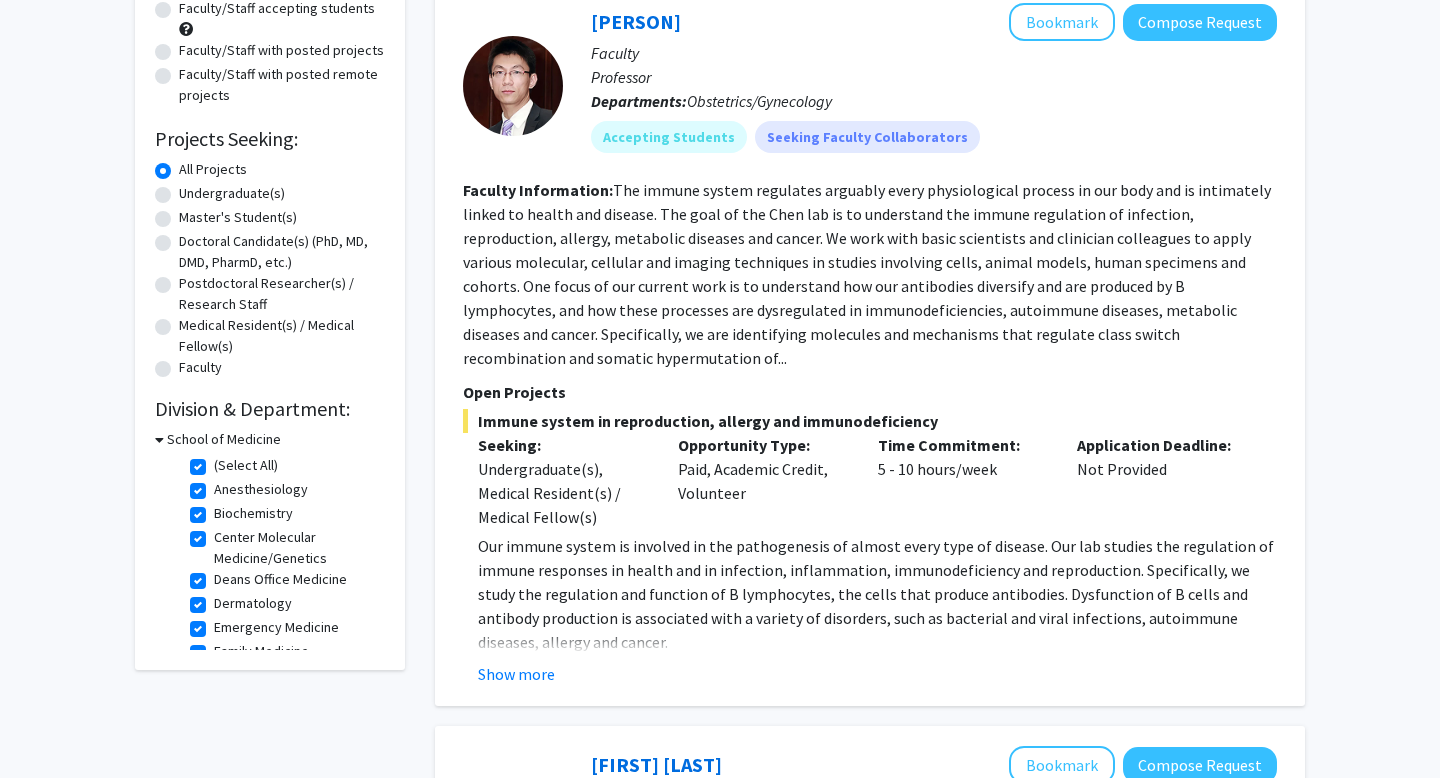 scroll, scrollTop: 226, scrollLeft: 0, axis: vertical 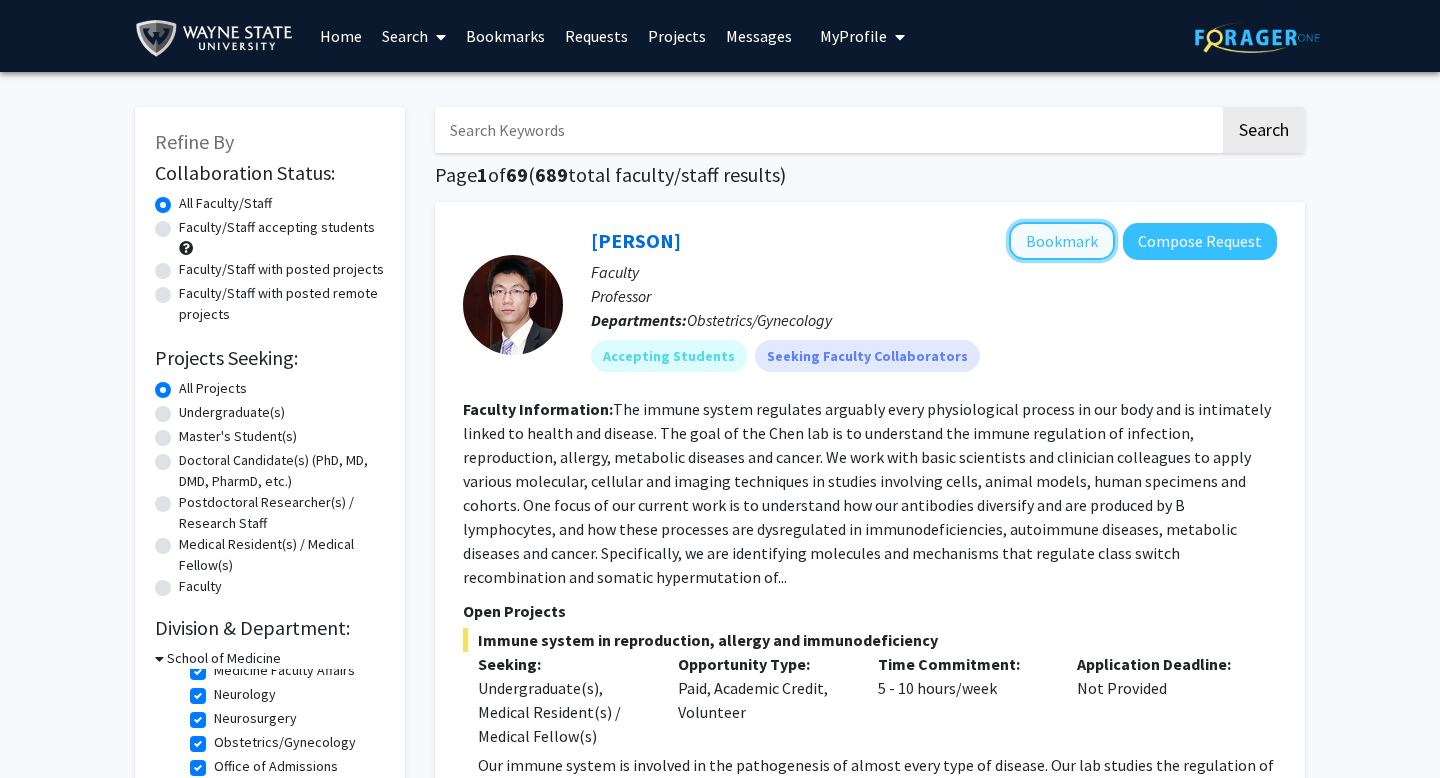 click on "Bookmark" 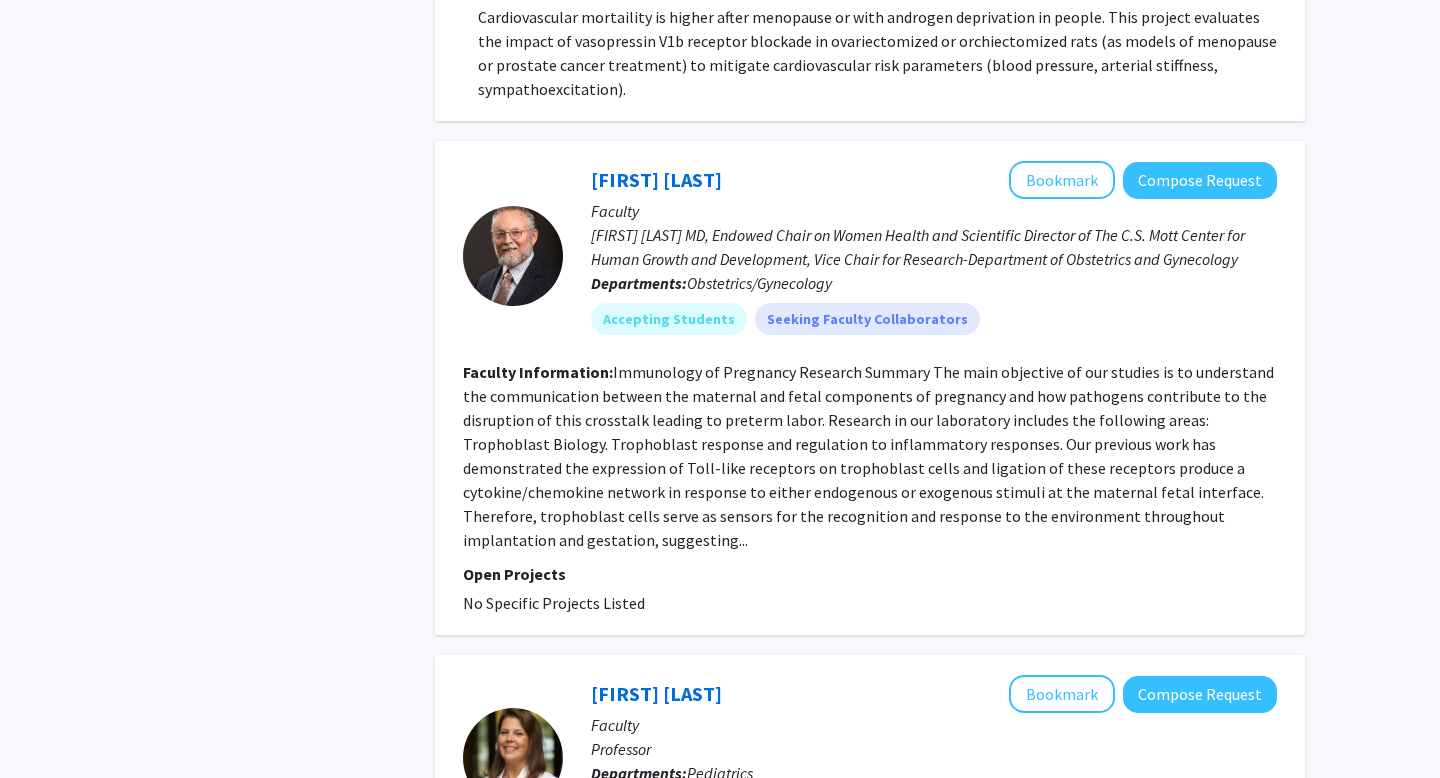 scroll, scrollTop: 2397, scrollLeft: 0, axis: vertical 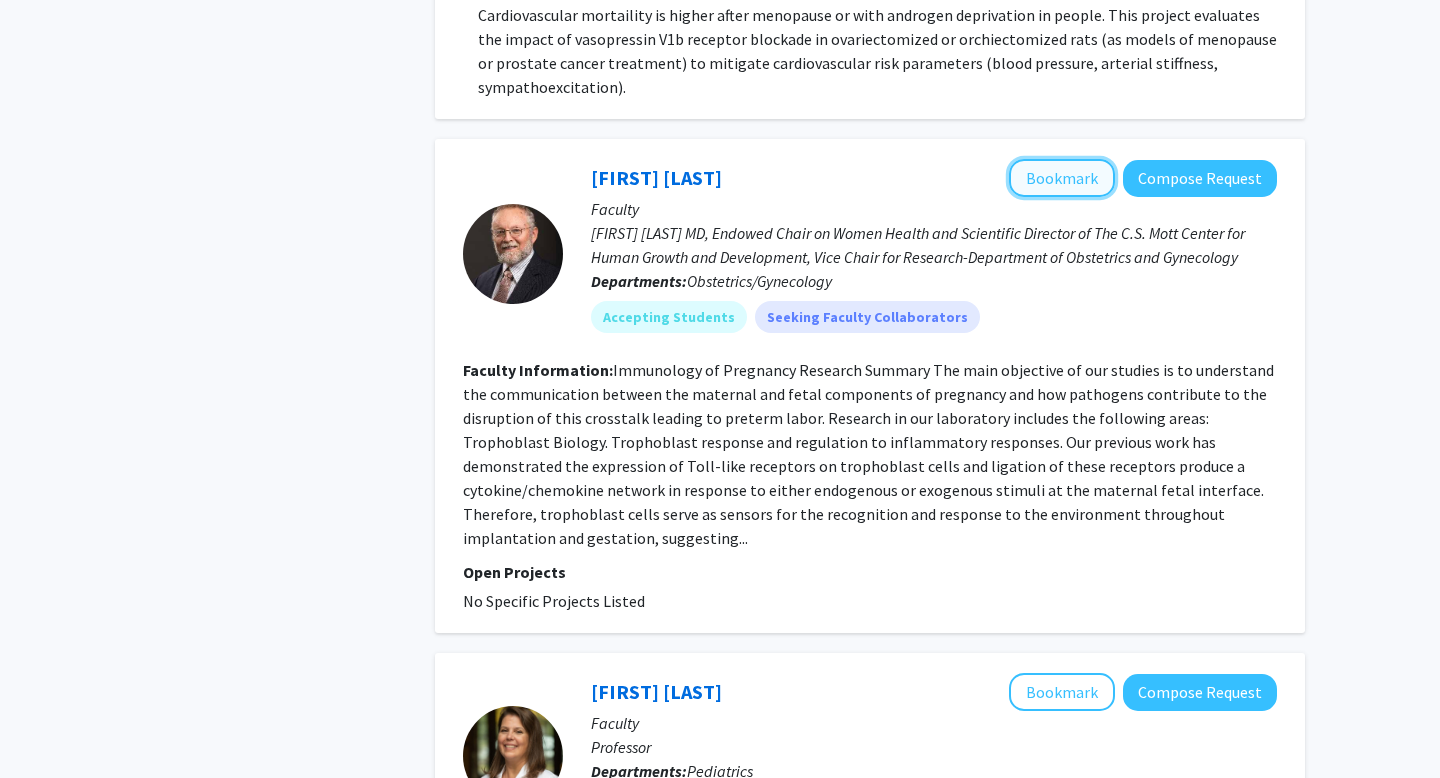click on "Bookmark" 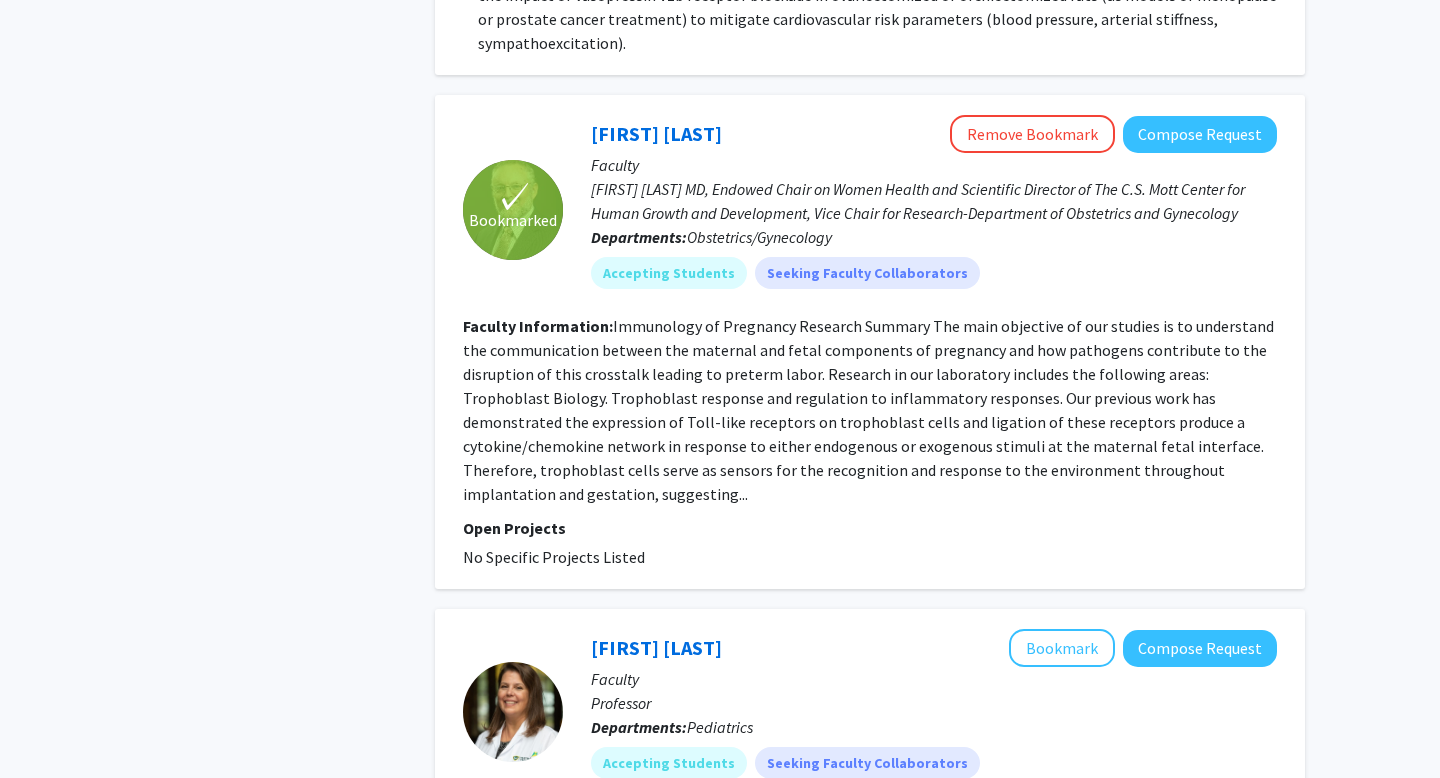 scroll, scrollTop: 2452, scrollLeft: 0, axis: vertical 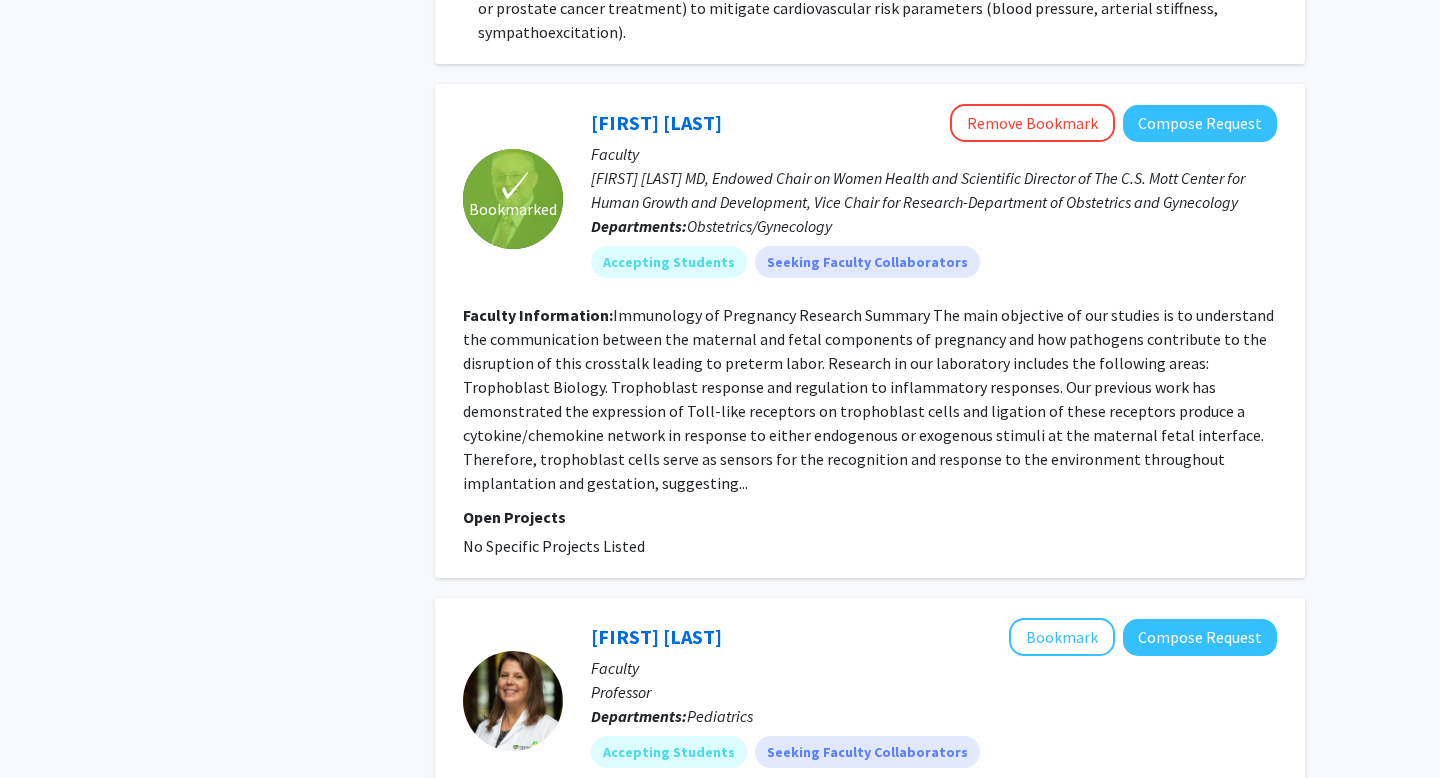 click on "Immunology of Pregnancy     Research Summary
The main objective of our studies is to understand the communication between the maternal and fetal components of pregnancy and how pathogens contribute to the disruption of this crosstalk leading to preterm labor. Research in our laboratory includes the following areas:
Trophoblast Biology.  Trophoblast response and regulation to inflammatory responses.
Our previous work has demonstrated the expression of Toll-like receptors on trophoblast cells and ligation of these receptors produce a cytokine/chemokine network in response to either endogenous or exogenous stimuli at the maternal fetal interface. Therefore, trophoblast cells serve as sensors for the recognition and response to the environment throughout implantation and gestation, suggesting..." 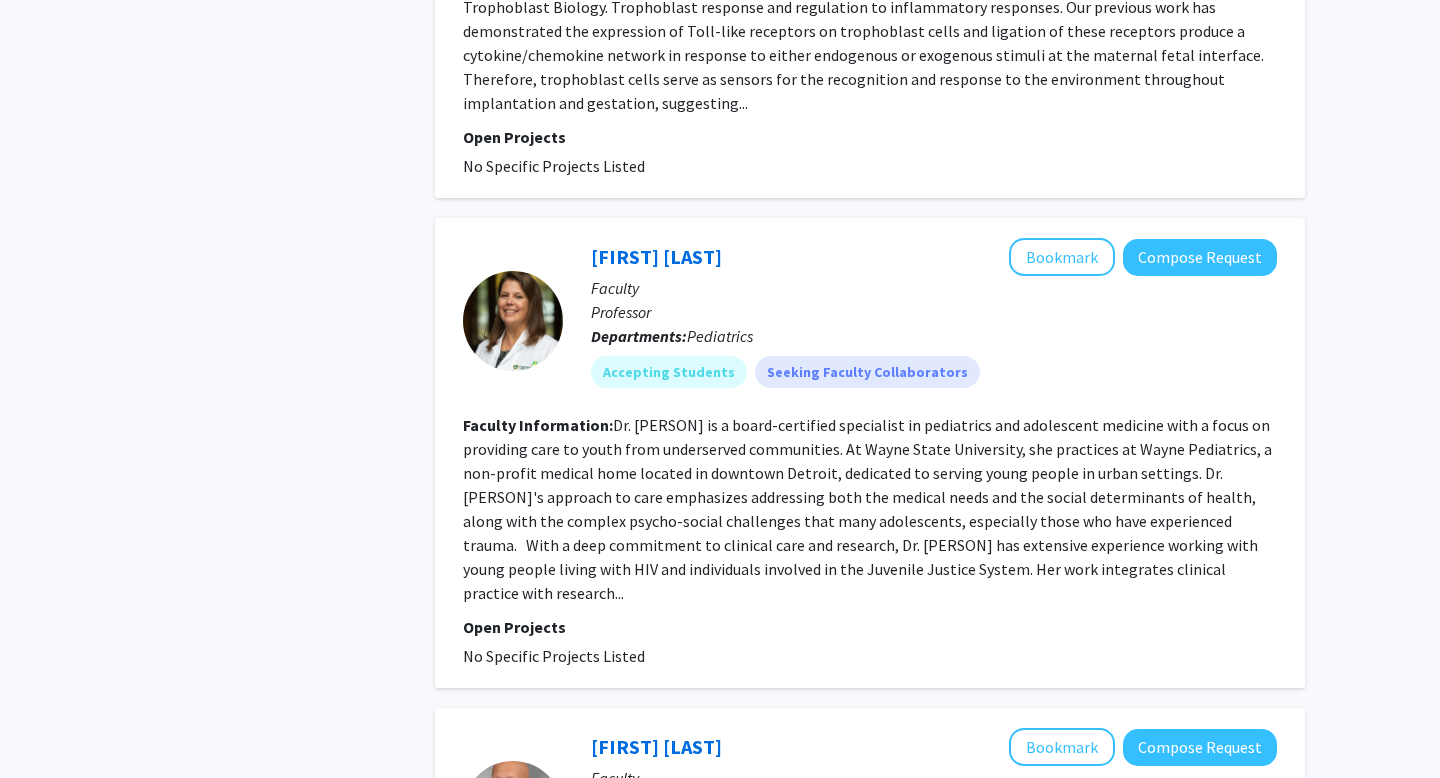 scroll, scrollTop: 2834, scrollLeft: 0, axis: vertical 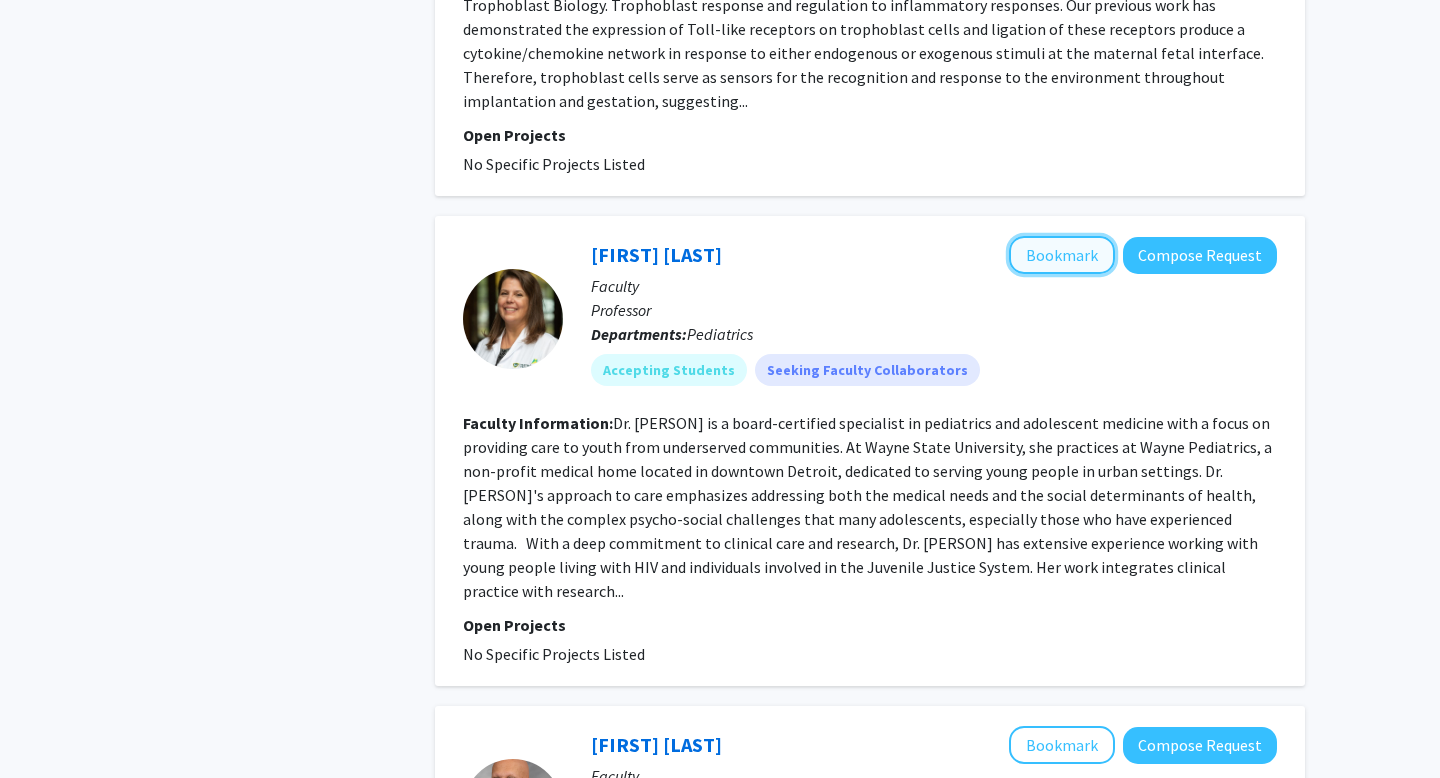 click on "Bookmark" 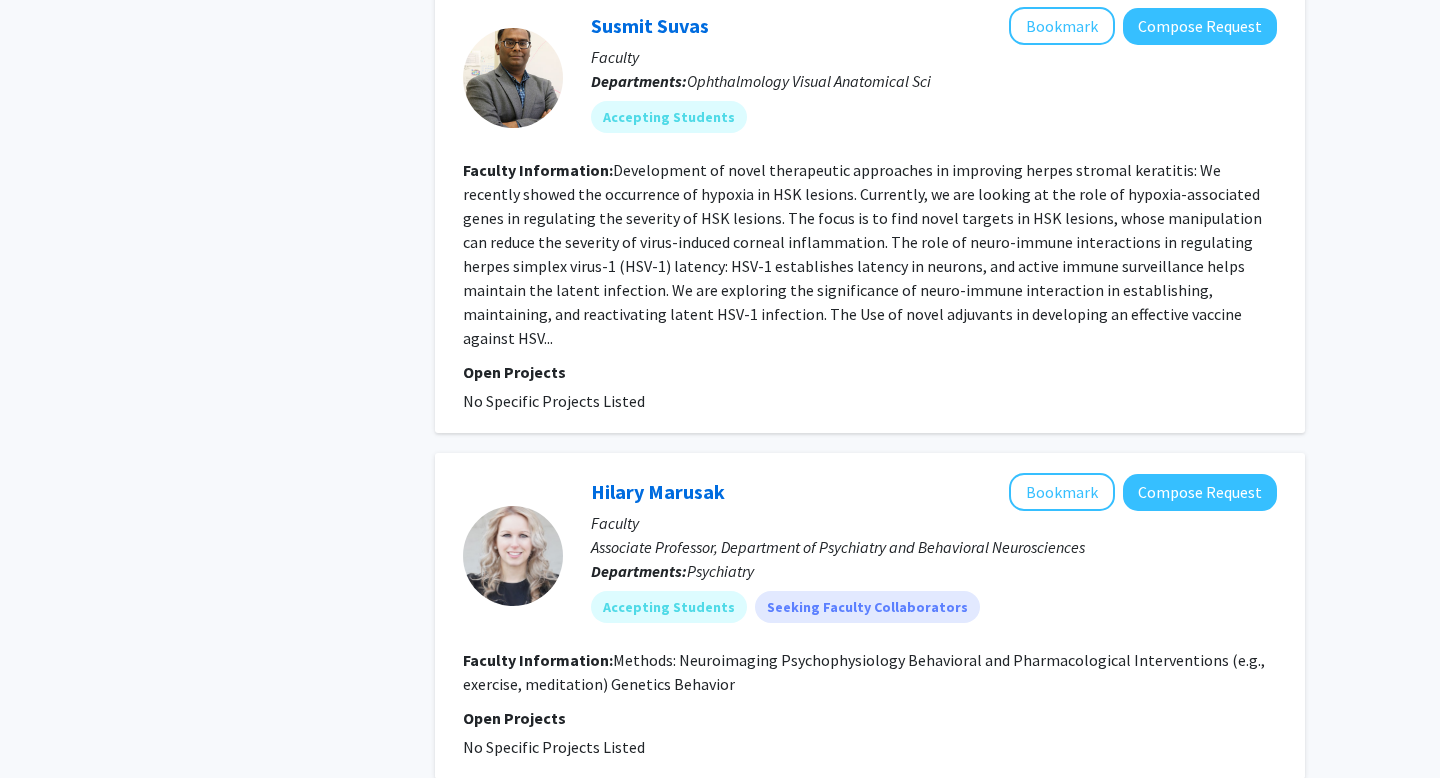 scroll, scrollTop: 4926, scrollLeft: 0, axis: vertical 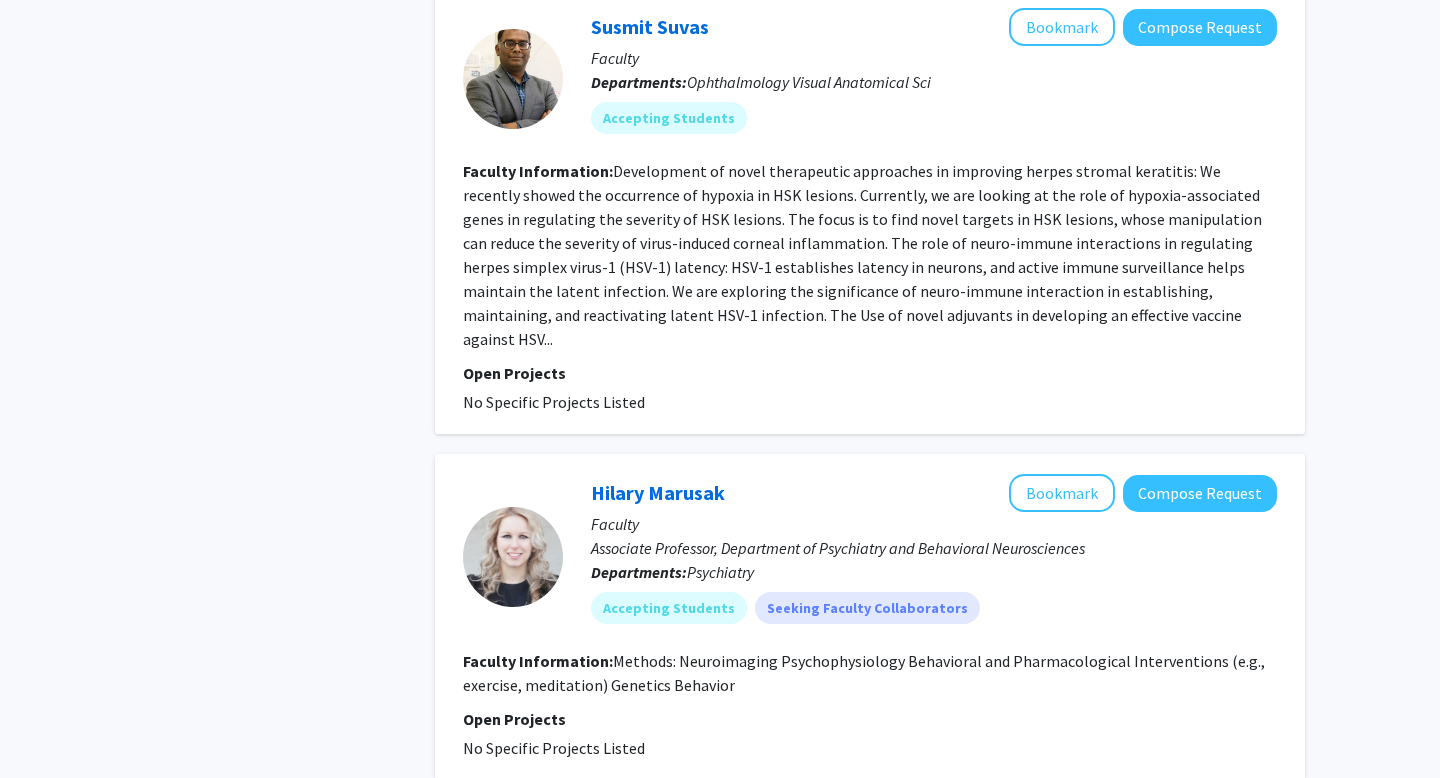 click on "2" 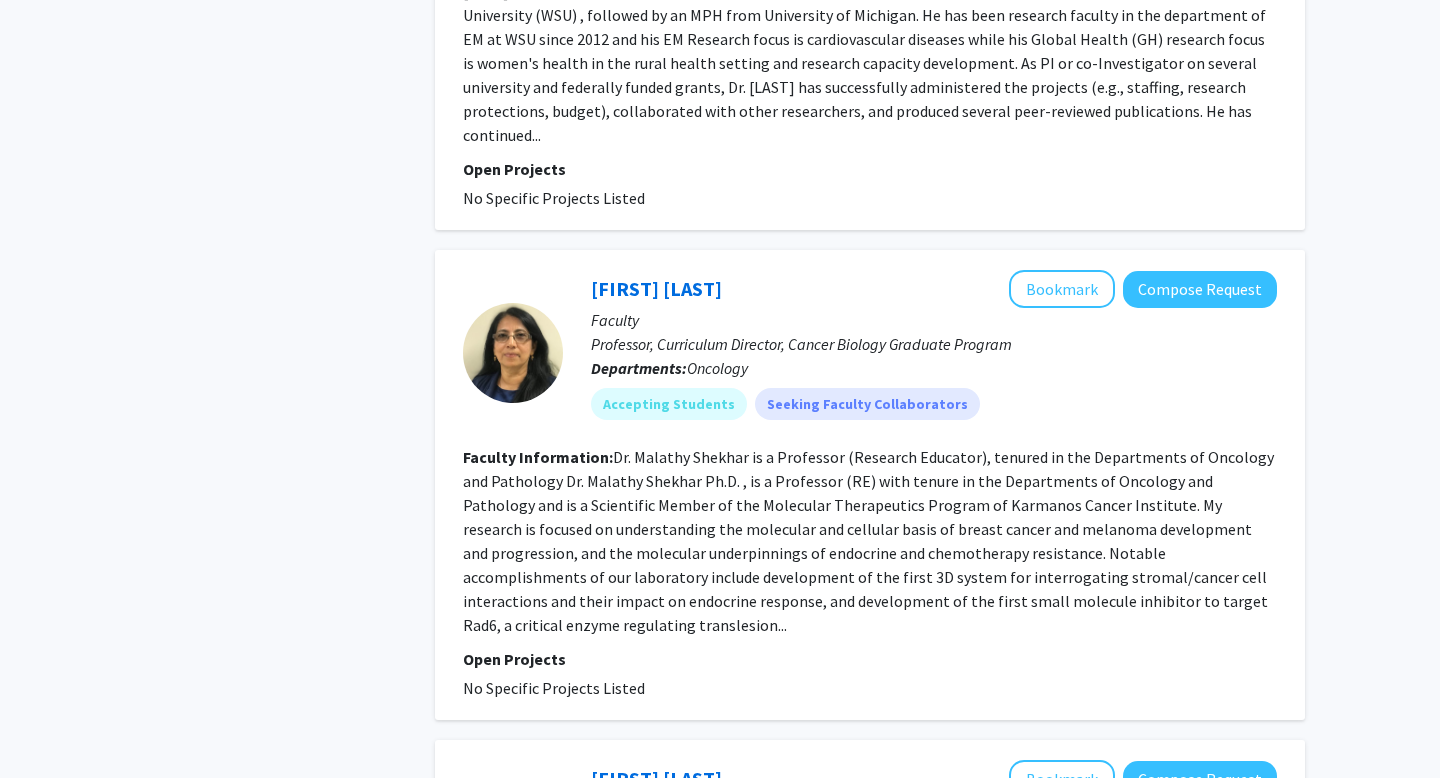 scroll, scrollTop: 1255, scrollLeft: 0, axis: vertical 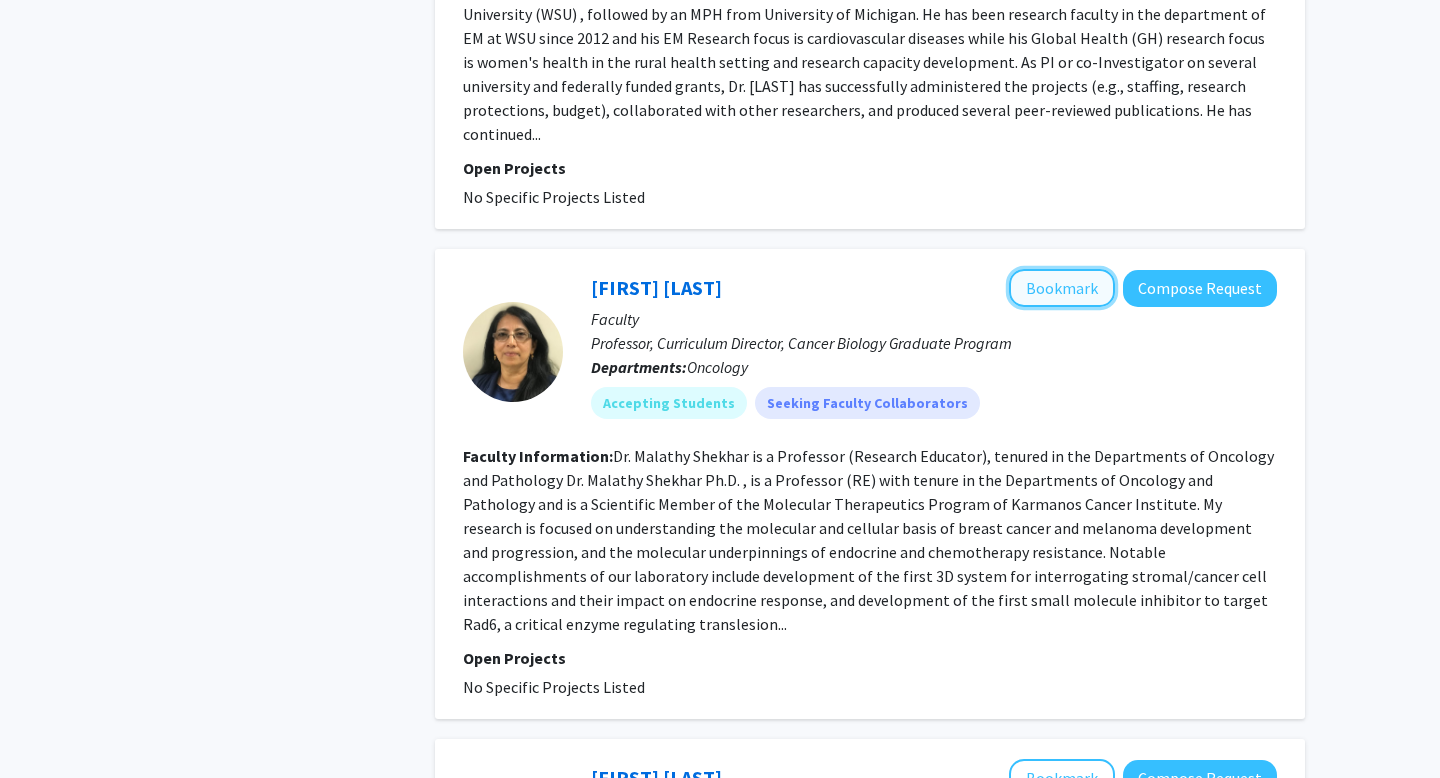 click on "Bookmark" 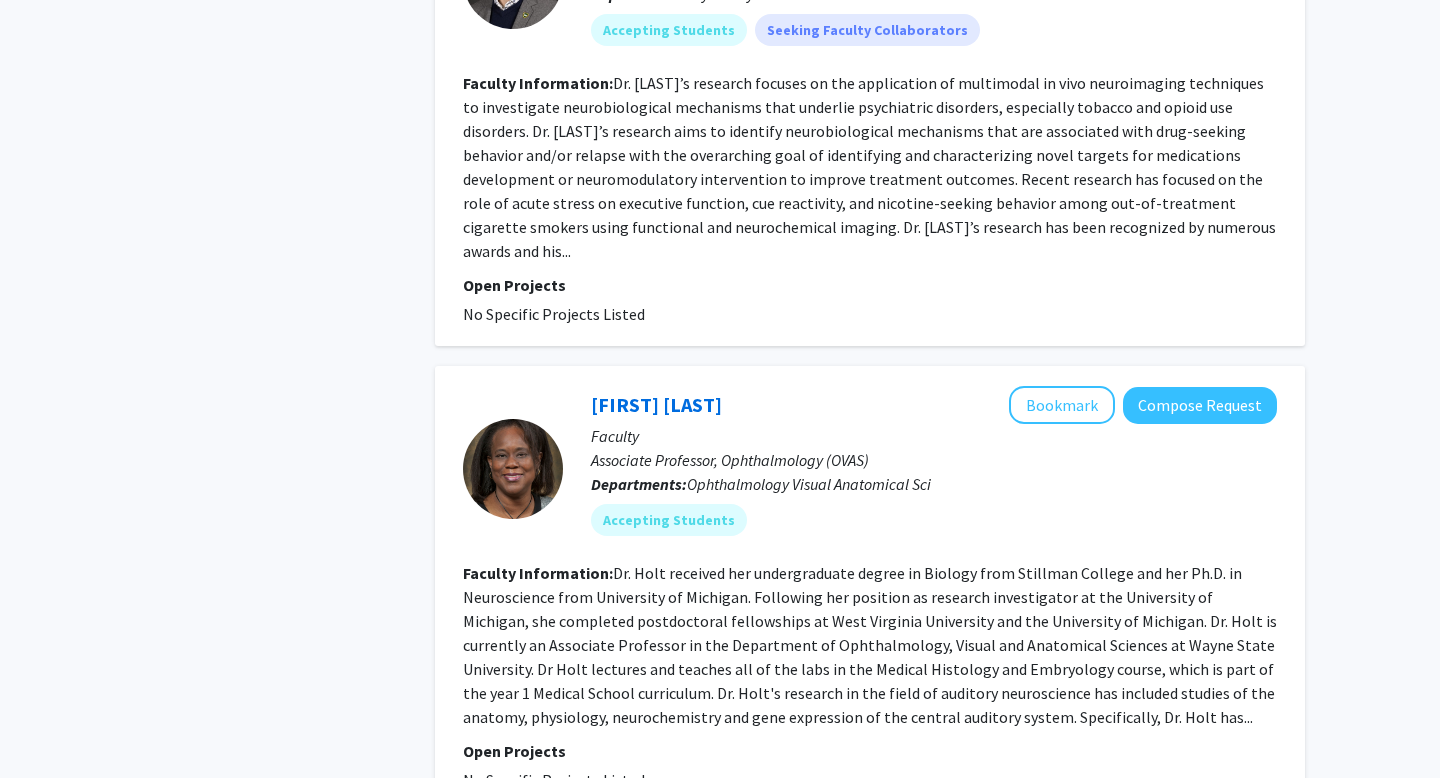 scroll, scrollTop: 3973, scrollLeft: 0, axis: vertical 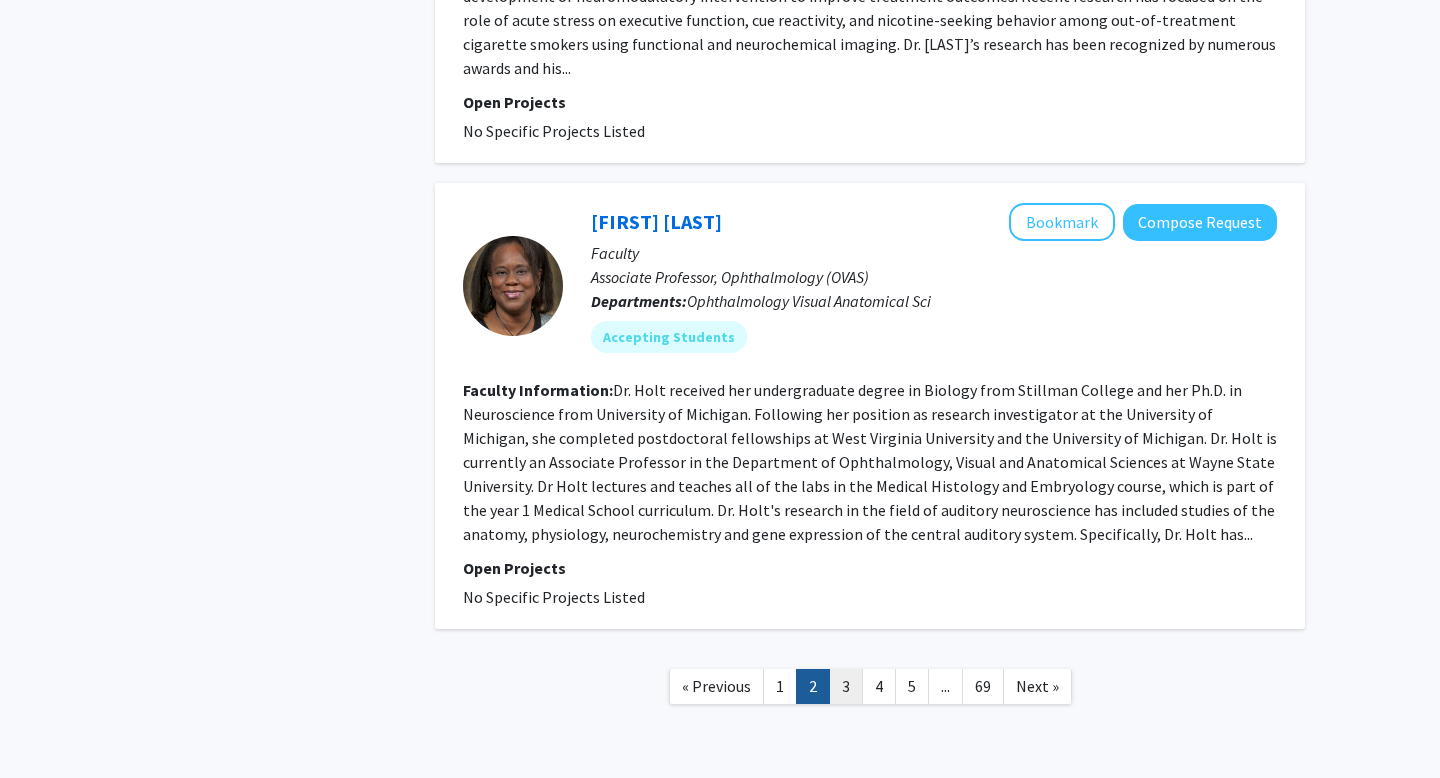 click on "3" 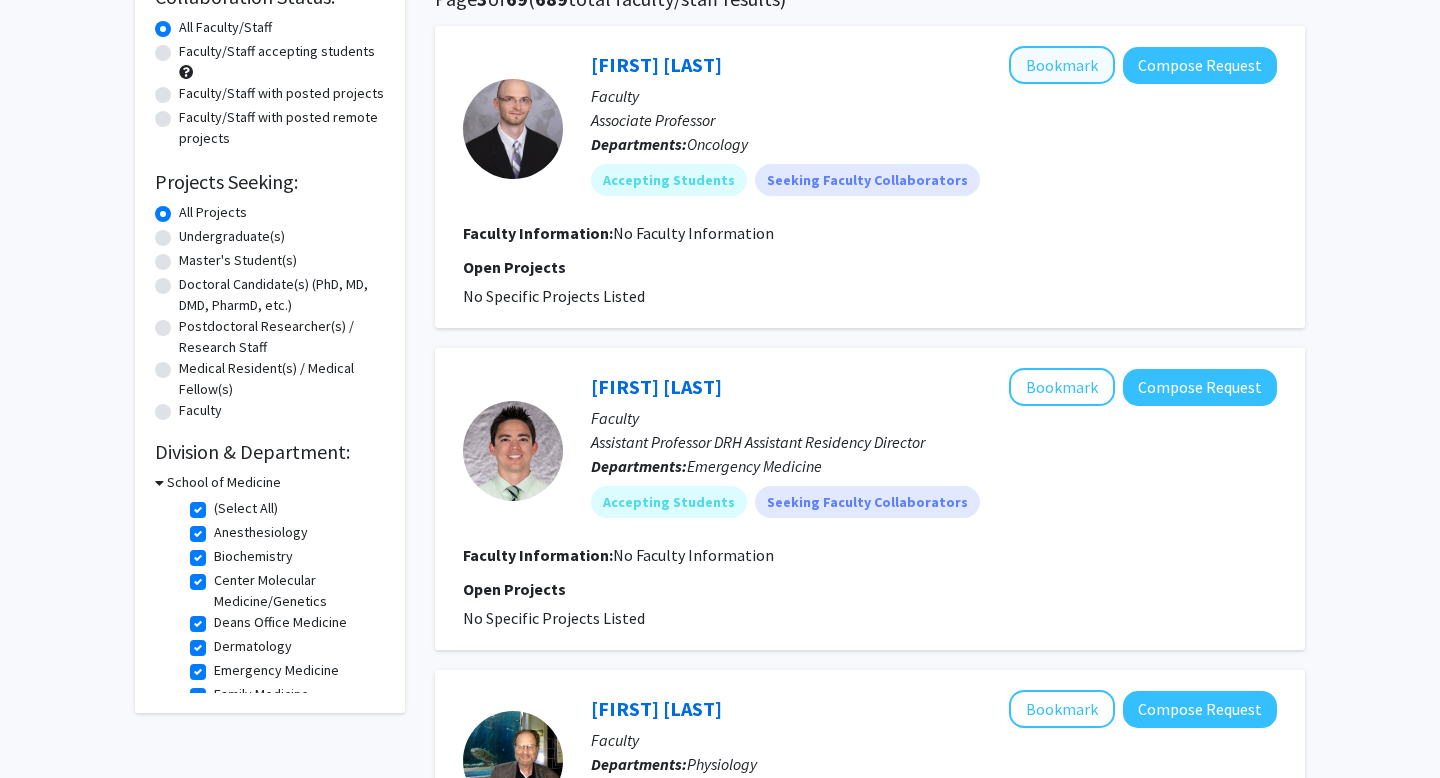 scroll, scrollTop: 187, scrollLeft: 0, axis: vertical 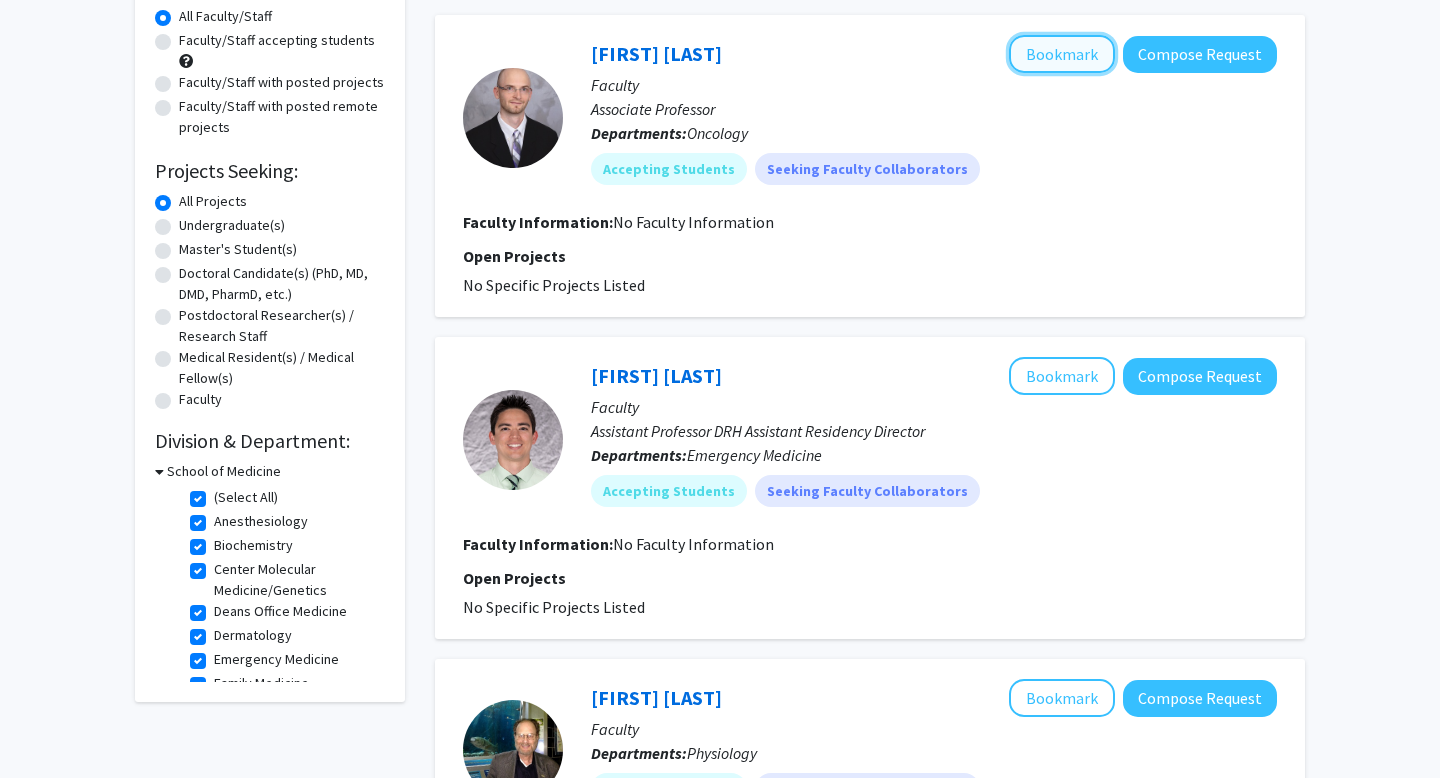 click on "Bookmark" 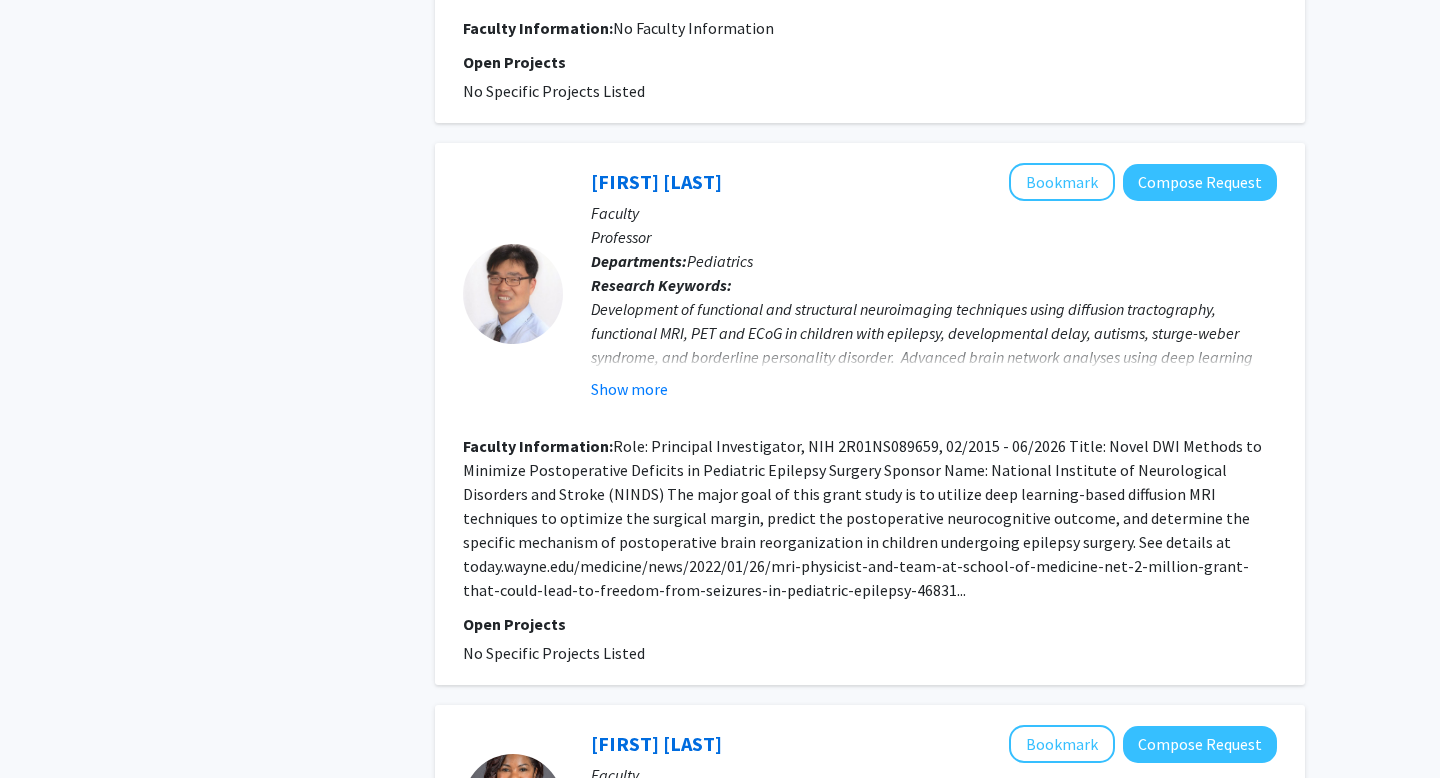 scroll, scrollTop: 1623, scrollLeft: 0, axis: vertical 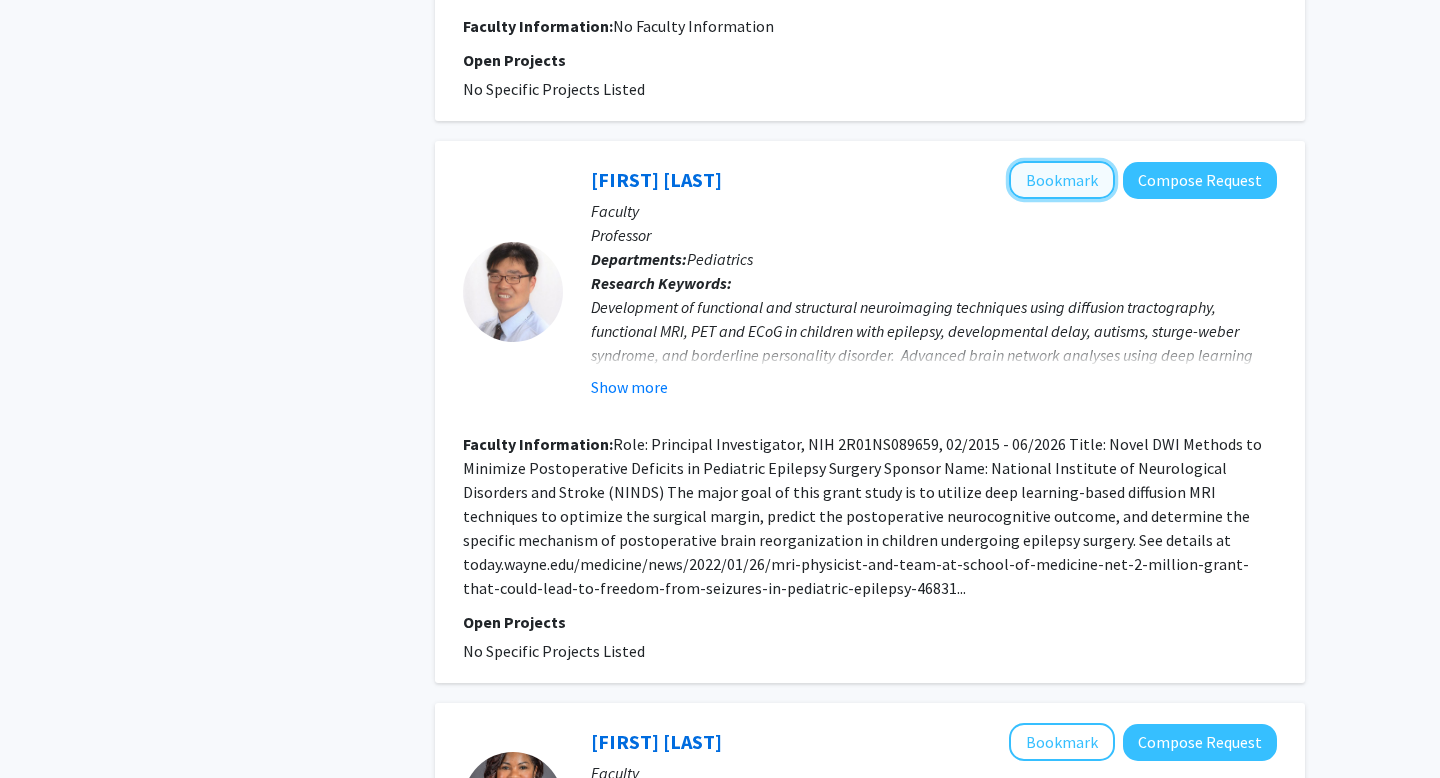 click on "Bookmark" 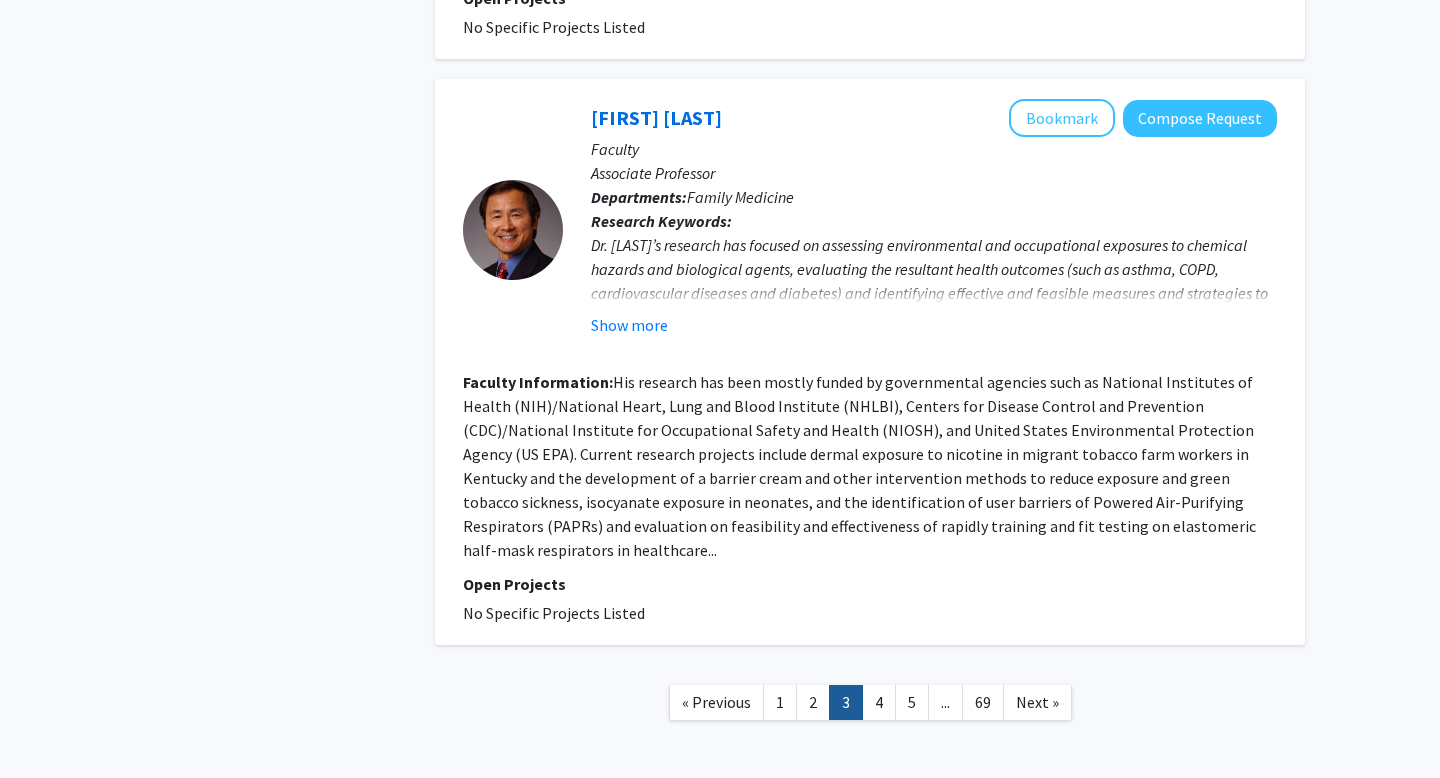 scroll, scrollTop: 3725, scrollLeft: 0, axis: vertical 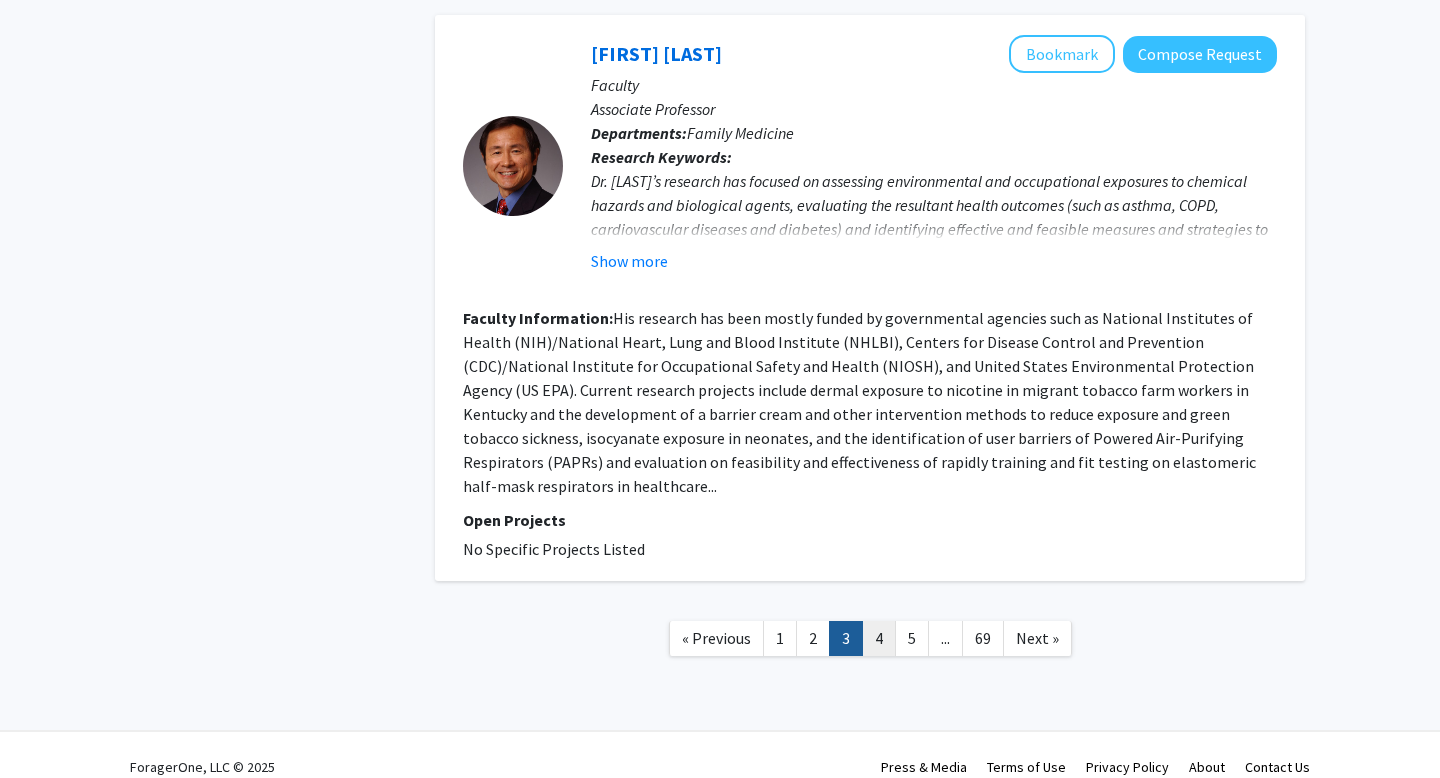 click on "4" 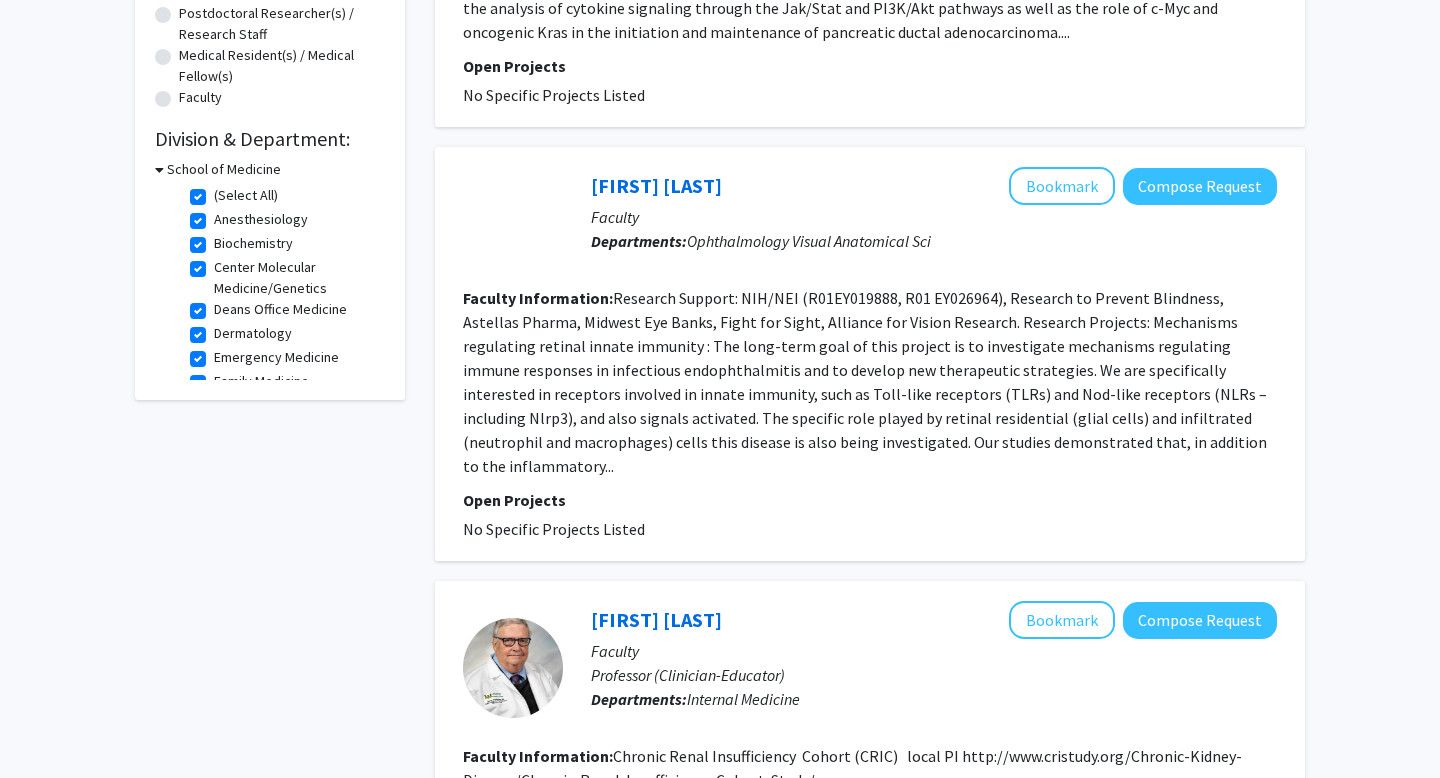 scroll, scrollTop: 475, scrollLeft: 0, axis: vertical 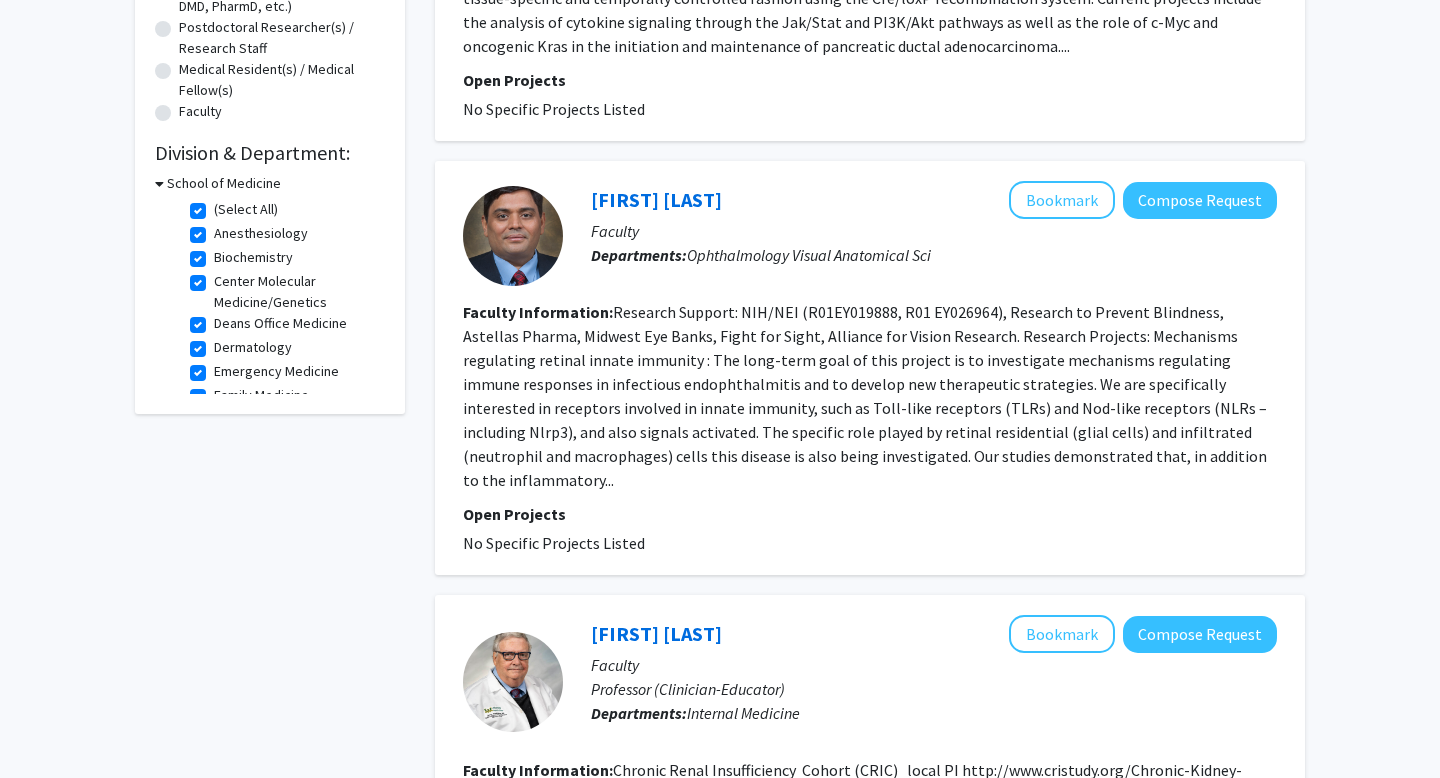click on "Anesthesiology" 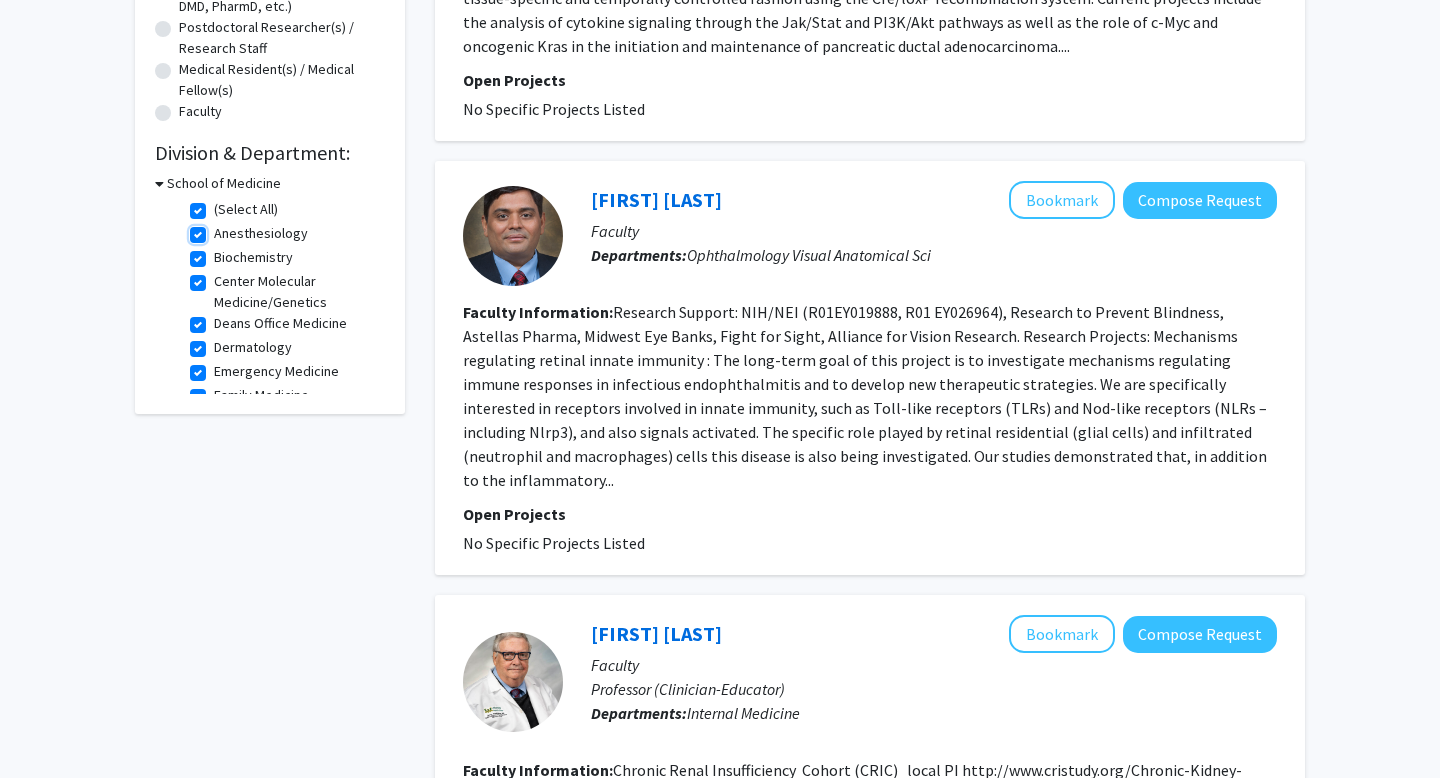 click on "Anesthesiology" at bounding box center [220, 229] 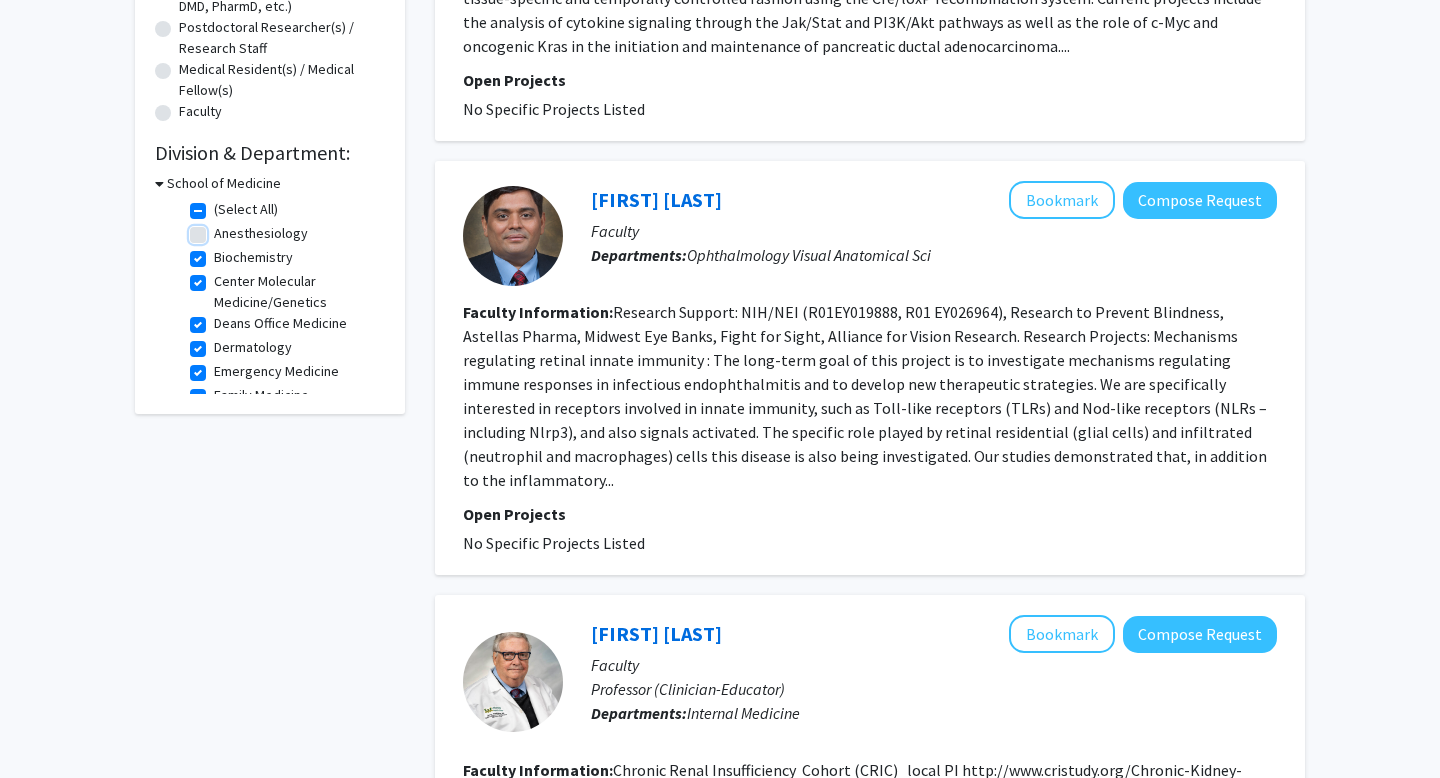 checkbox on "true" 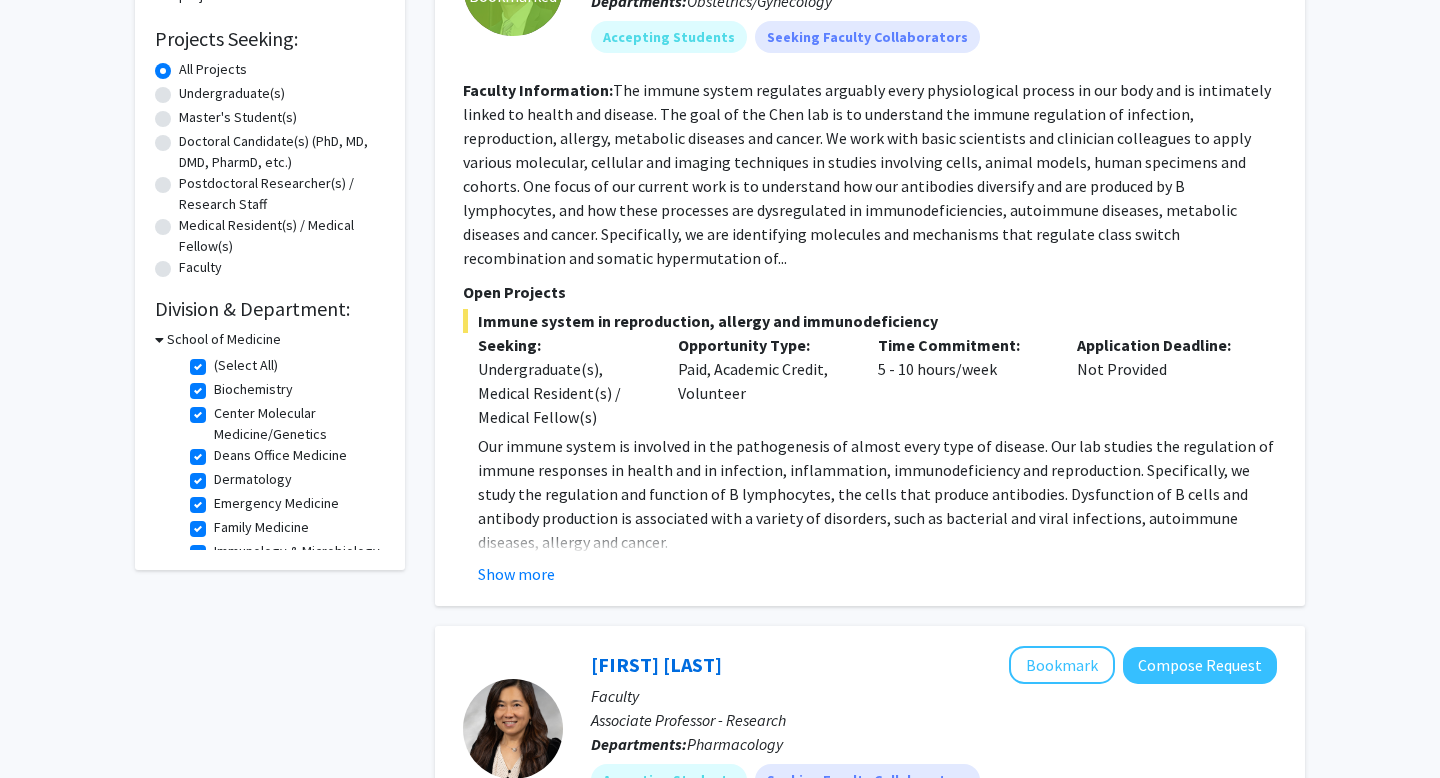 scroll, scrollTop: 318, scrollLeft: 0, axis: vertical 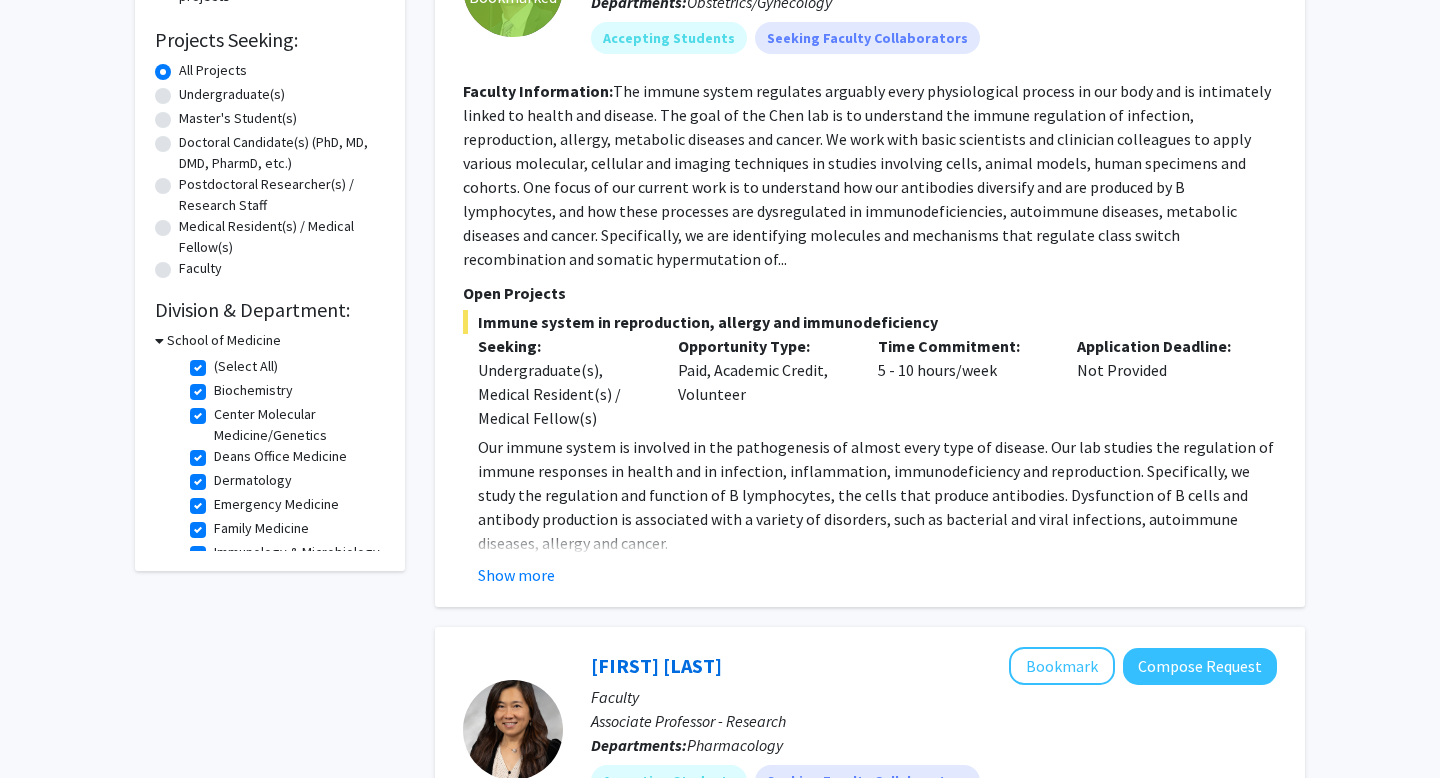 click on "Center Molecular Medicine/Genetics" 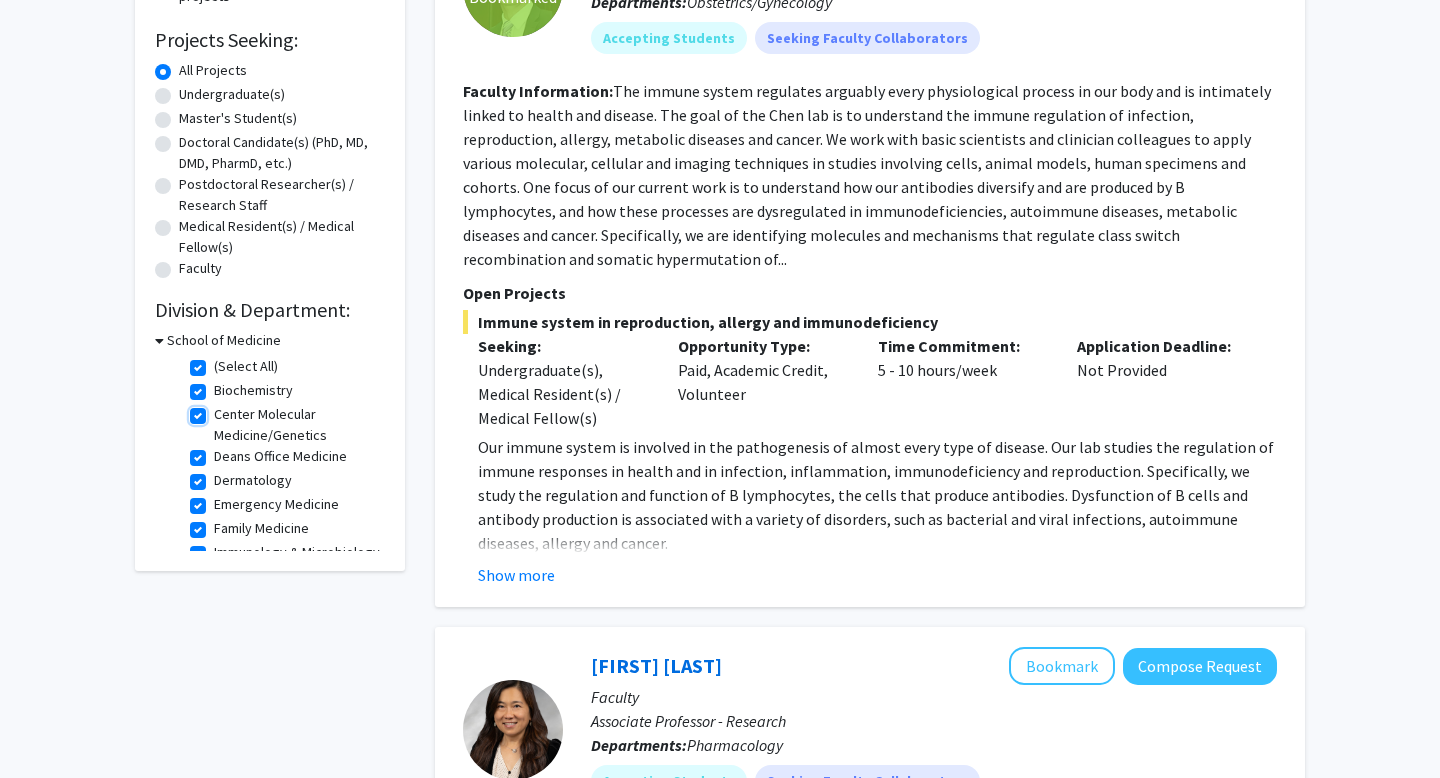 click on "Center Molecular Medicine/Genetics" at bounding box center (220, 410) 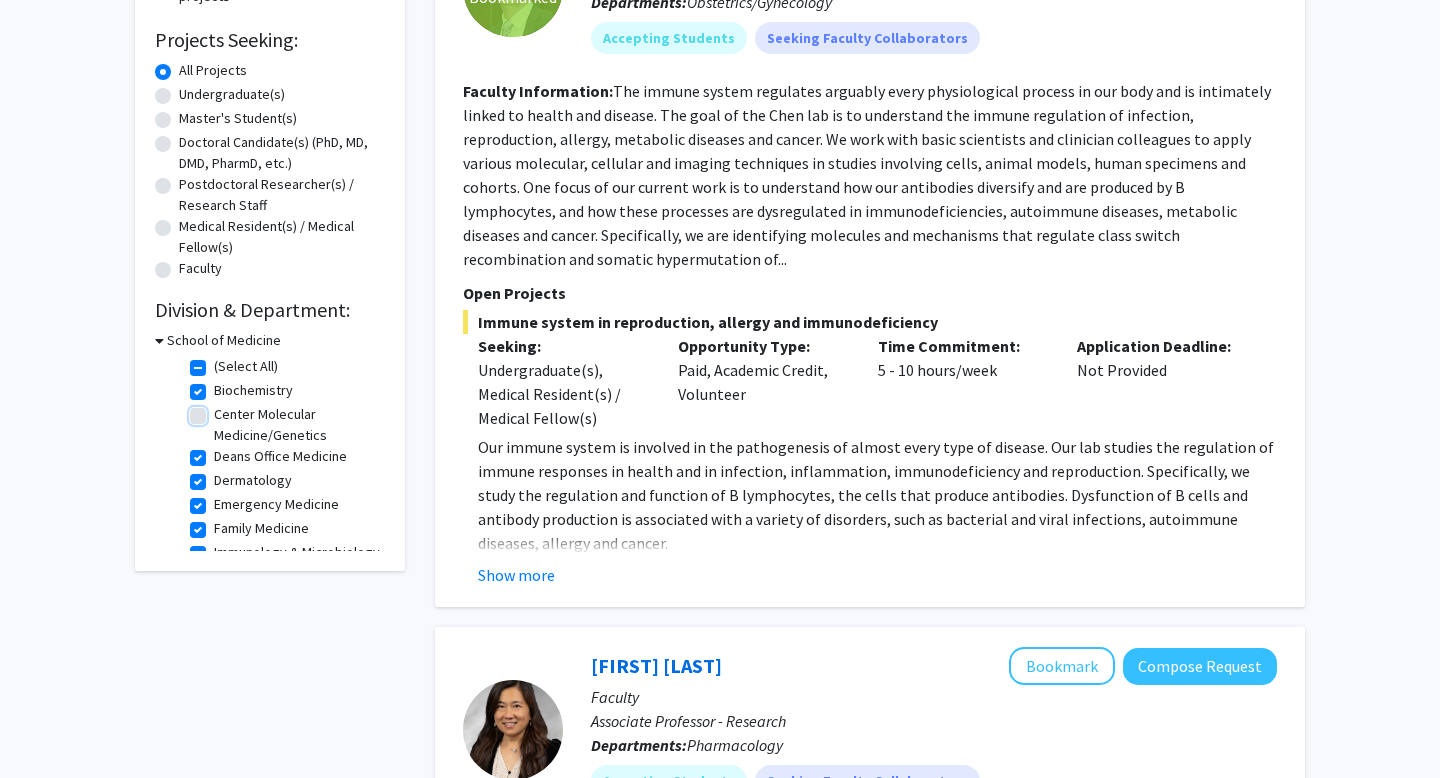 checkbox on "true" 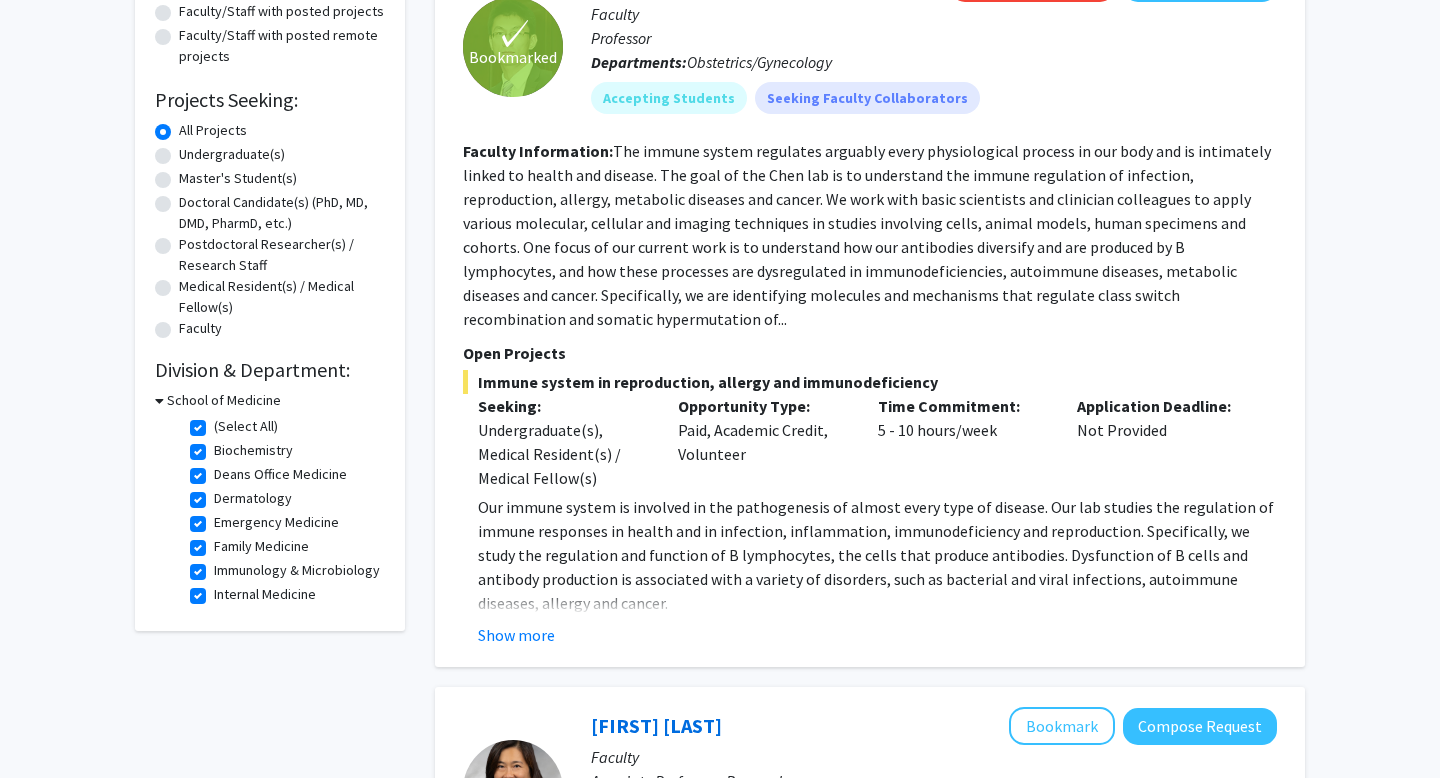 scroll, scrollTop: 262, scrollLeft: 0, axis: vertical 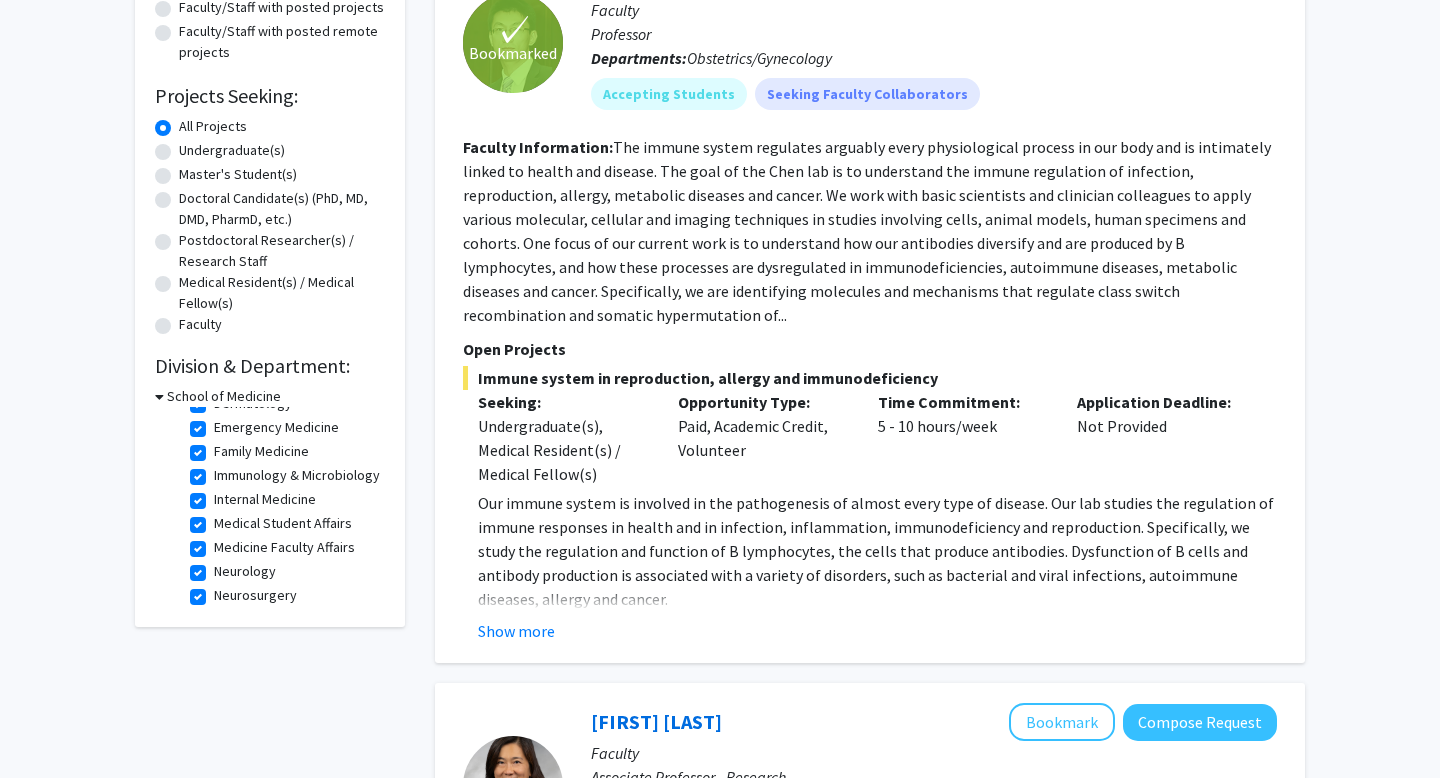 click on "Immunology & Microbiology" 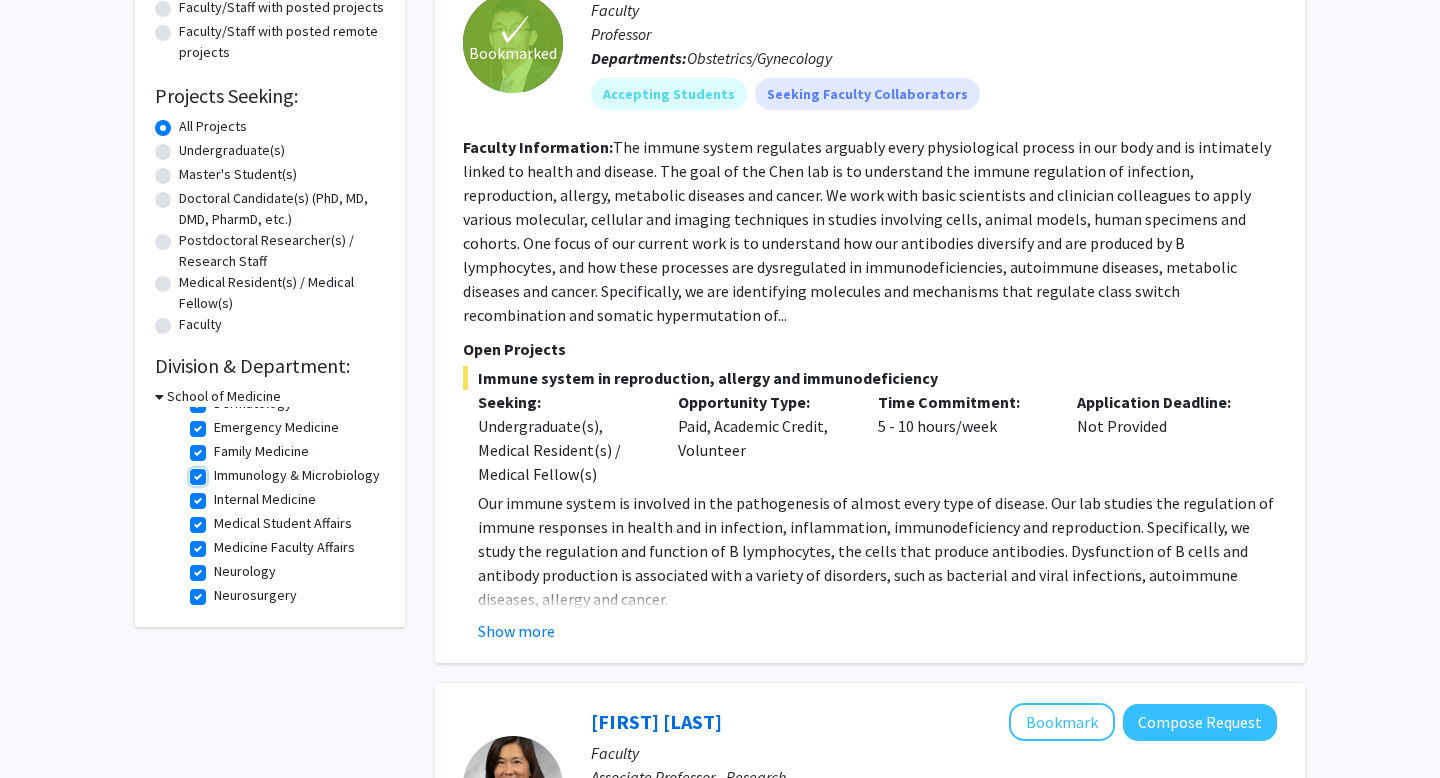 click on "Immunology & Microbiology" at bounding box center (220, 471) 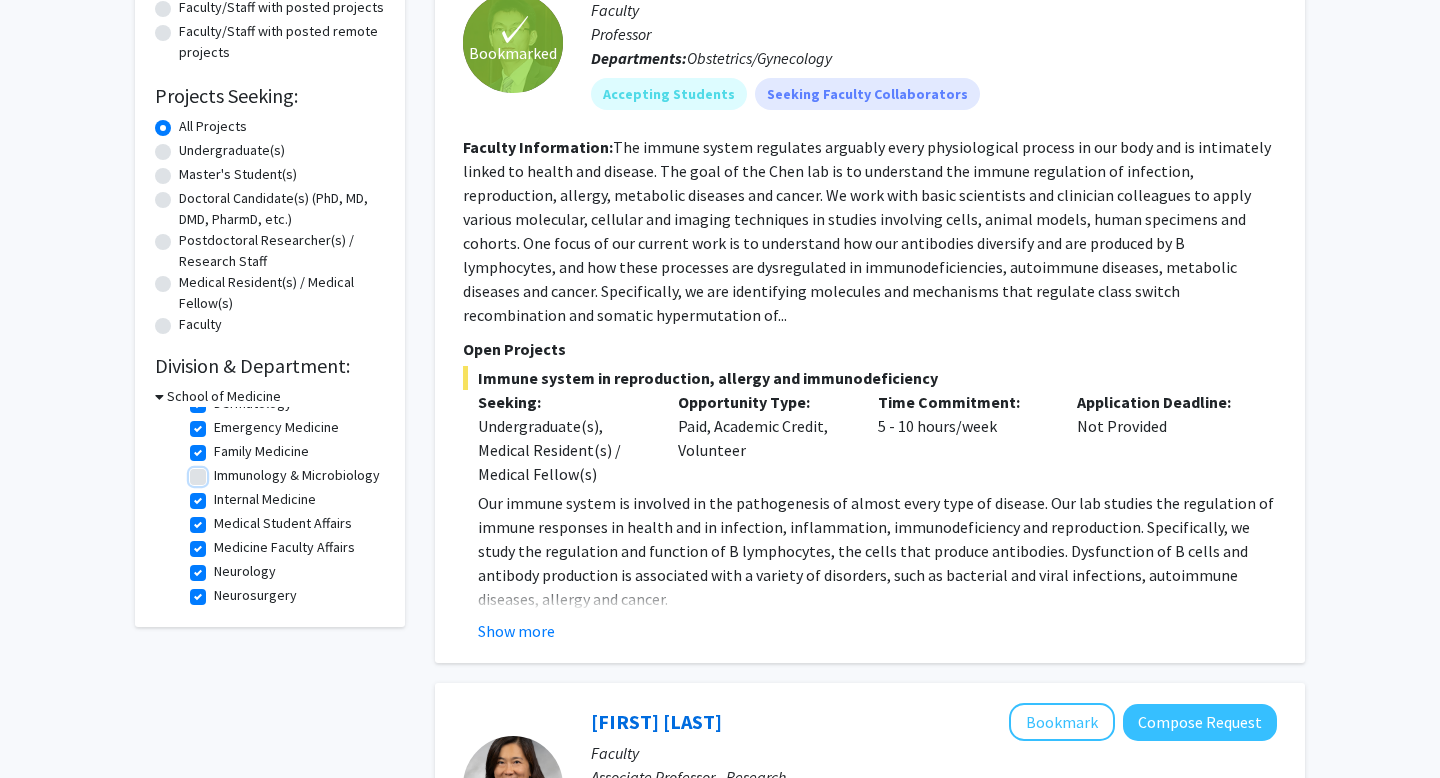 checkbox on "true" 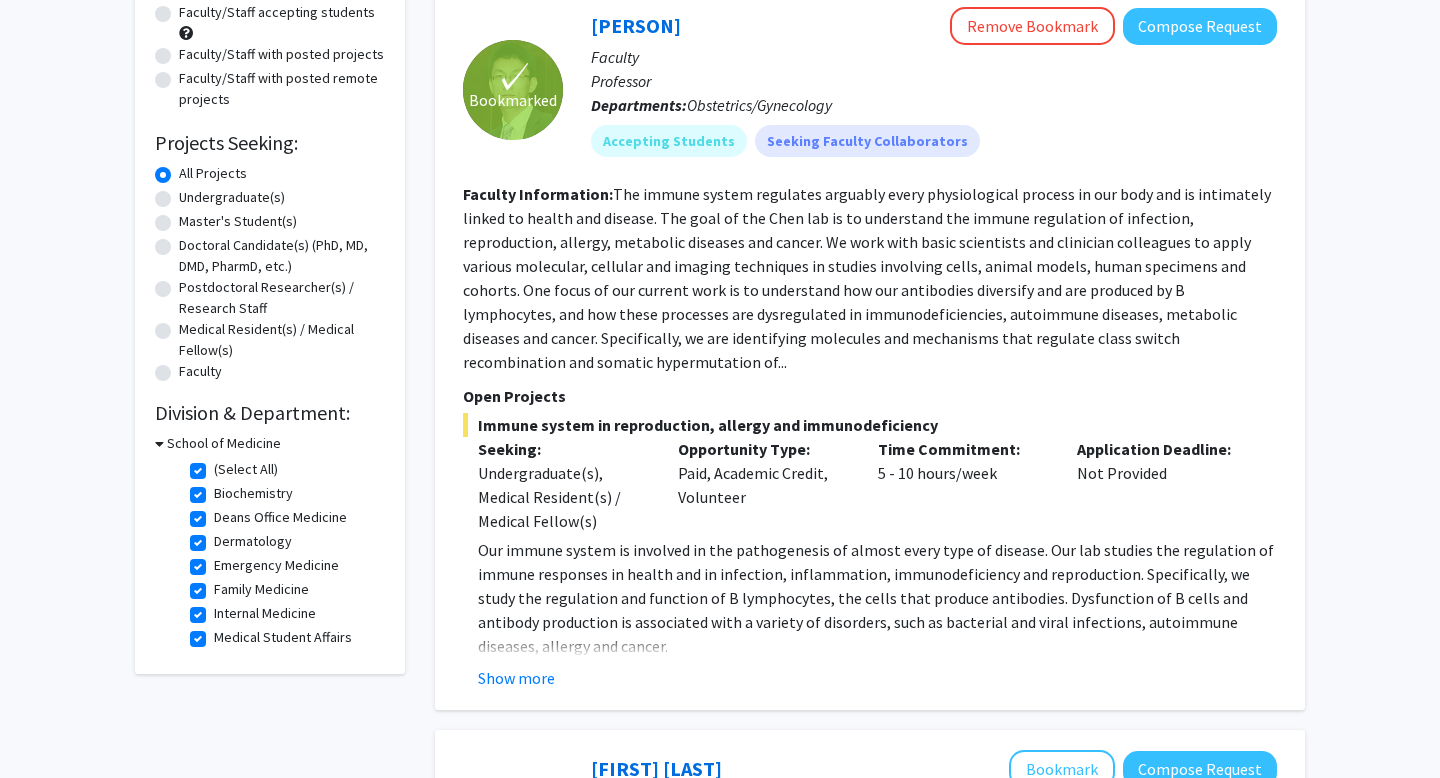 scroll, scrollTop: 231, scrollLeft: 0, axis: vertical 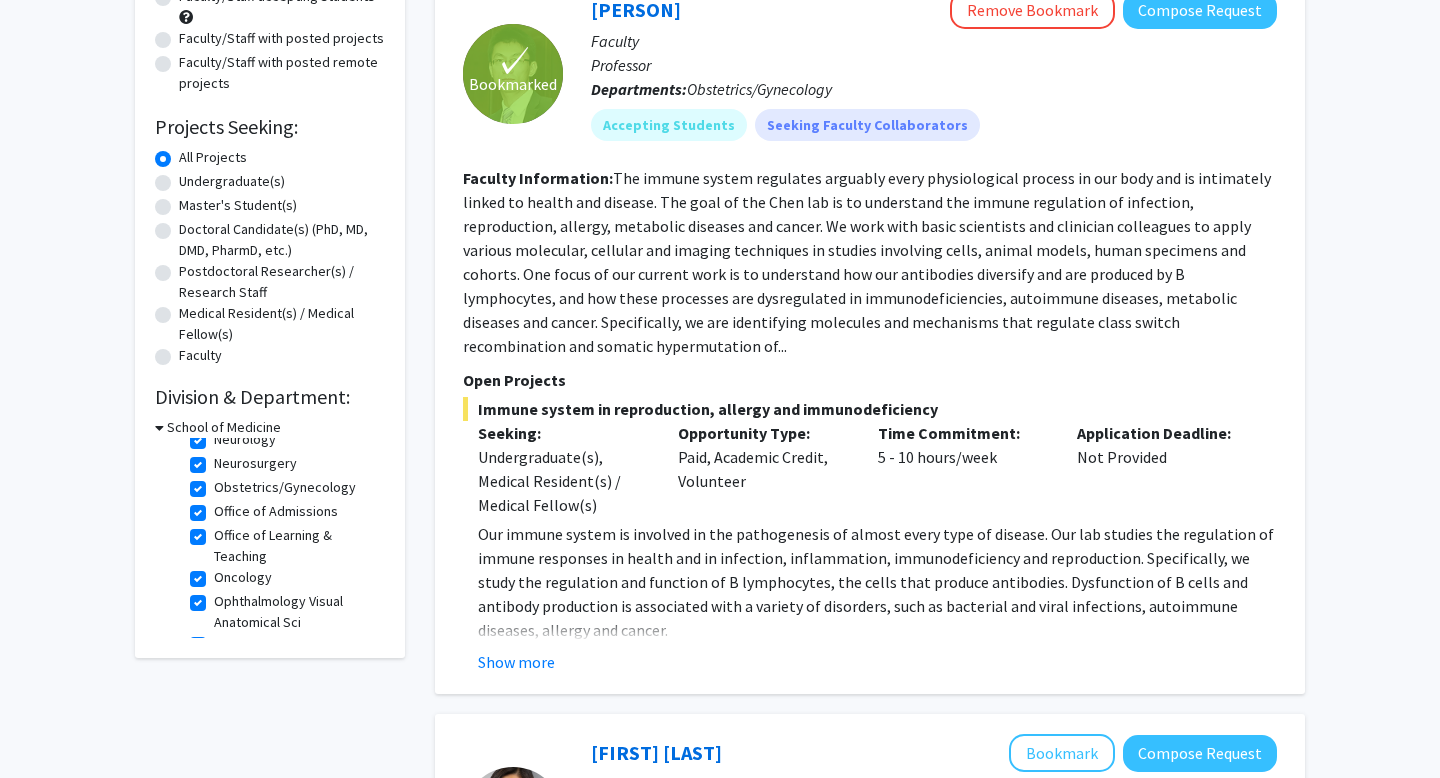 click on "Office of Learning & Teaching" 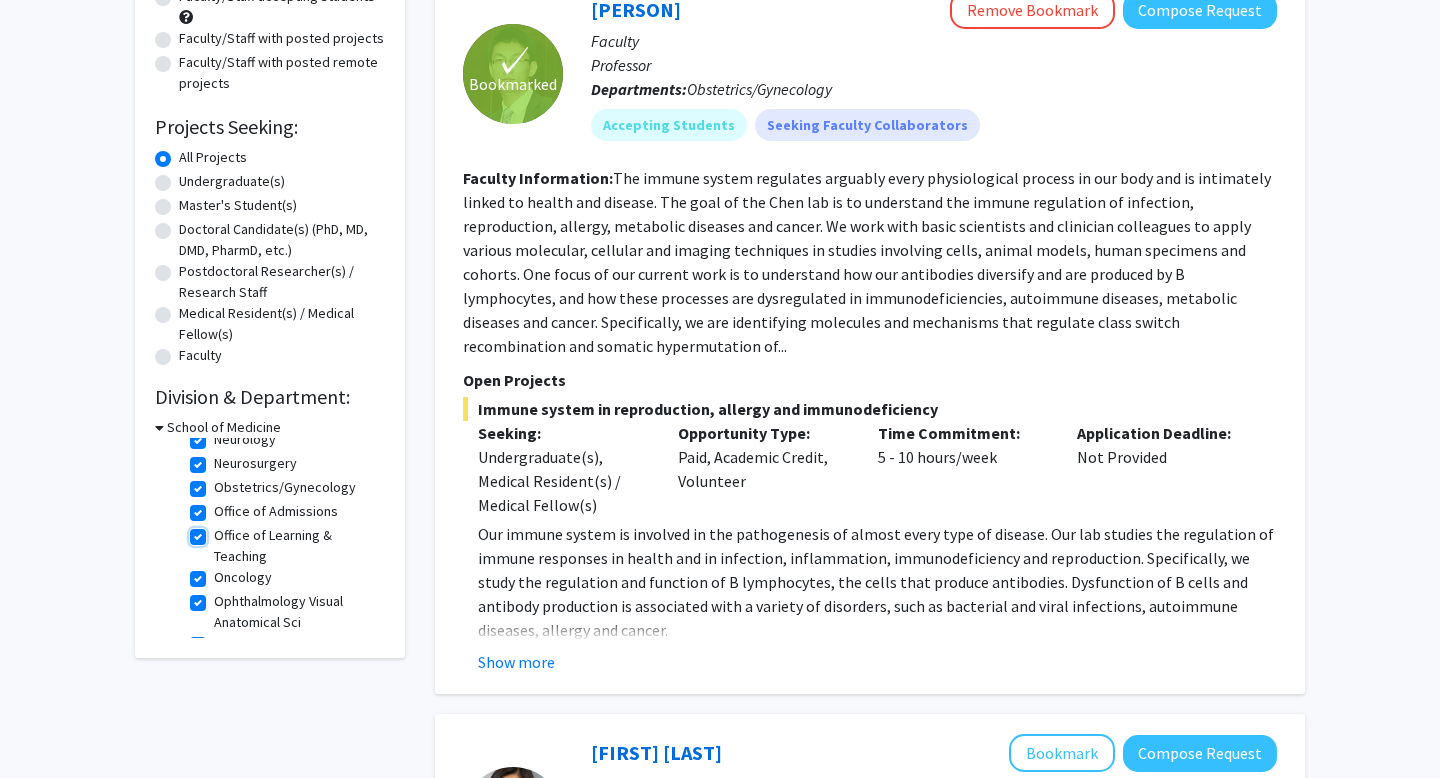 click on "Office of Learning & Teaching" at bounding box center [220, 531] 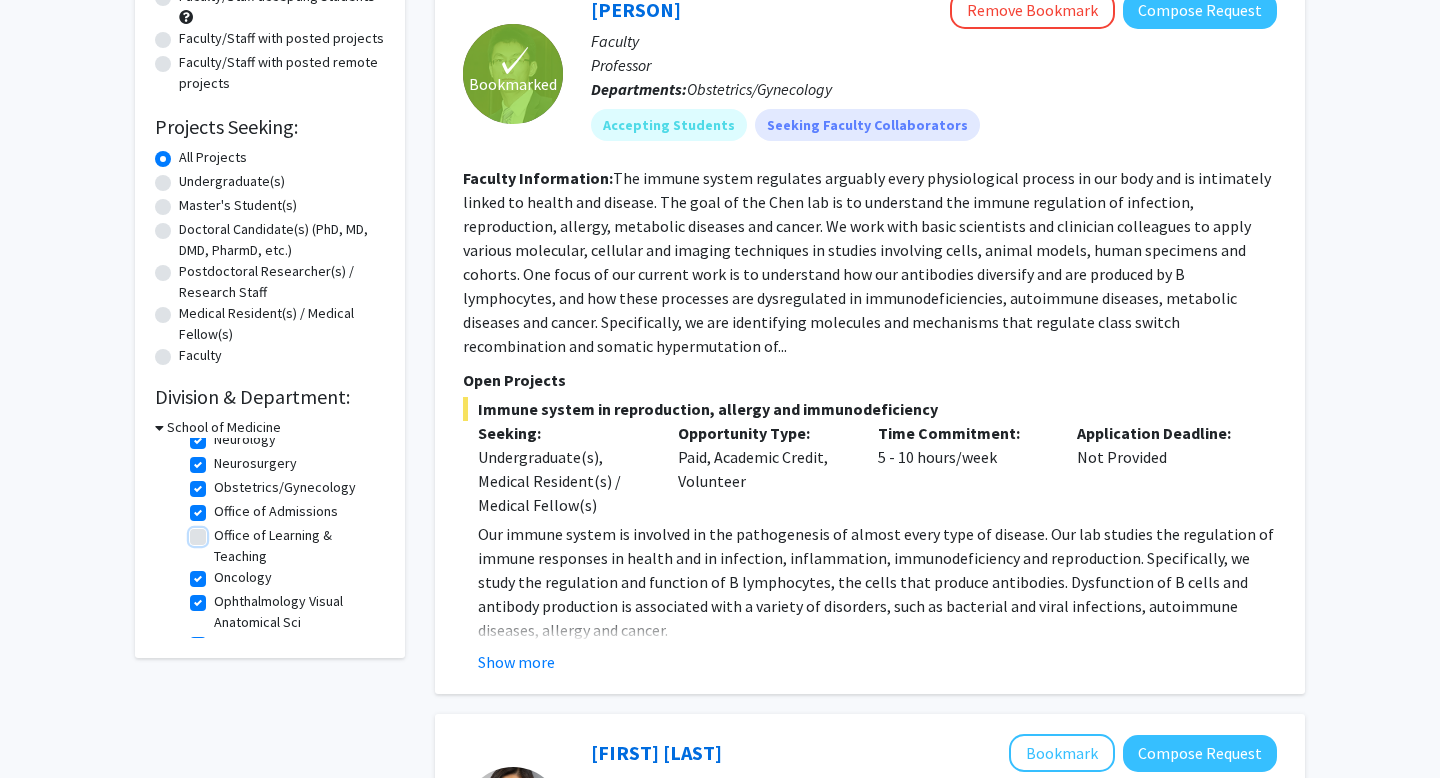 checkbox on "true" 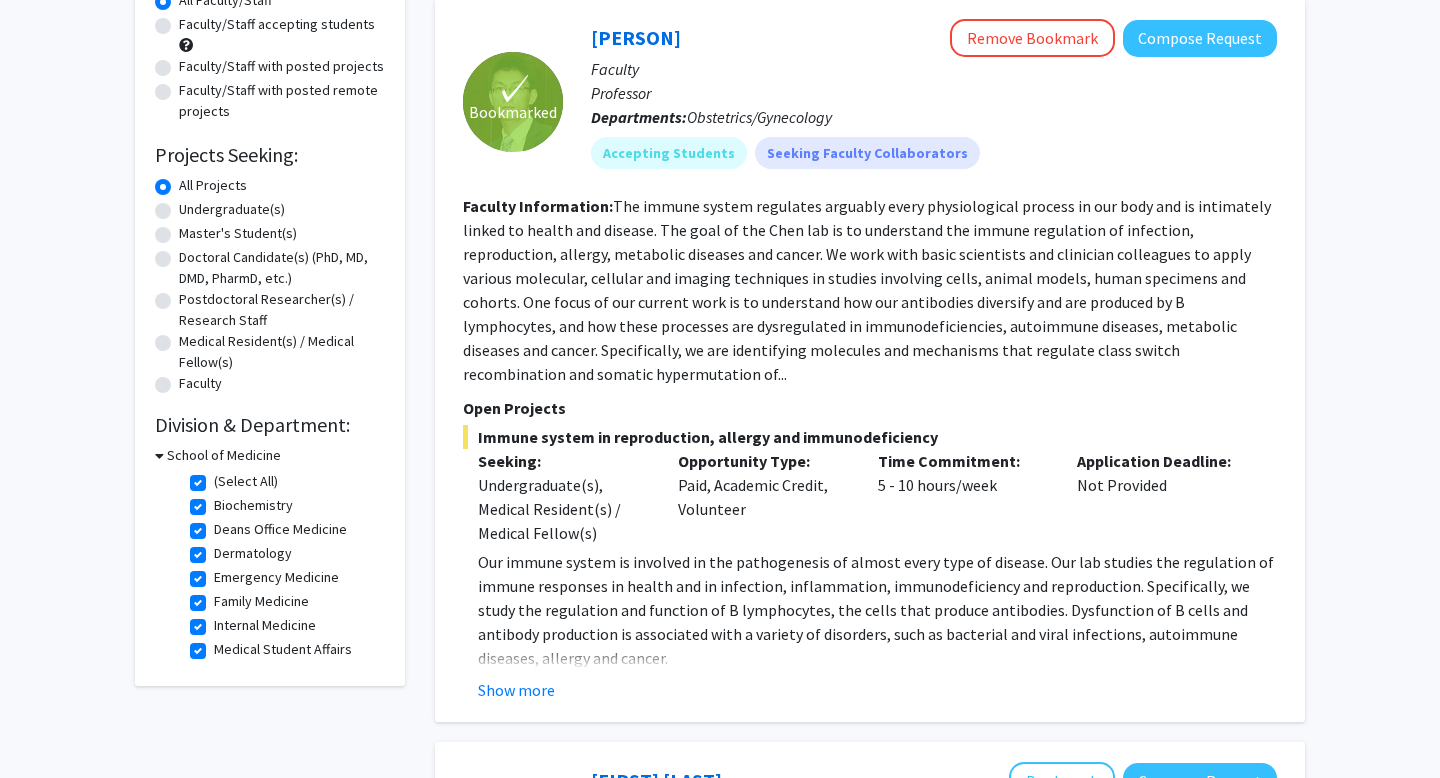 scroll, scrollTop: 240, scrollLeft: 0, axis: vertical 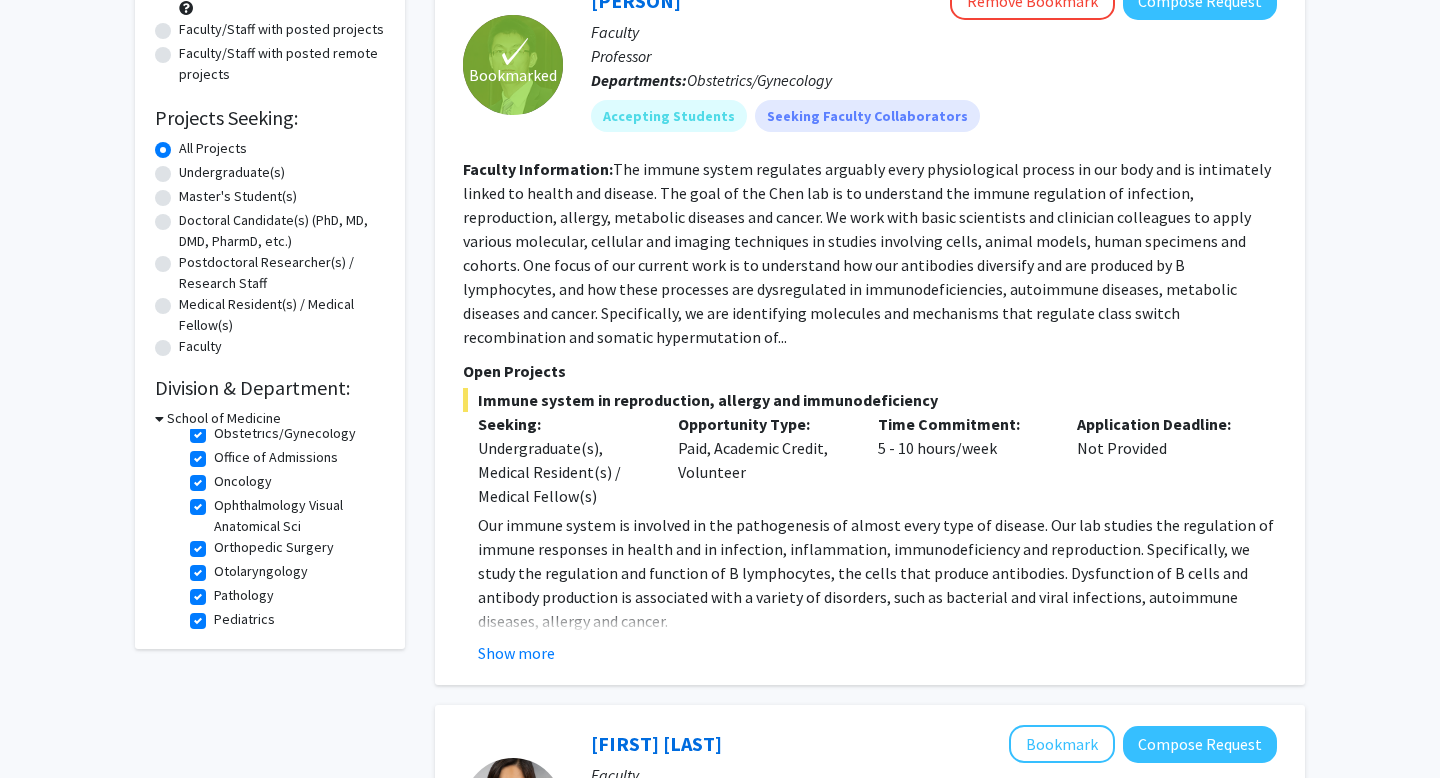 click on "Orthopedic Surgery" 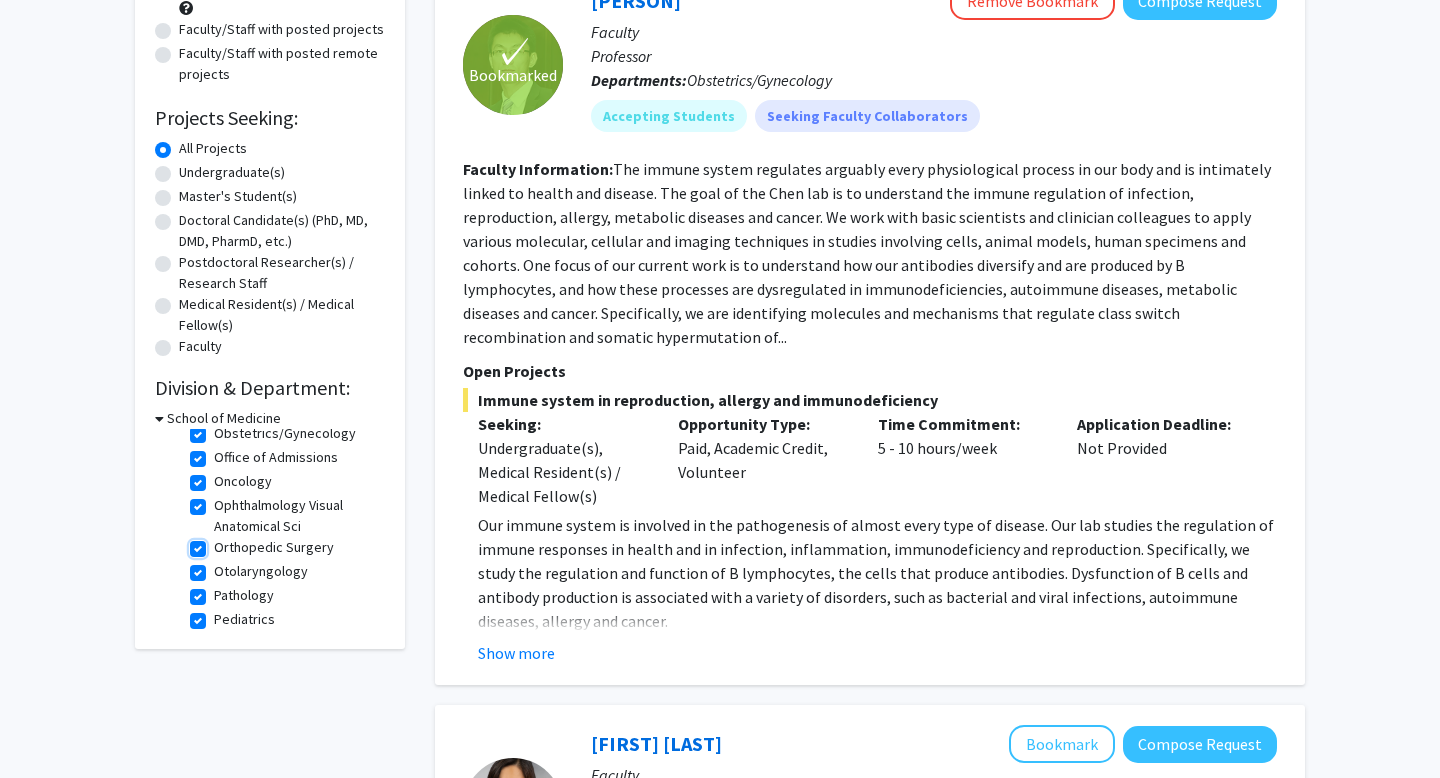 click on "Orthopedic Surgery" at bounding box center (220, 543) 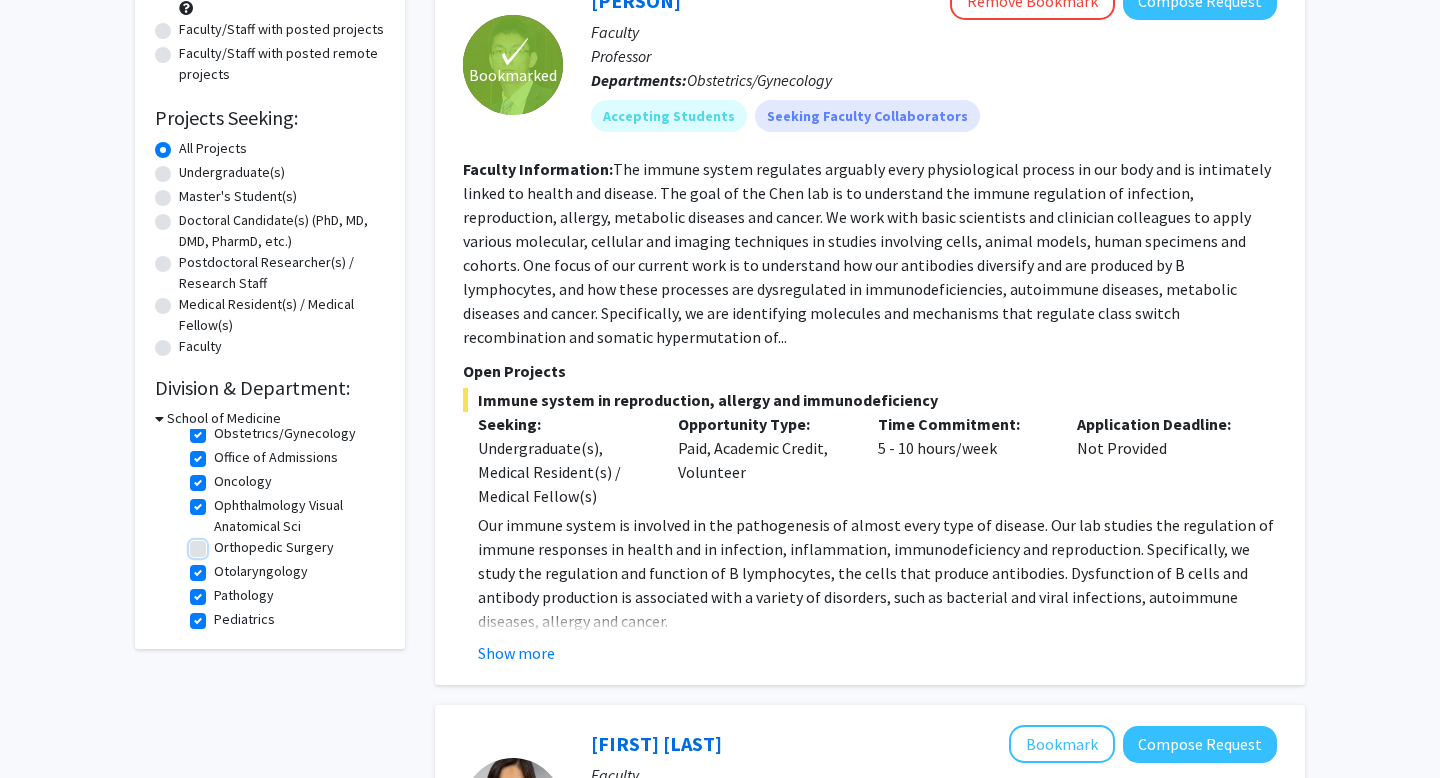 checkbox on "true" 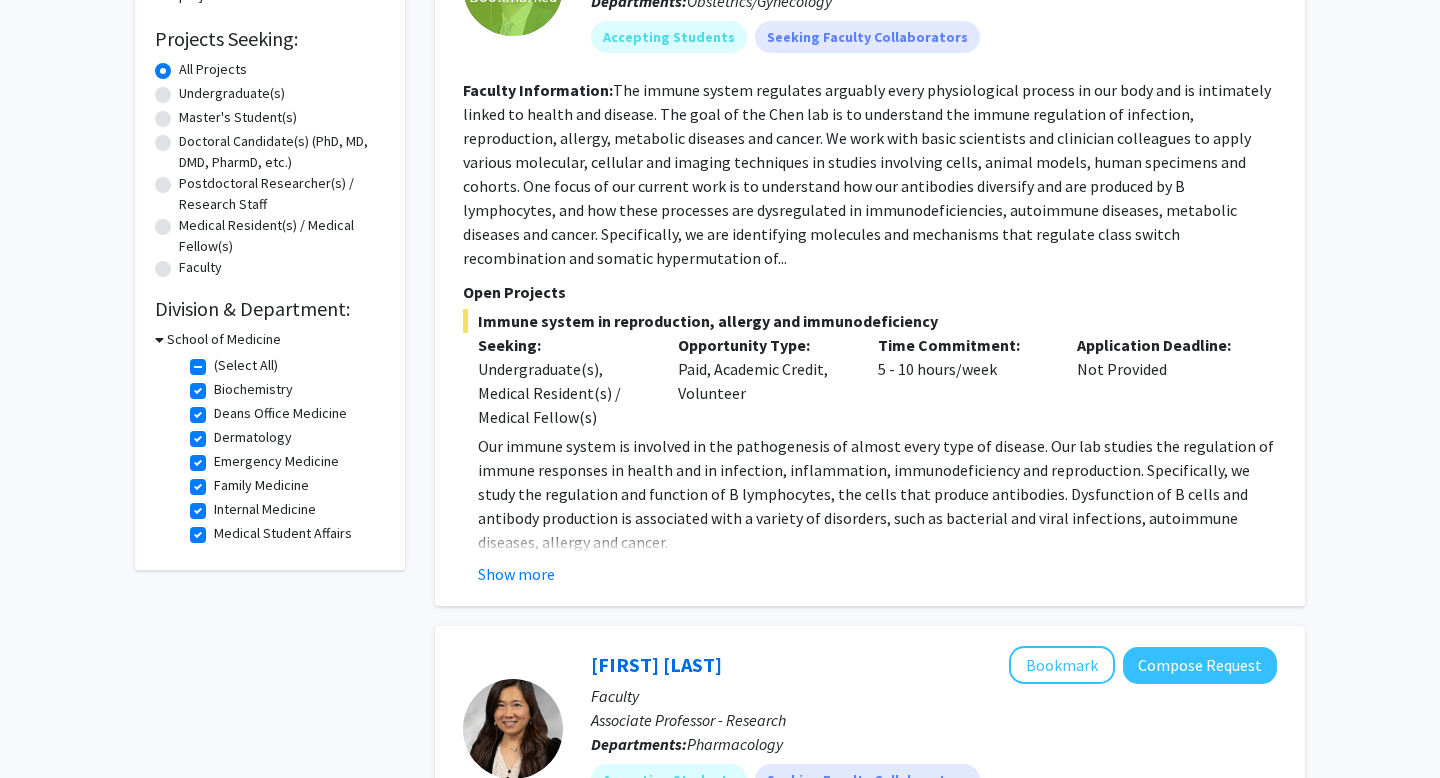 scroll, scrollTop: 320, scrollLeft: 0, axis: vertical 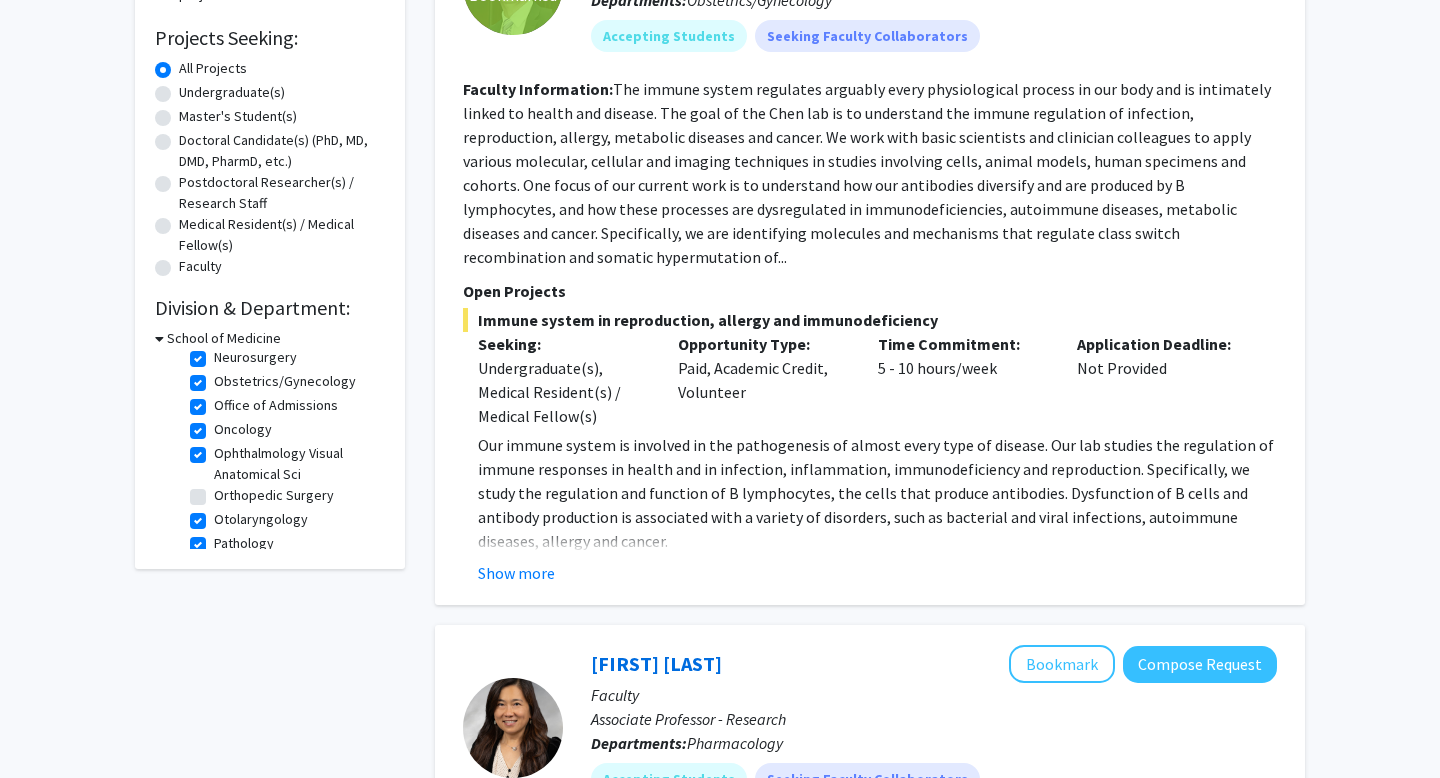 click on "Ophthalmology Visual Anatomical Sci" 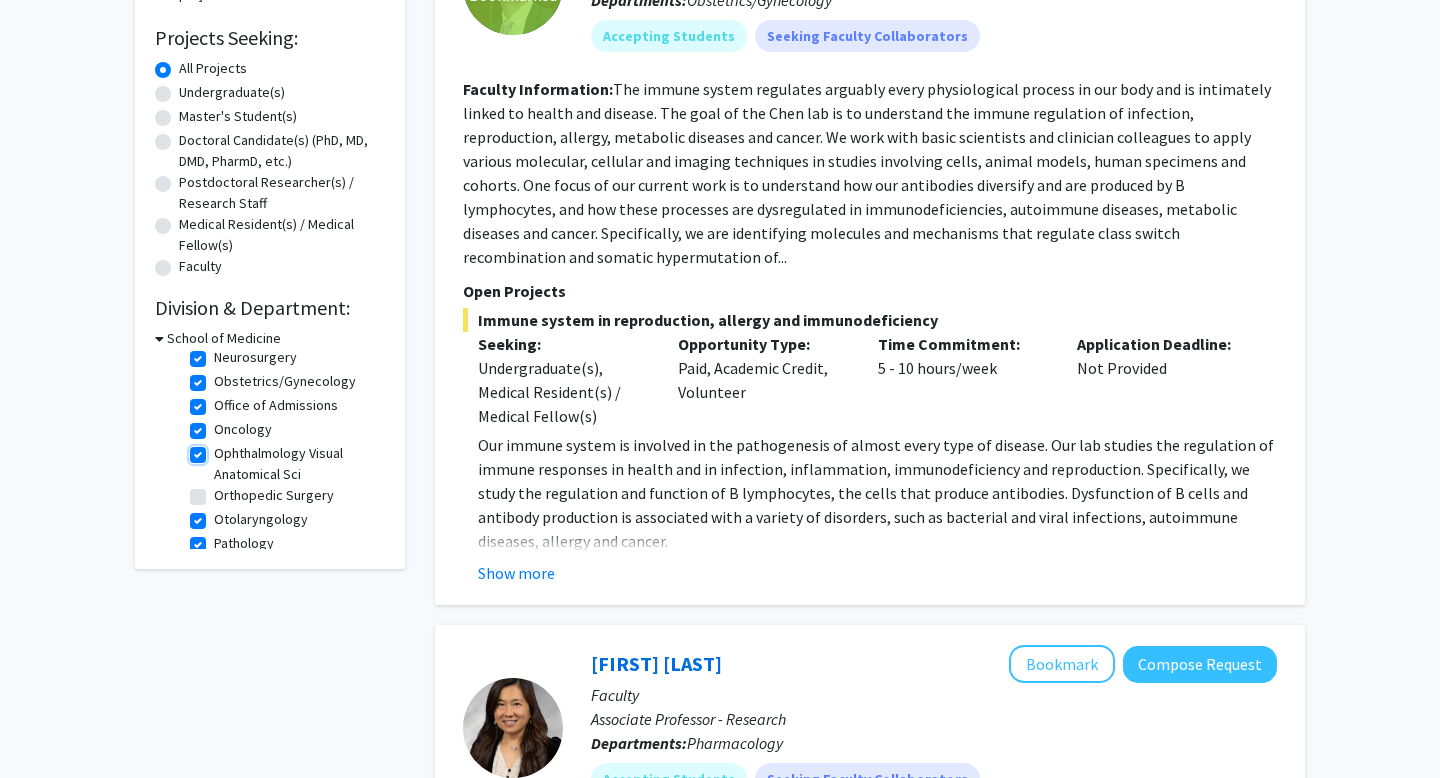 click on "Ophthalmology Visual Anatomical Sci" at bounding box center [220, 449] 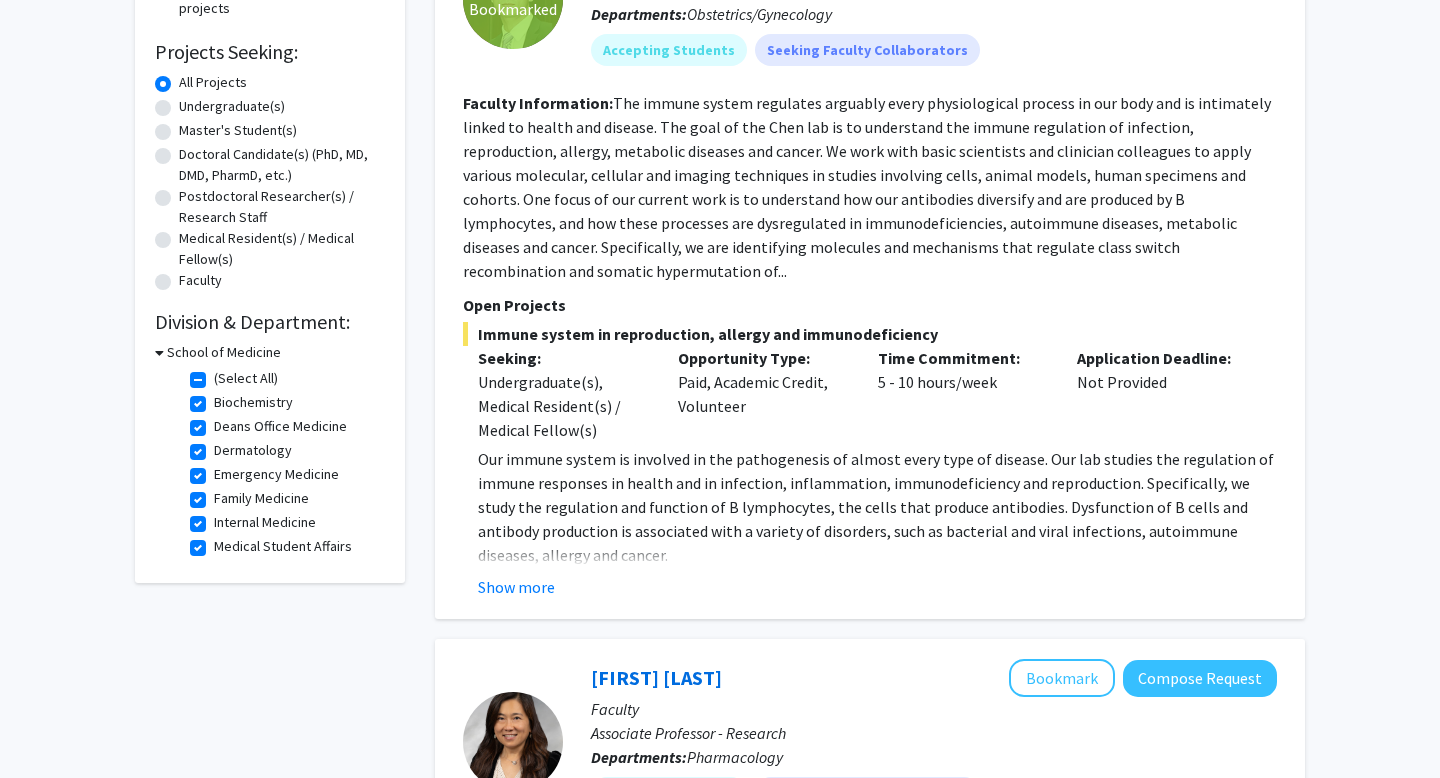 scroll, scrollTop: 317, scrollLeft: 0, axis: vertical 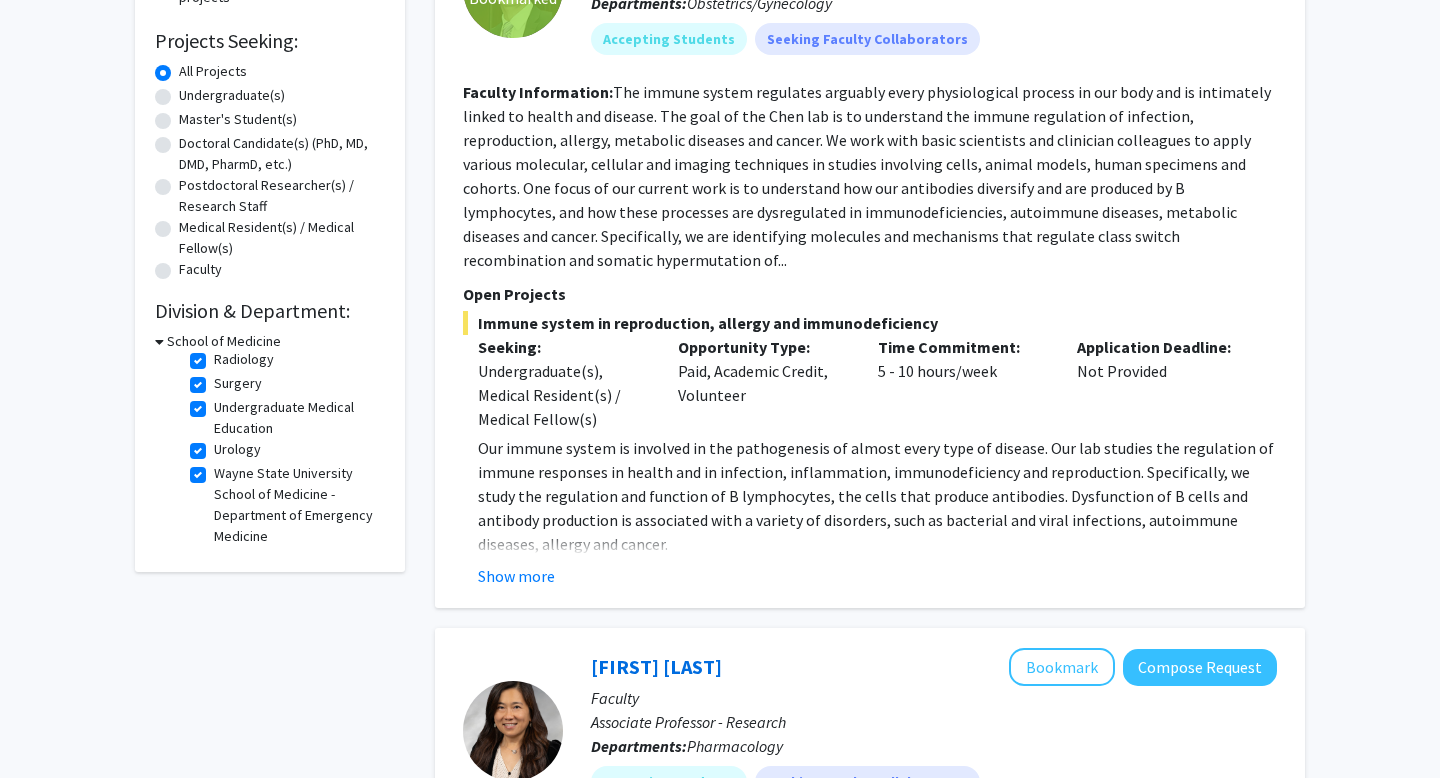 click on "Urology" 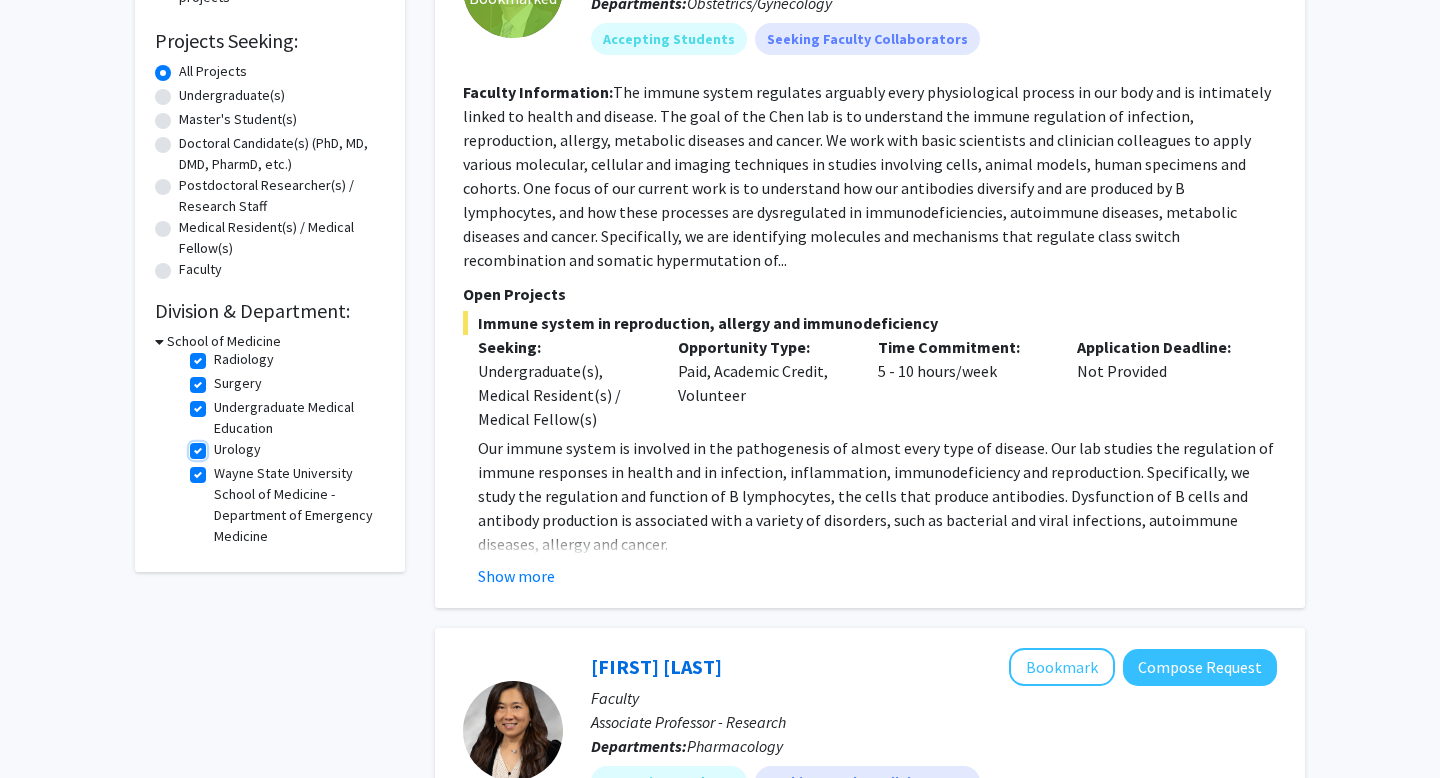 click on "Urology" at bounding box center (220, 445) 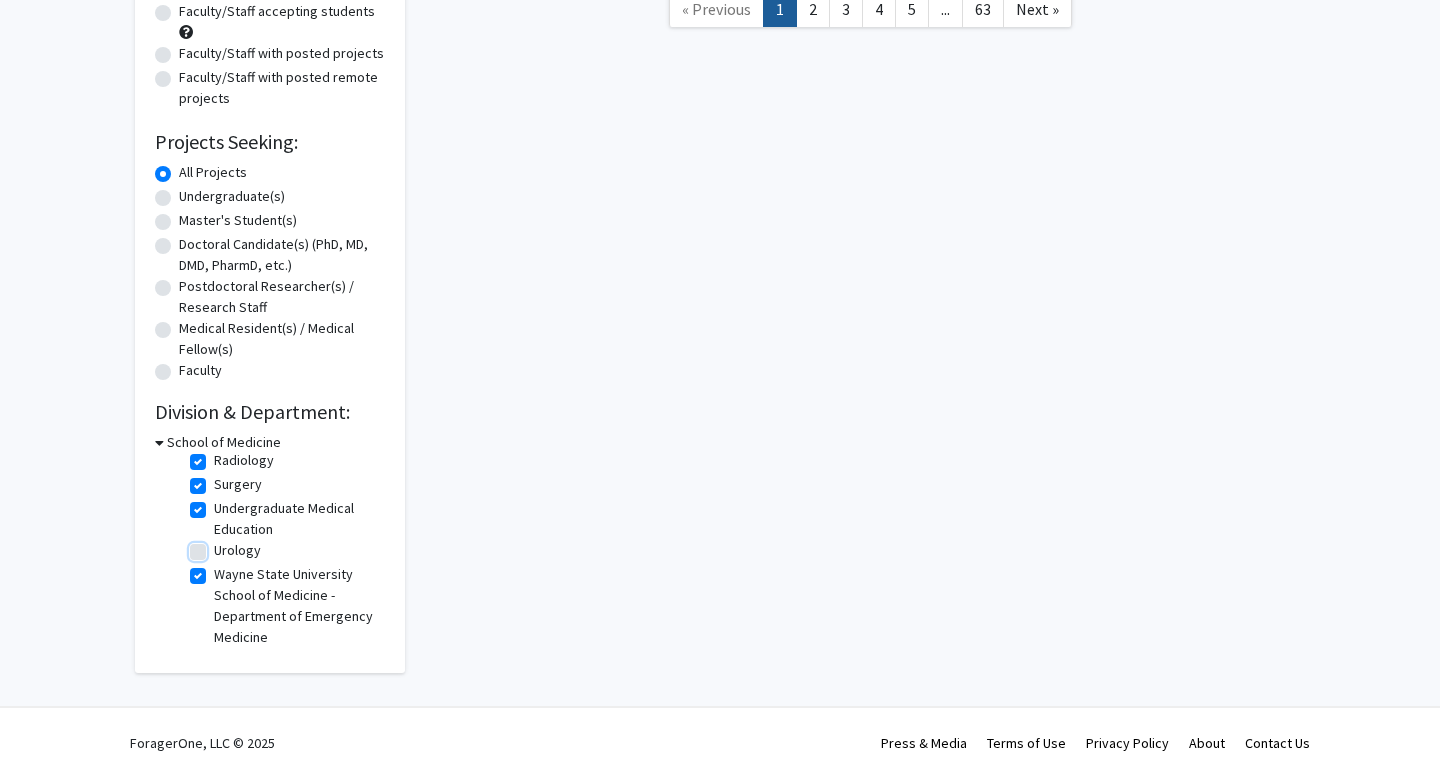 scroll 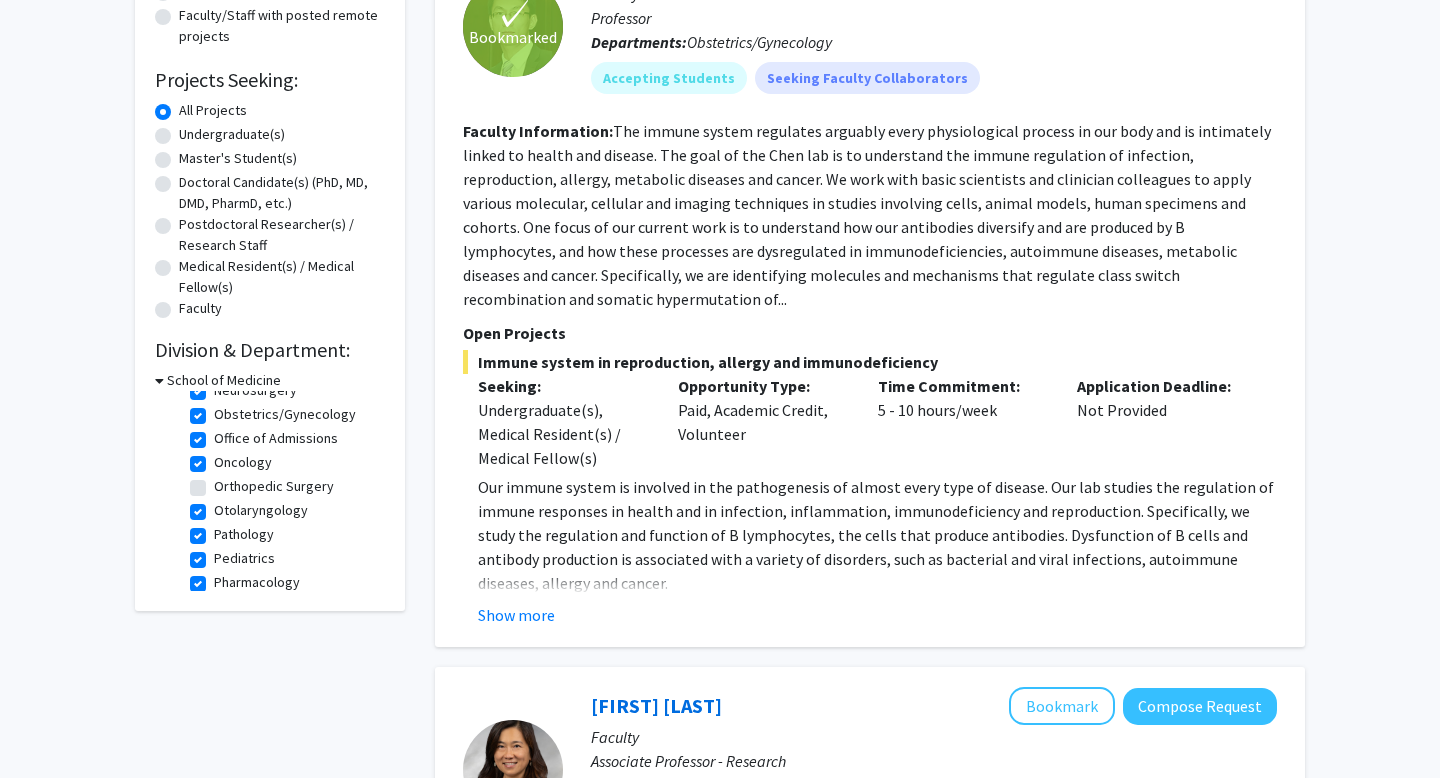 click on "Otolaryngology  Otolaryngology" 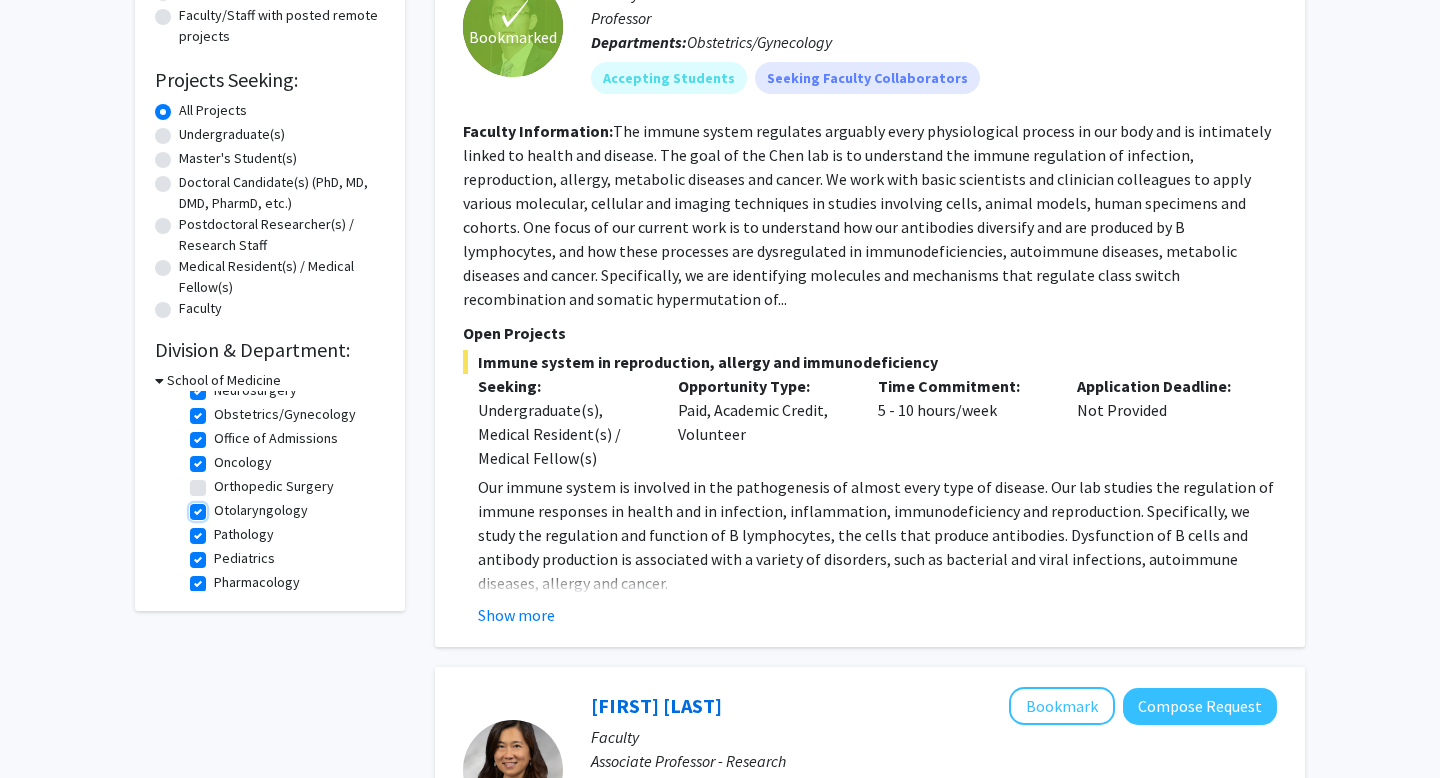 click on "Otolaryngology" at bounding box center [220, 506] 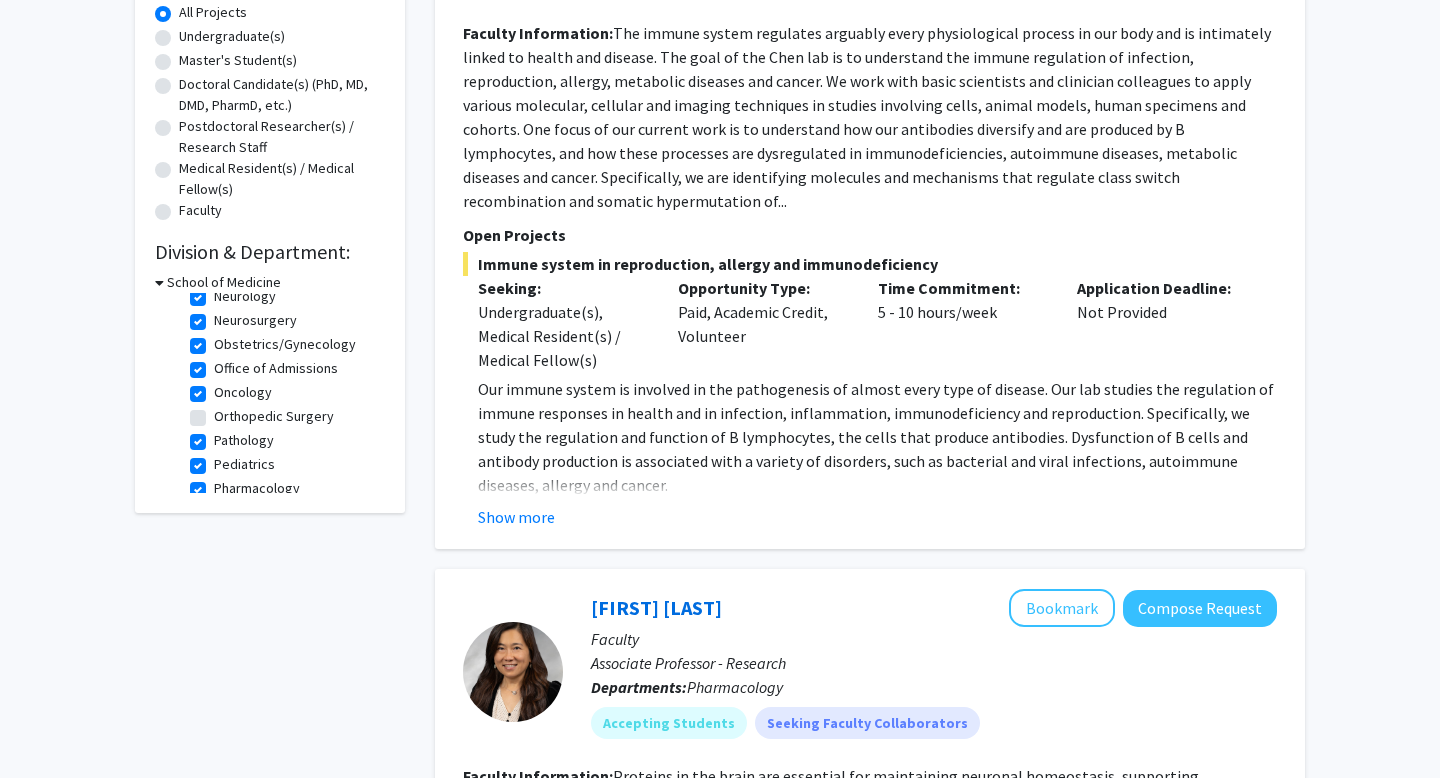 click on "Pathology" 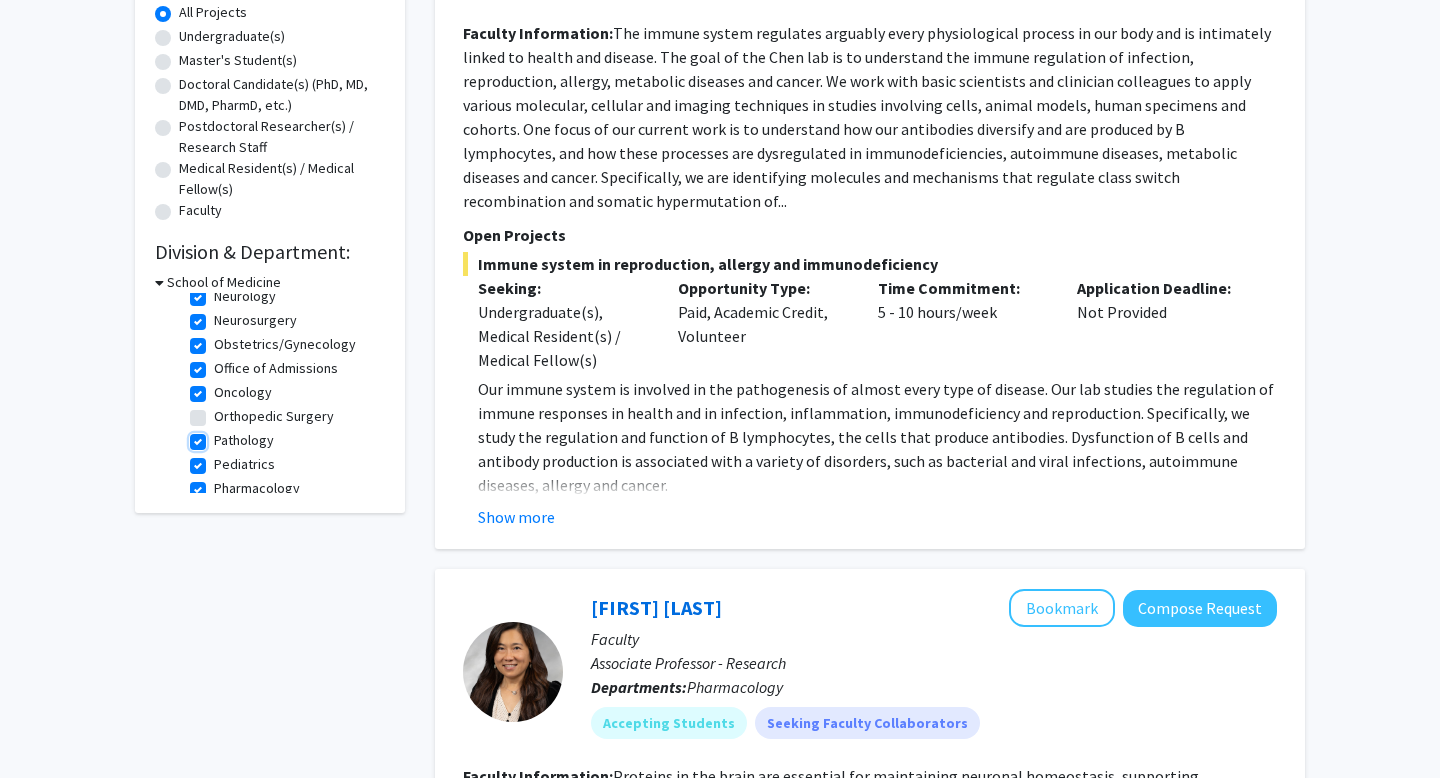 click on "Pathology" at bounding box center (220, 436) 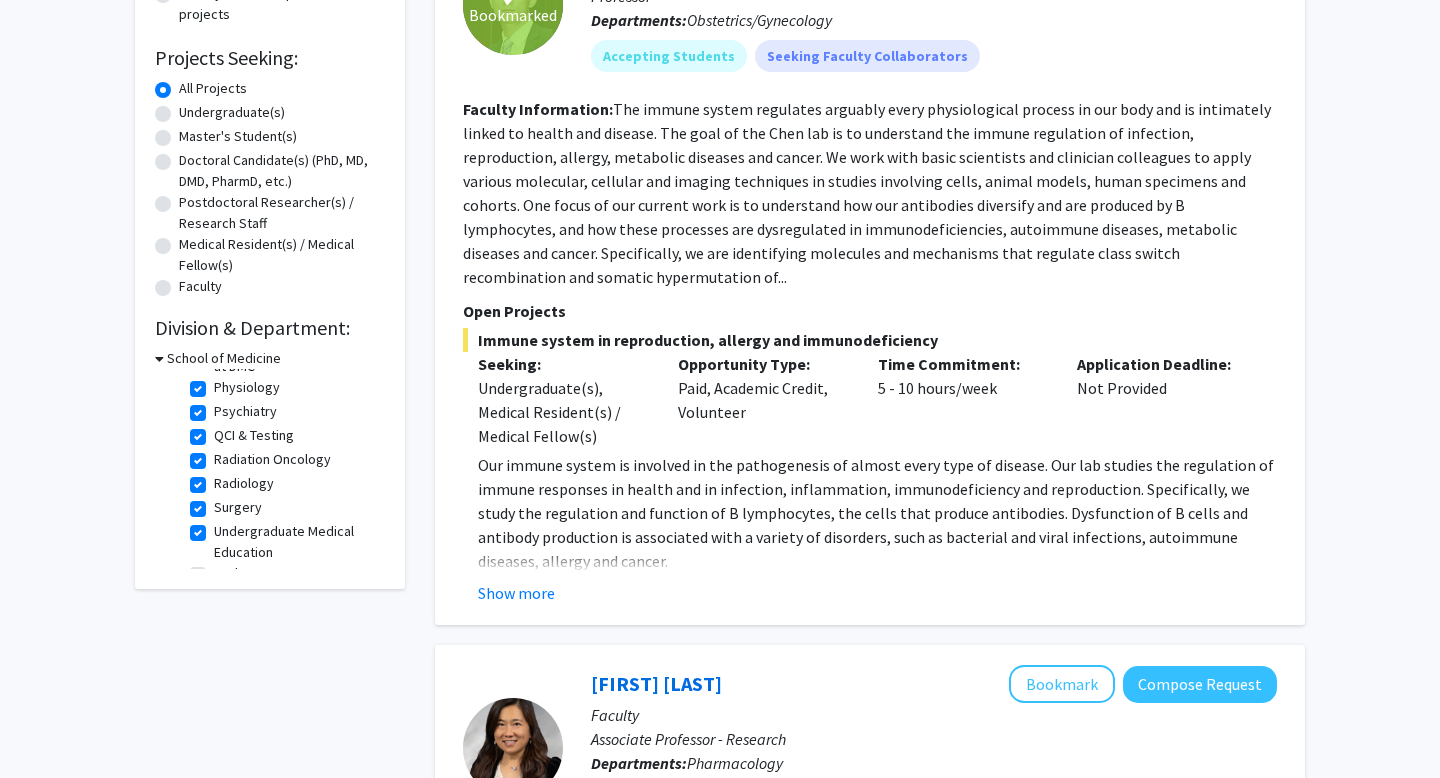 click on "Radiology" 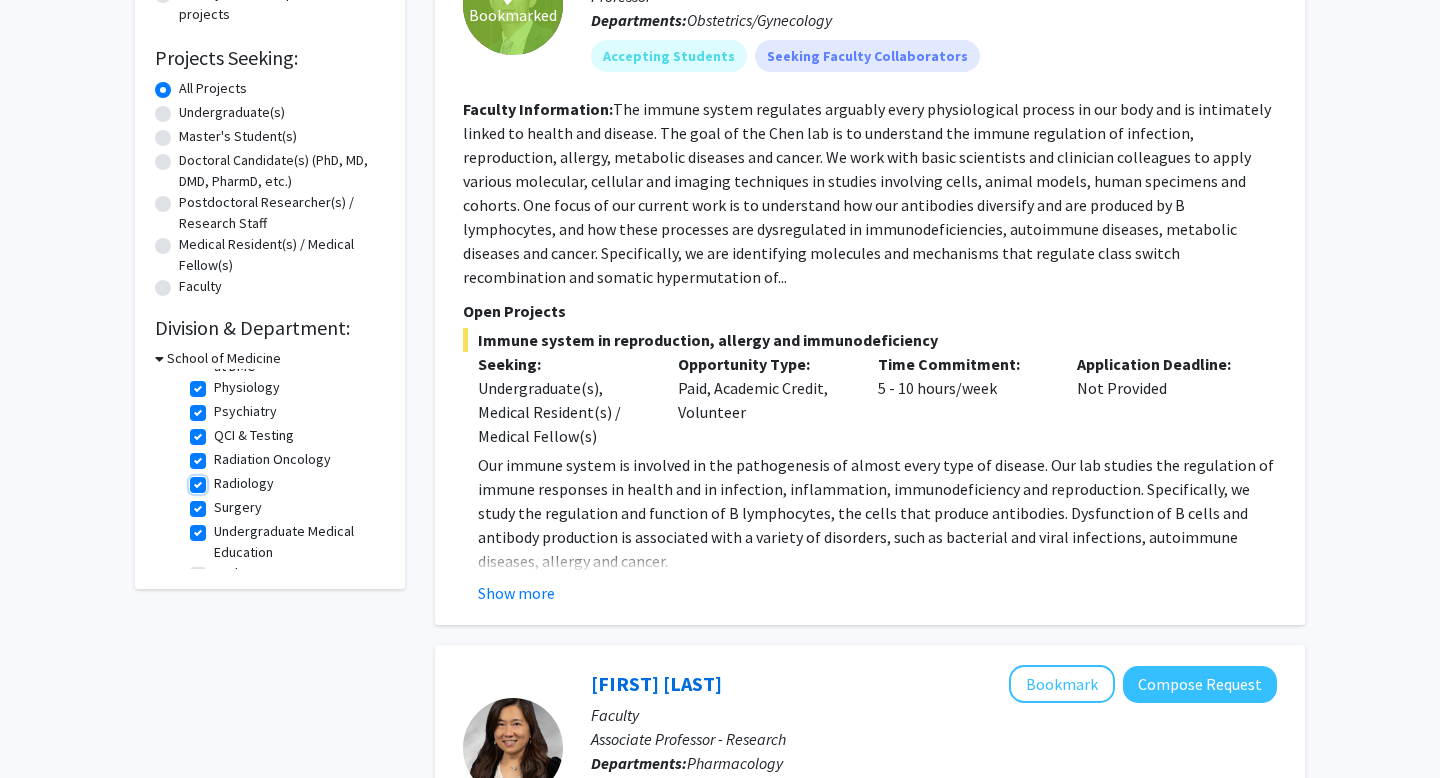 click on "Radiology" at bounding box center [220, 479] 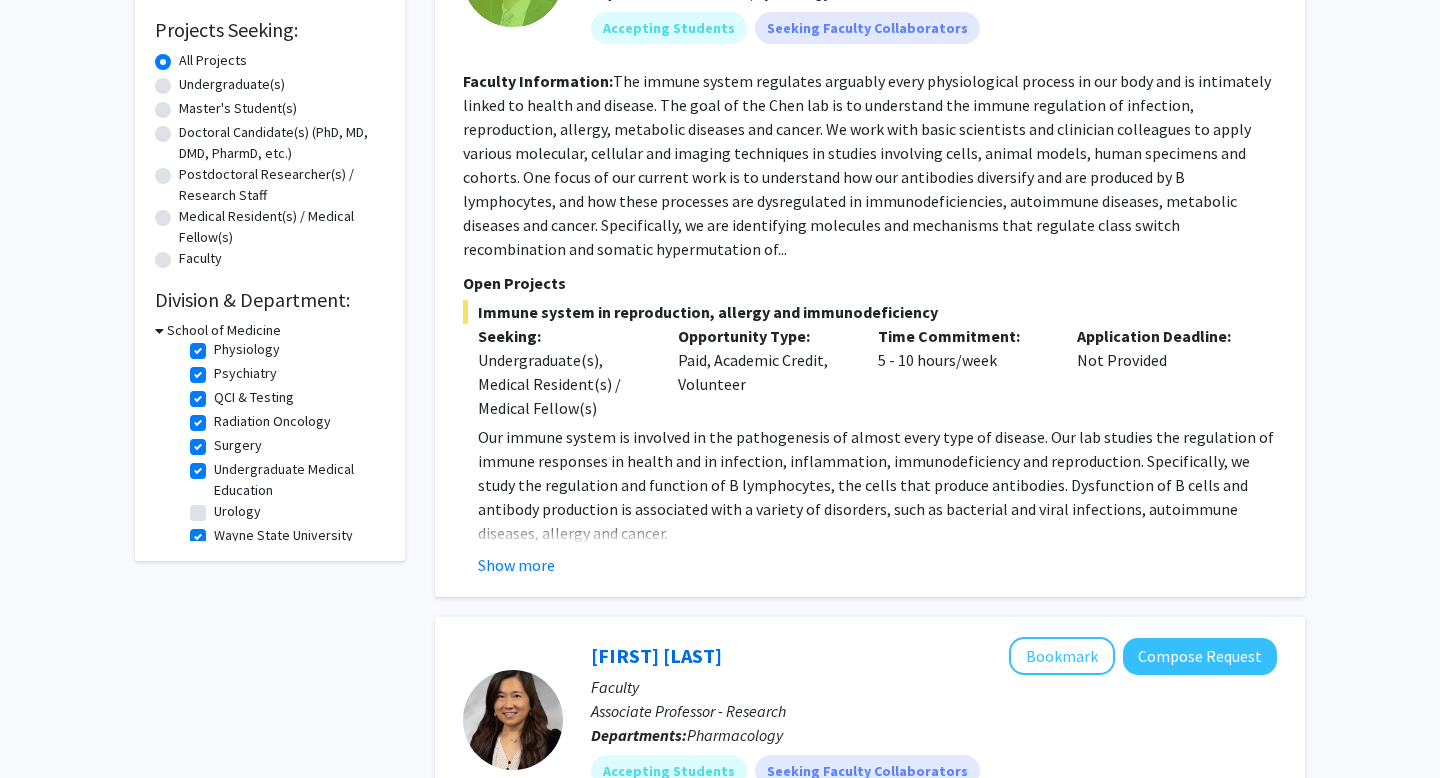 click on "Radiation Oncology" 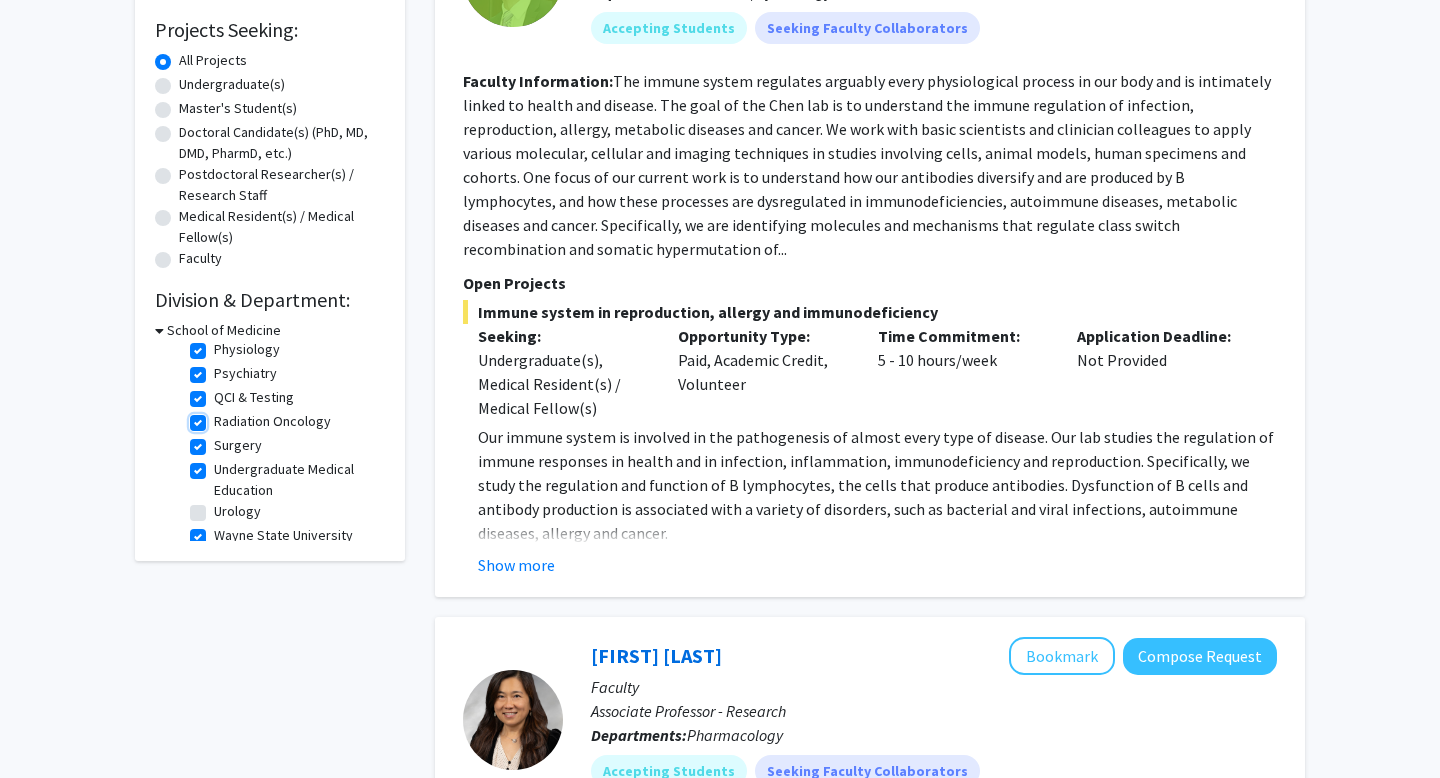 click on "Radiation Oncology" at bounding box center (220, 417) 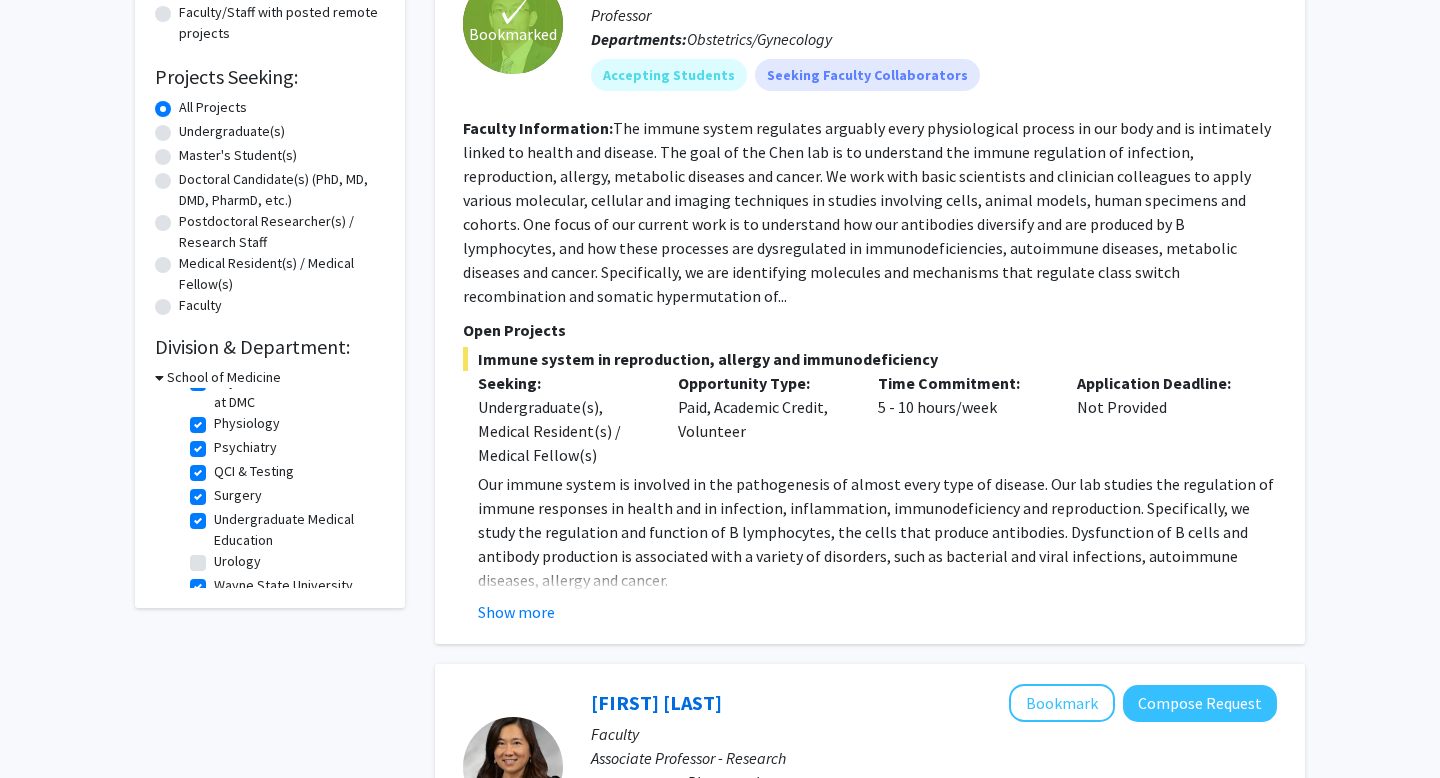 click on "Surgery" 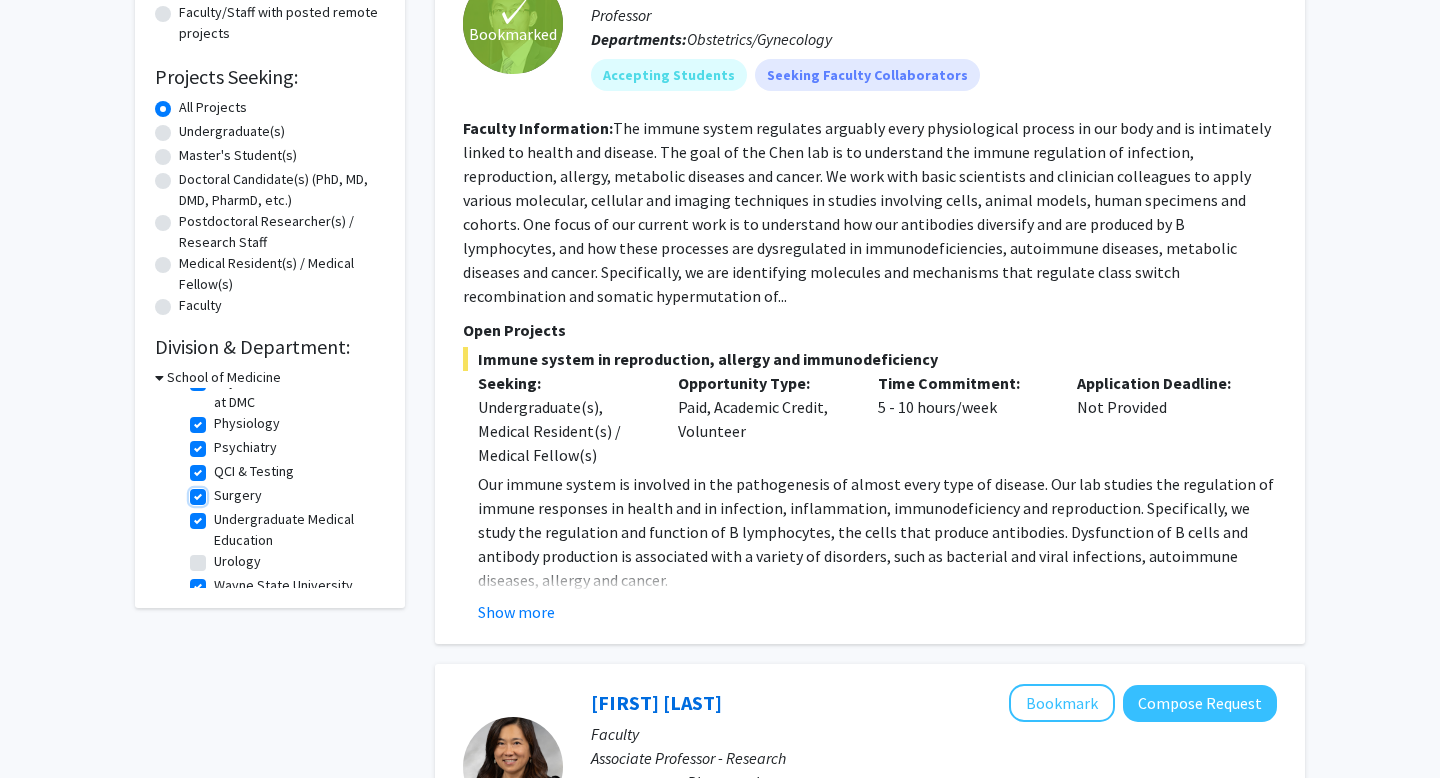 click on "Surgery" at bounding box center [220, 491] 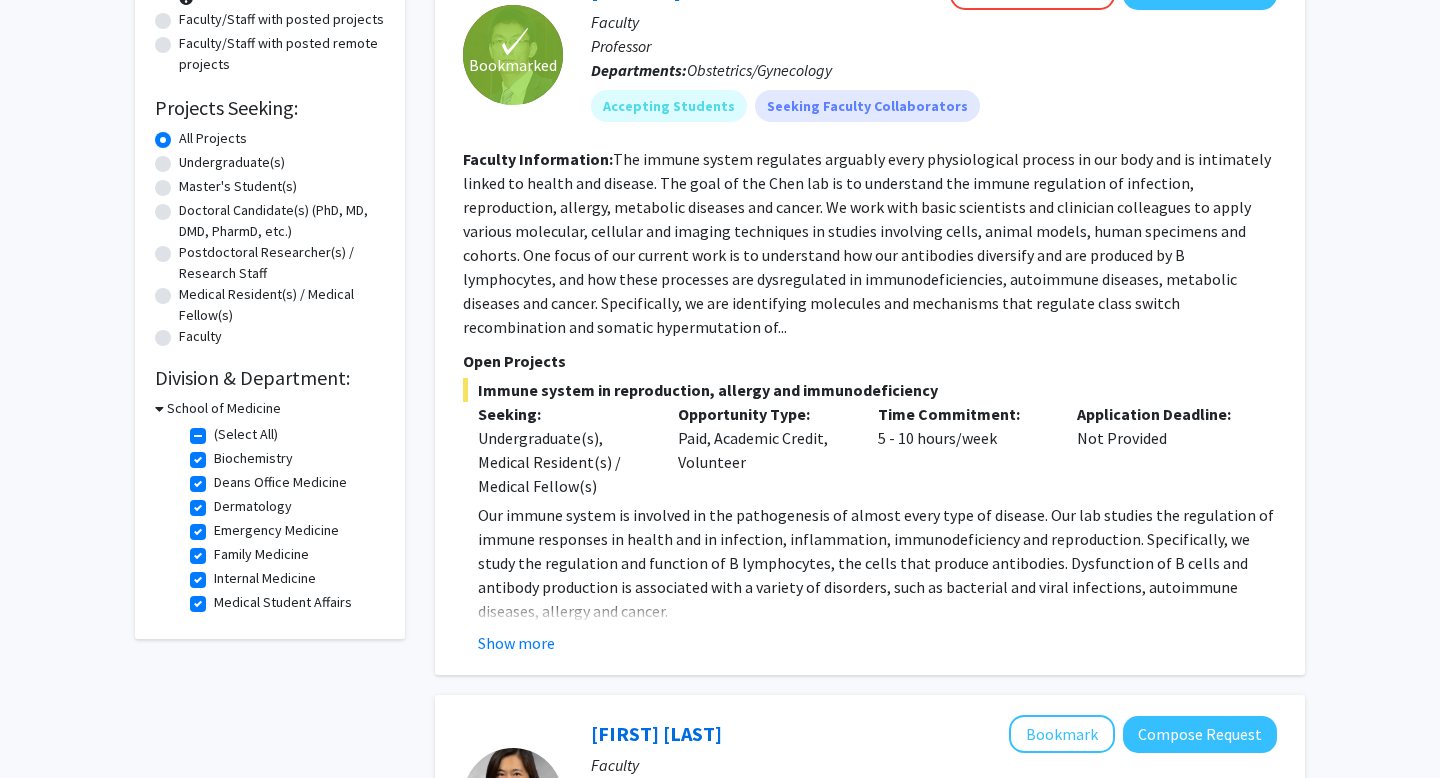 click on "Biochemistry" 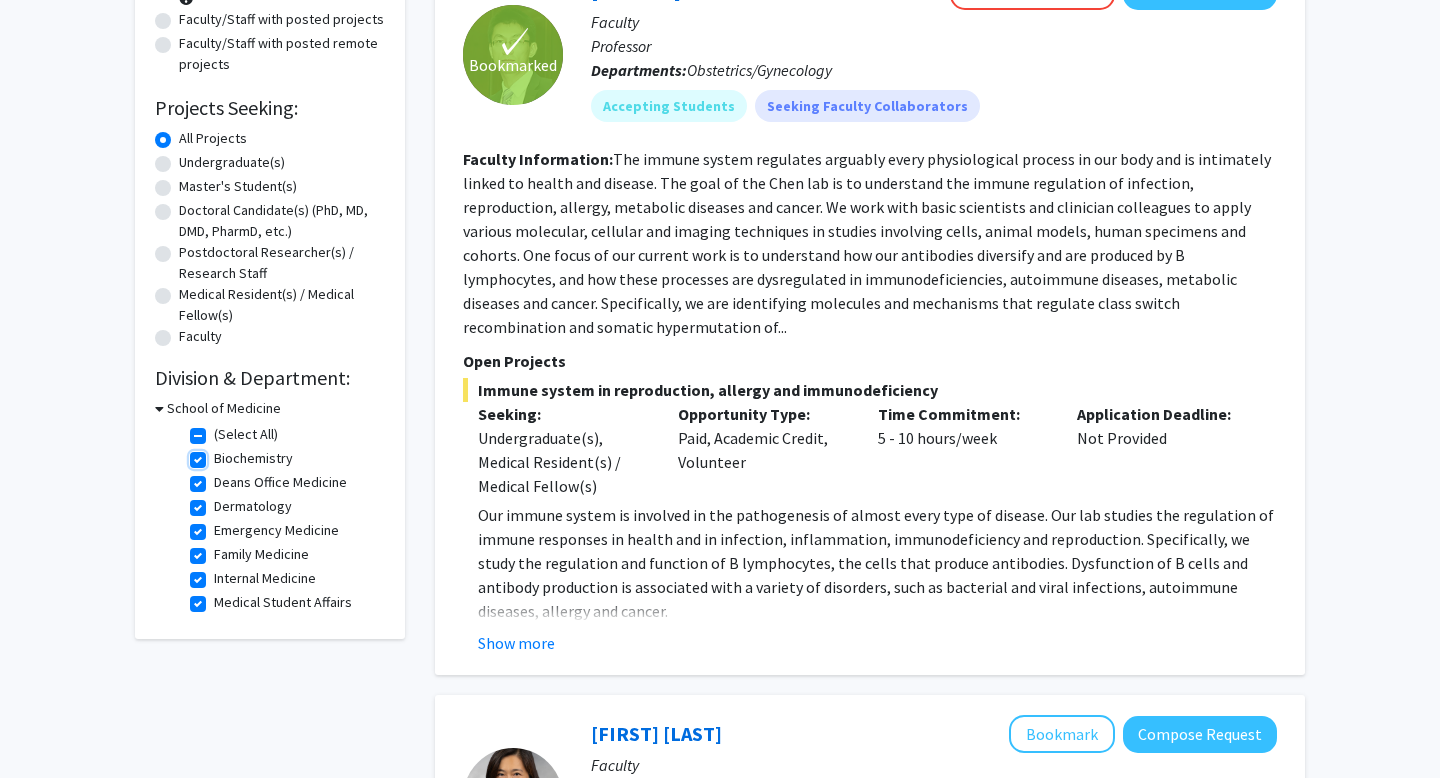 click on "Biochemistry" at bounding box center [220, 454] 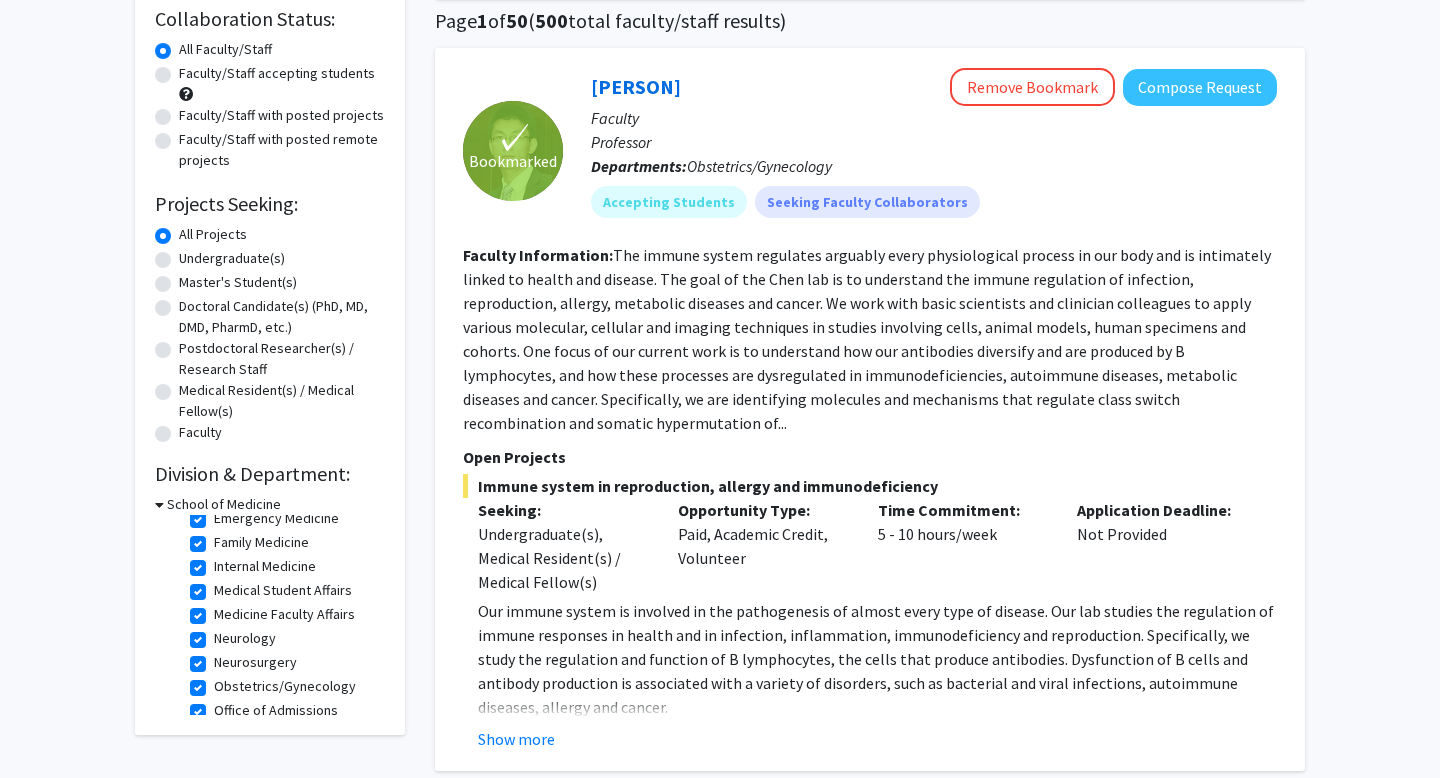 click on "Medical Student Affairs" 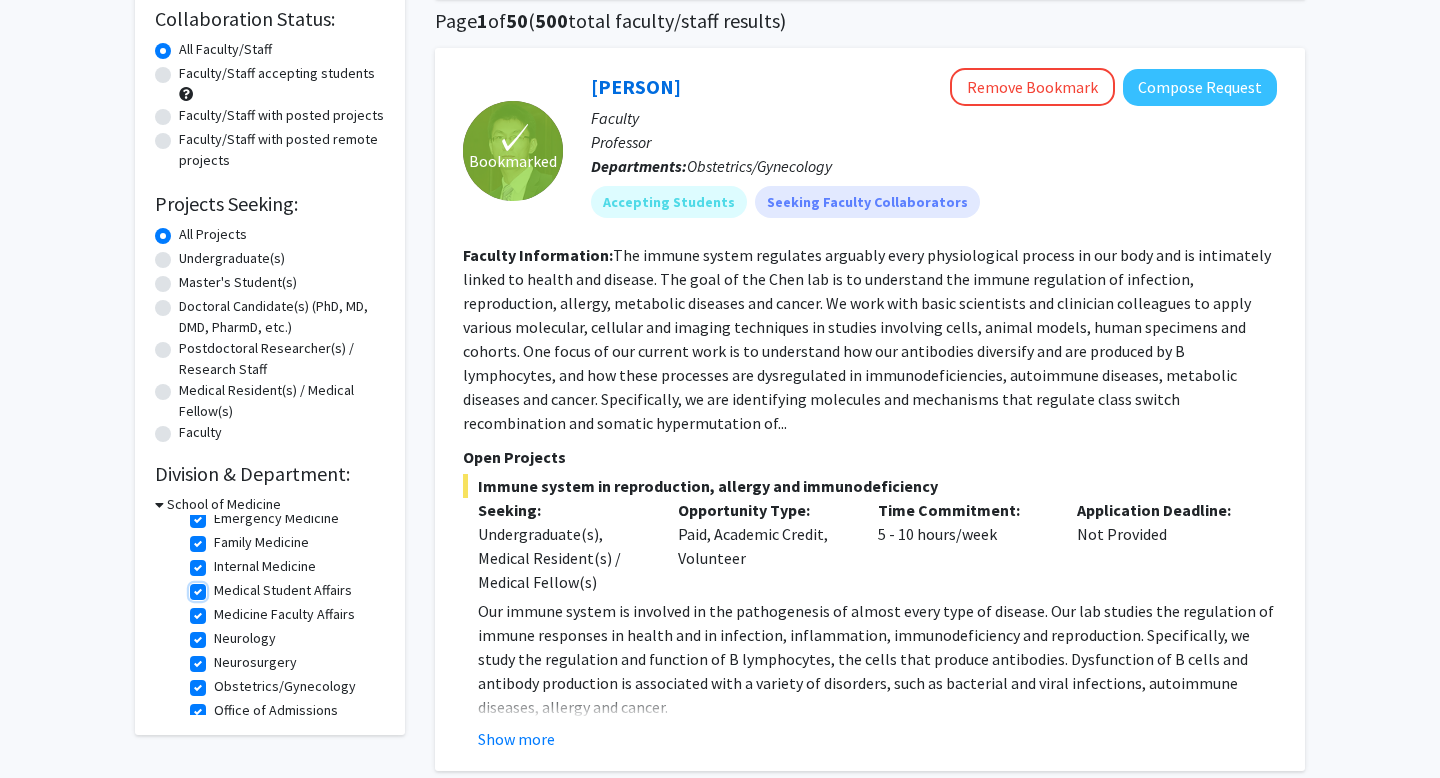 click on "Medical Student Affairs" at bounding box center [220, 586] 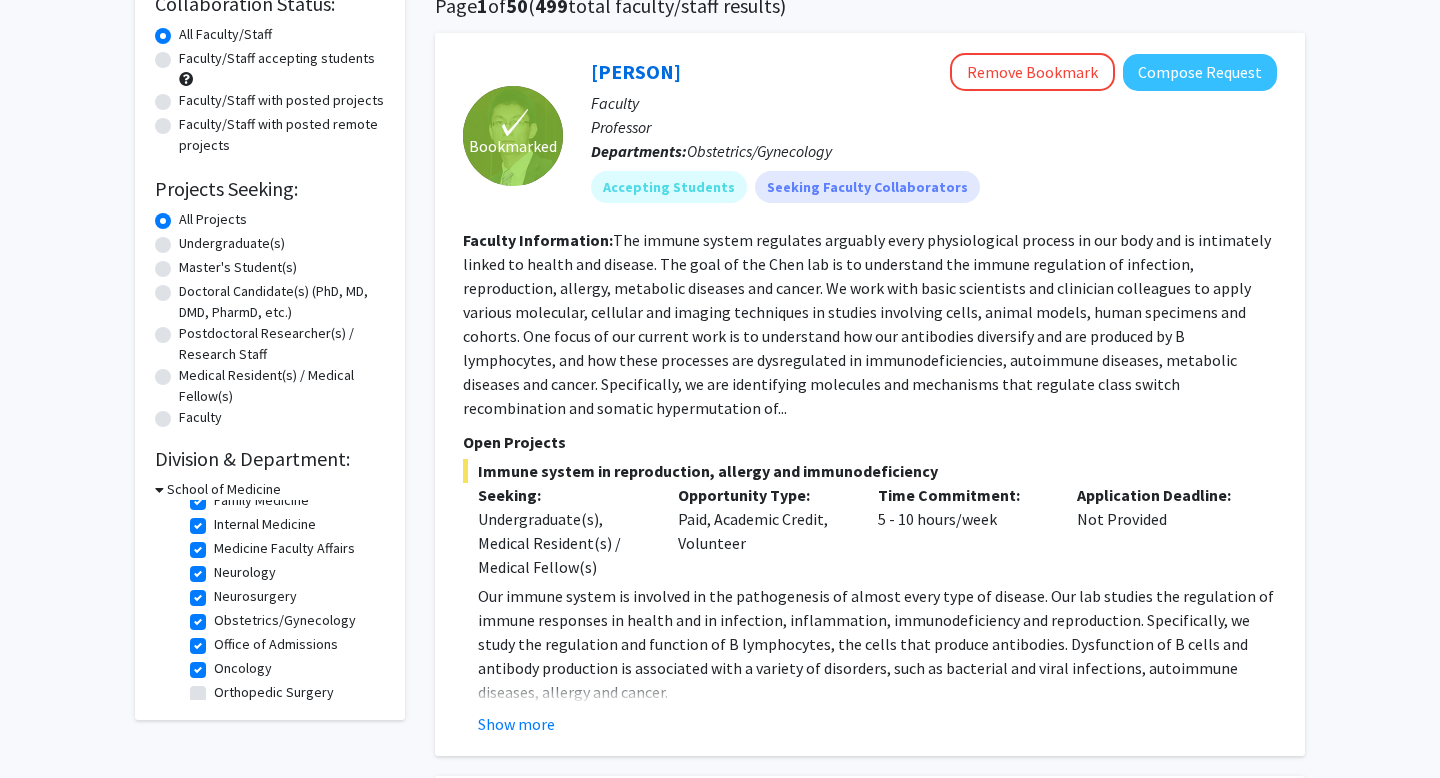 click on "Medicine Faculty Affairs" 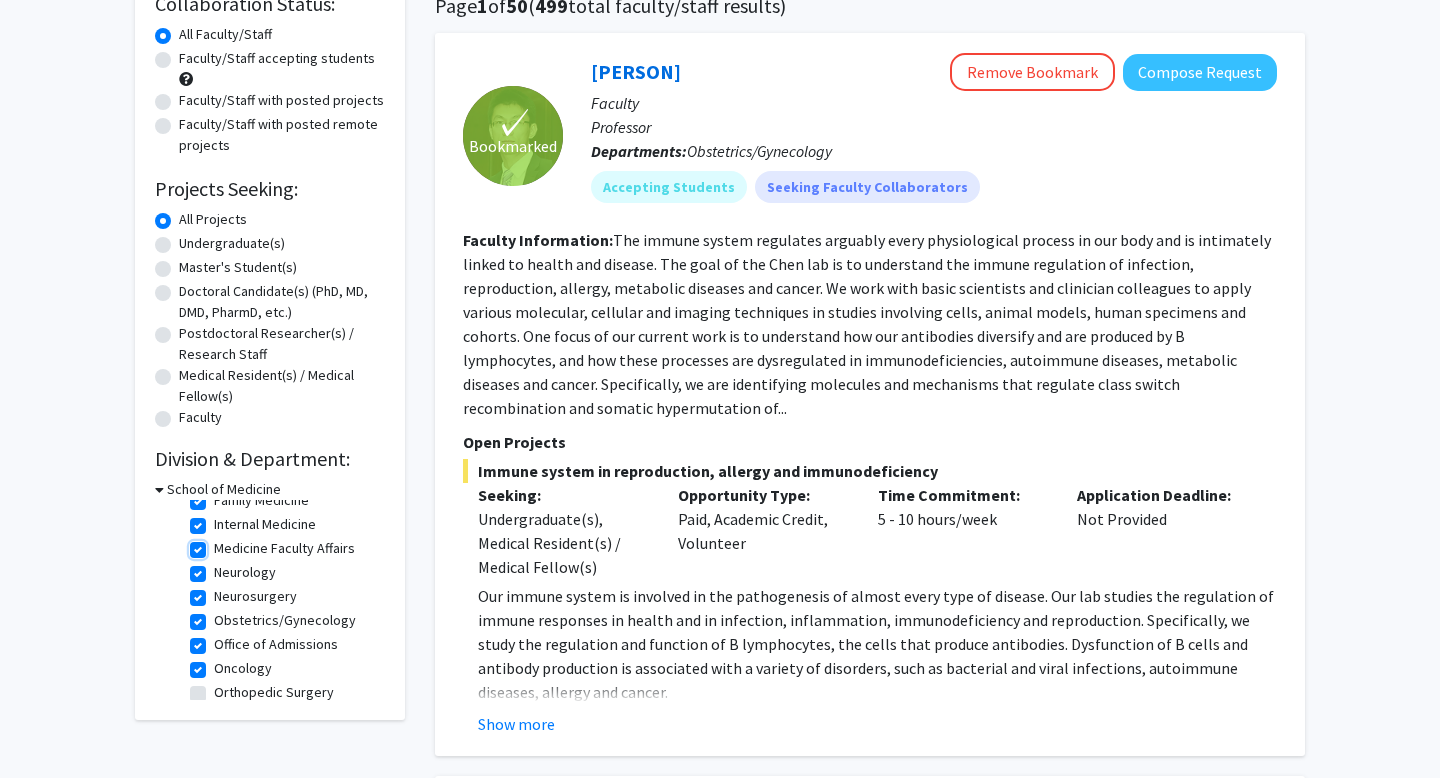 click on "Medicine Faculty Affairs" at bounding box center [220, 544] 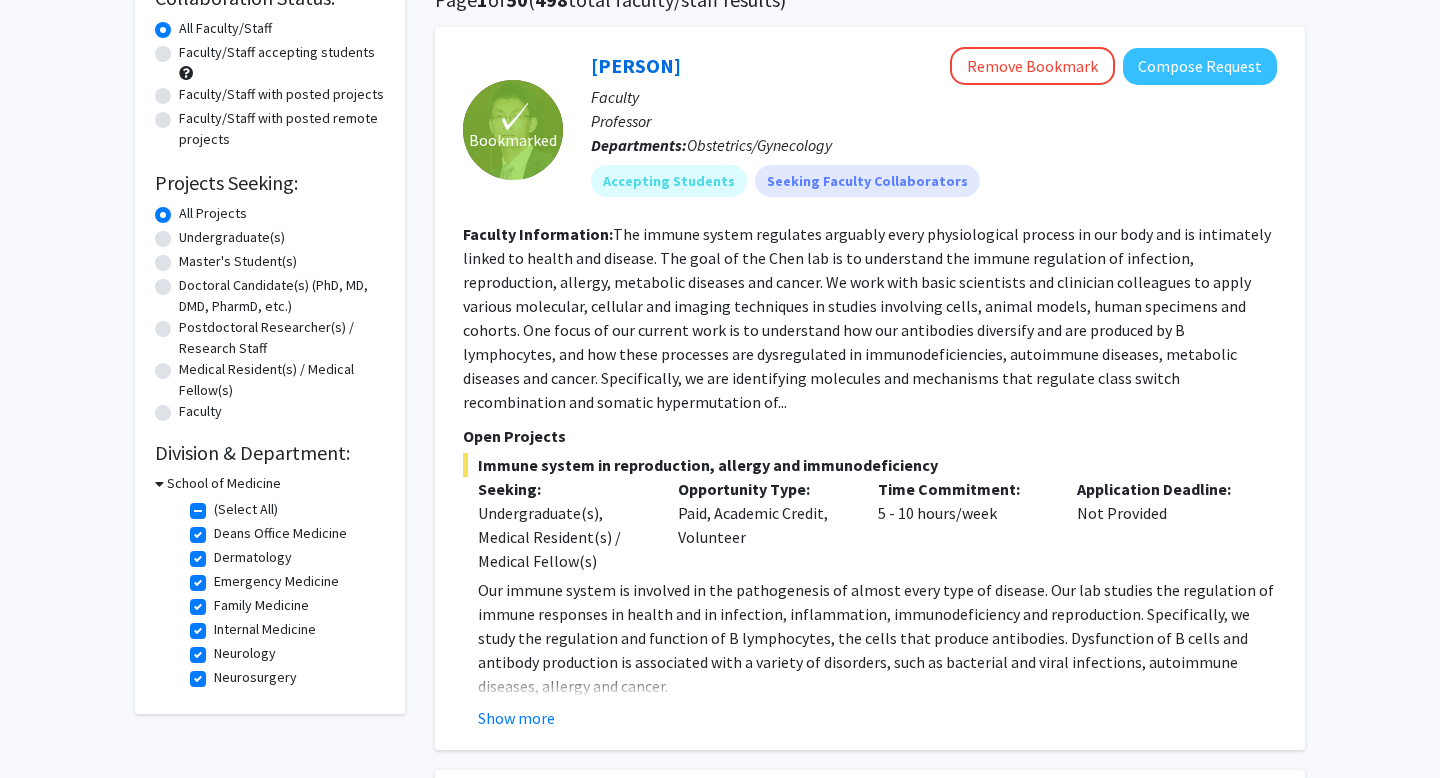 click on "Deans Office Medicine" 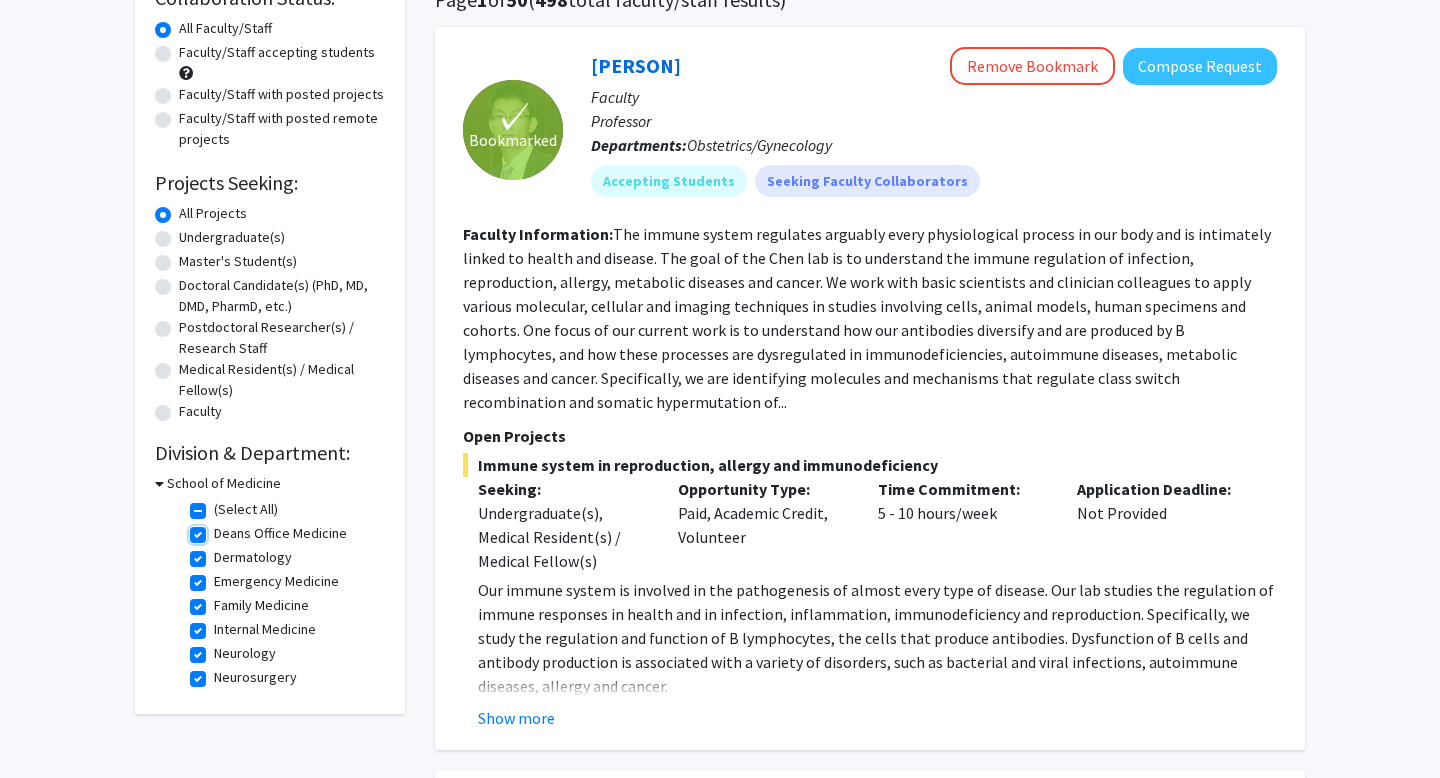 click on "Deans Office Medicine" at bounding box center [220, 529] 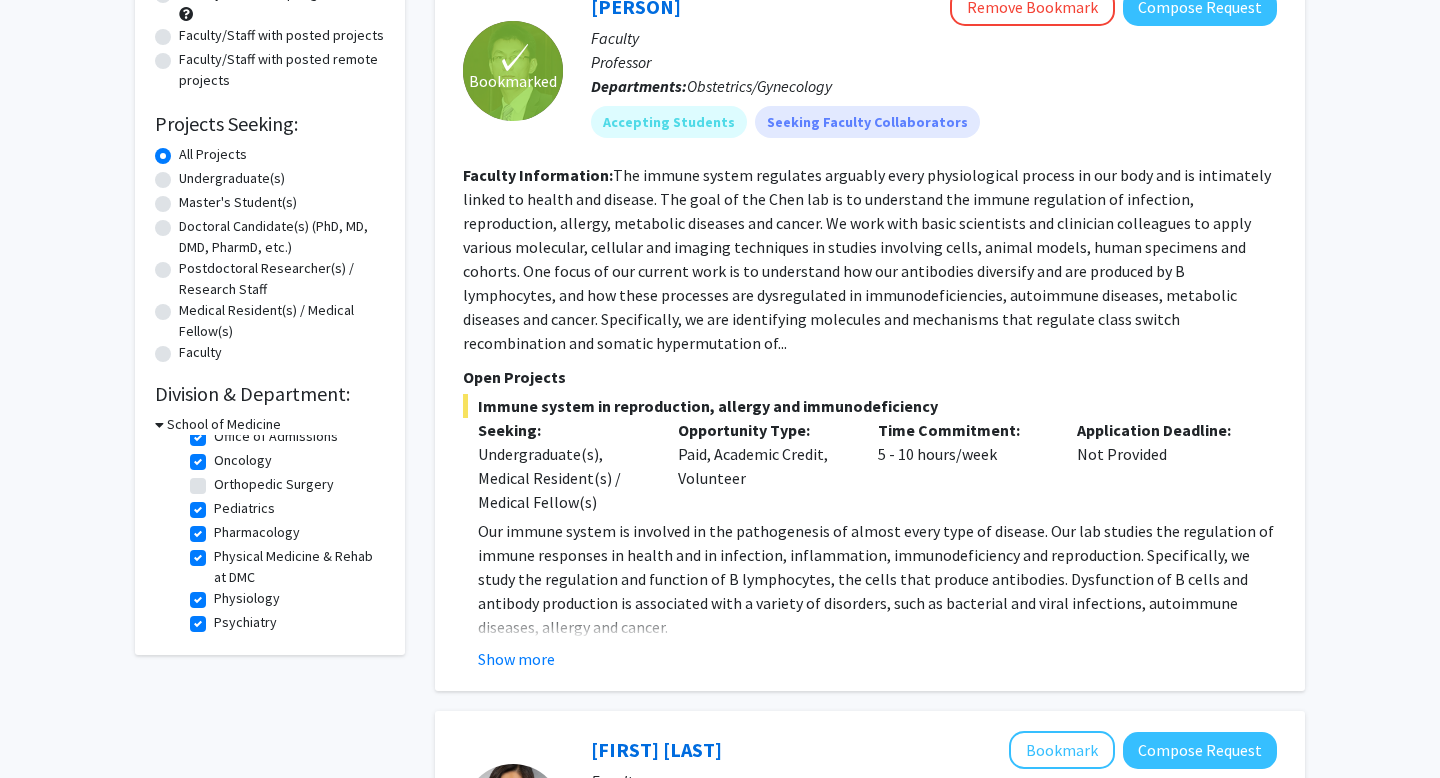 click on "Pharmacology" 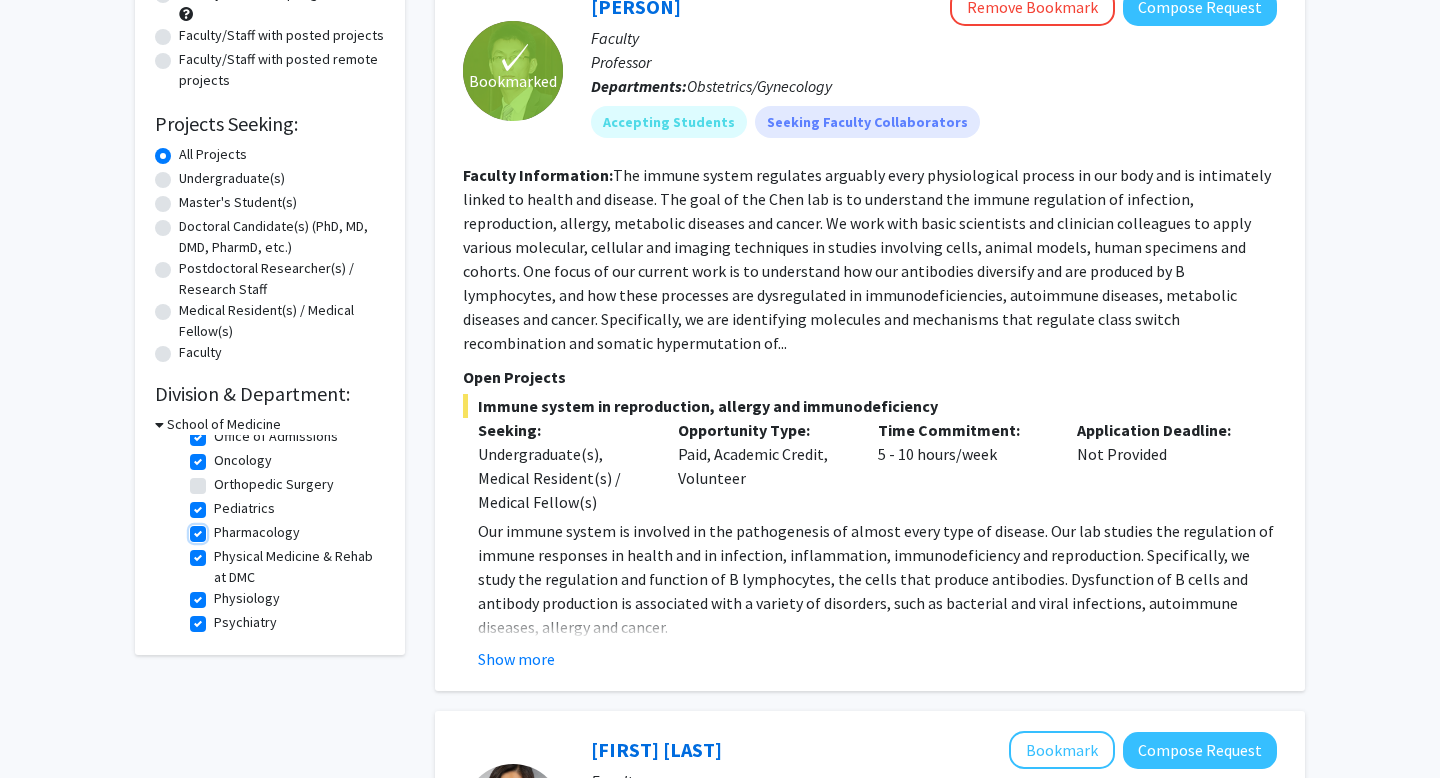 click on "Pharmacology" at bounding box center [220, 528] 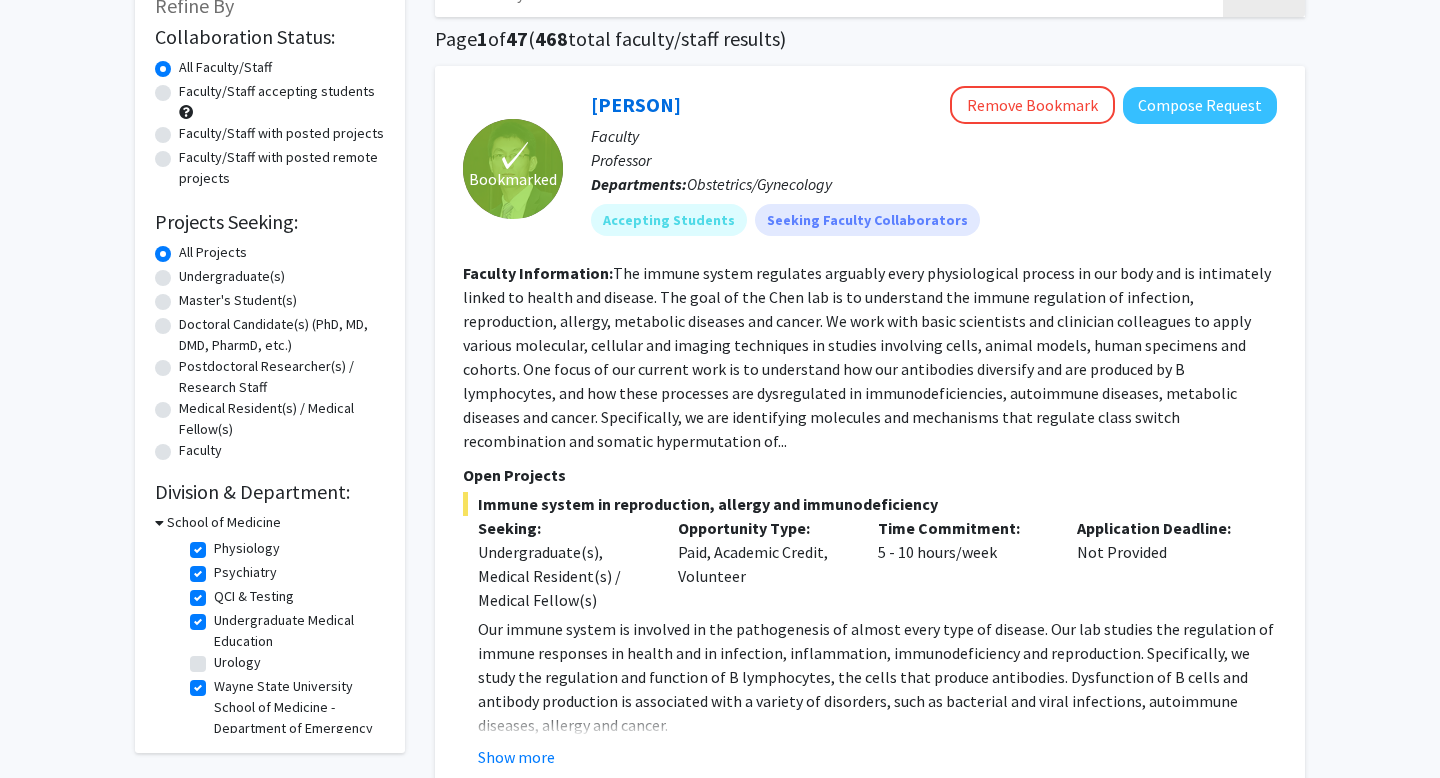 click on "QCI & Testing" 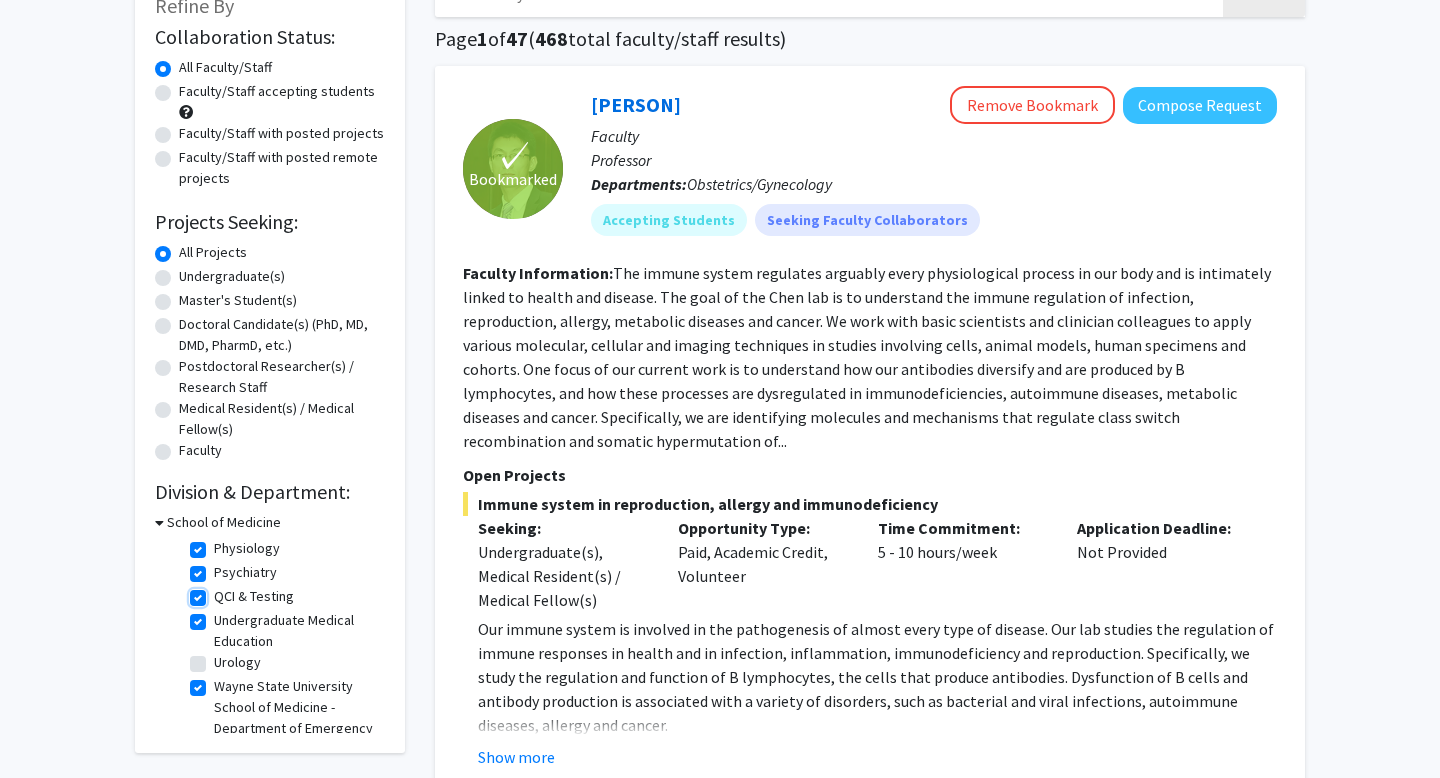 click on "QCI & Testing" at bounding box center (220, 592) 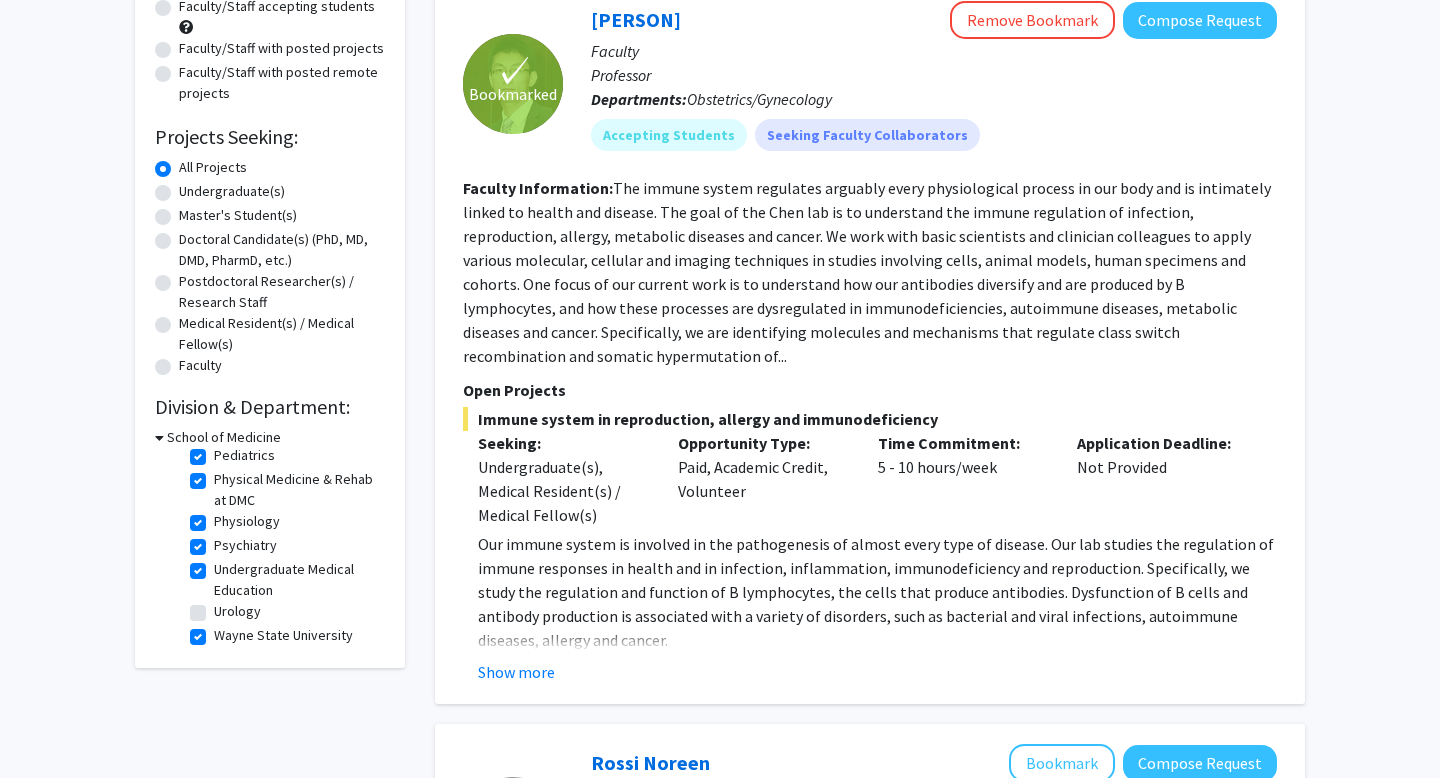 click on "Physiology" 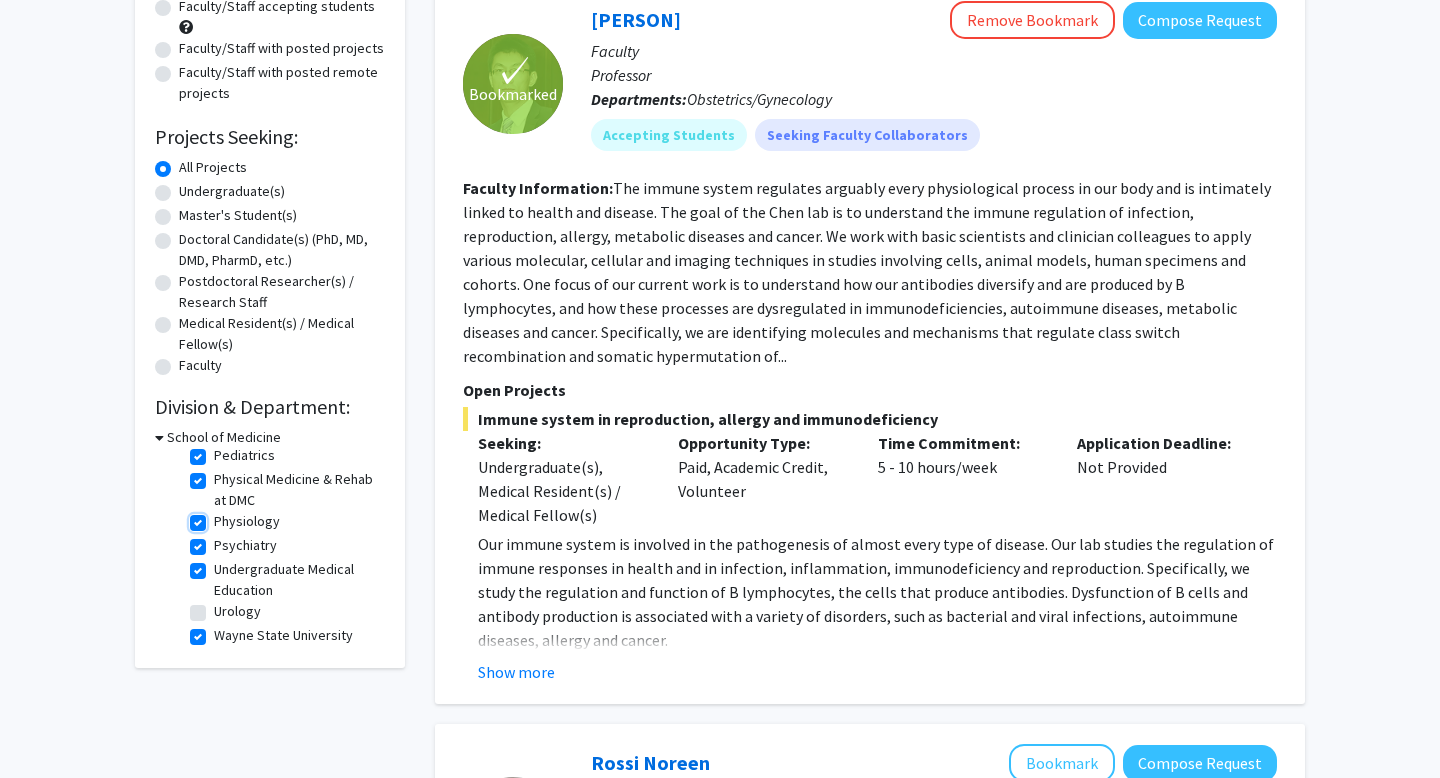 click on "Physiology" at bounding box center [220, 517] 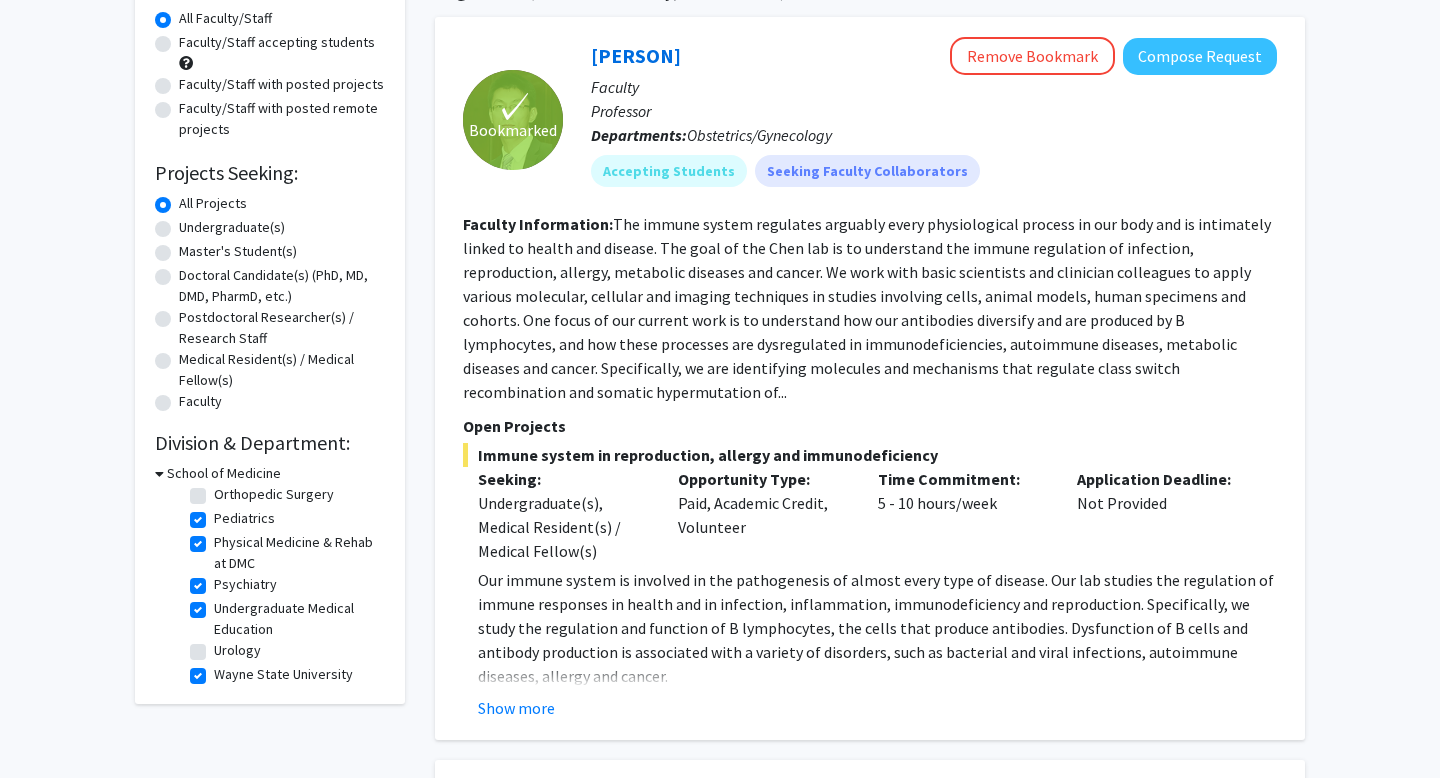 click on "Undergraduate Medical Education" 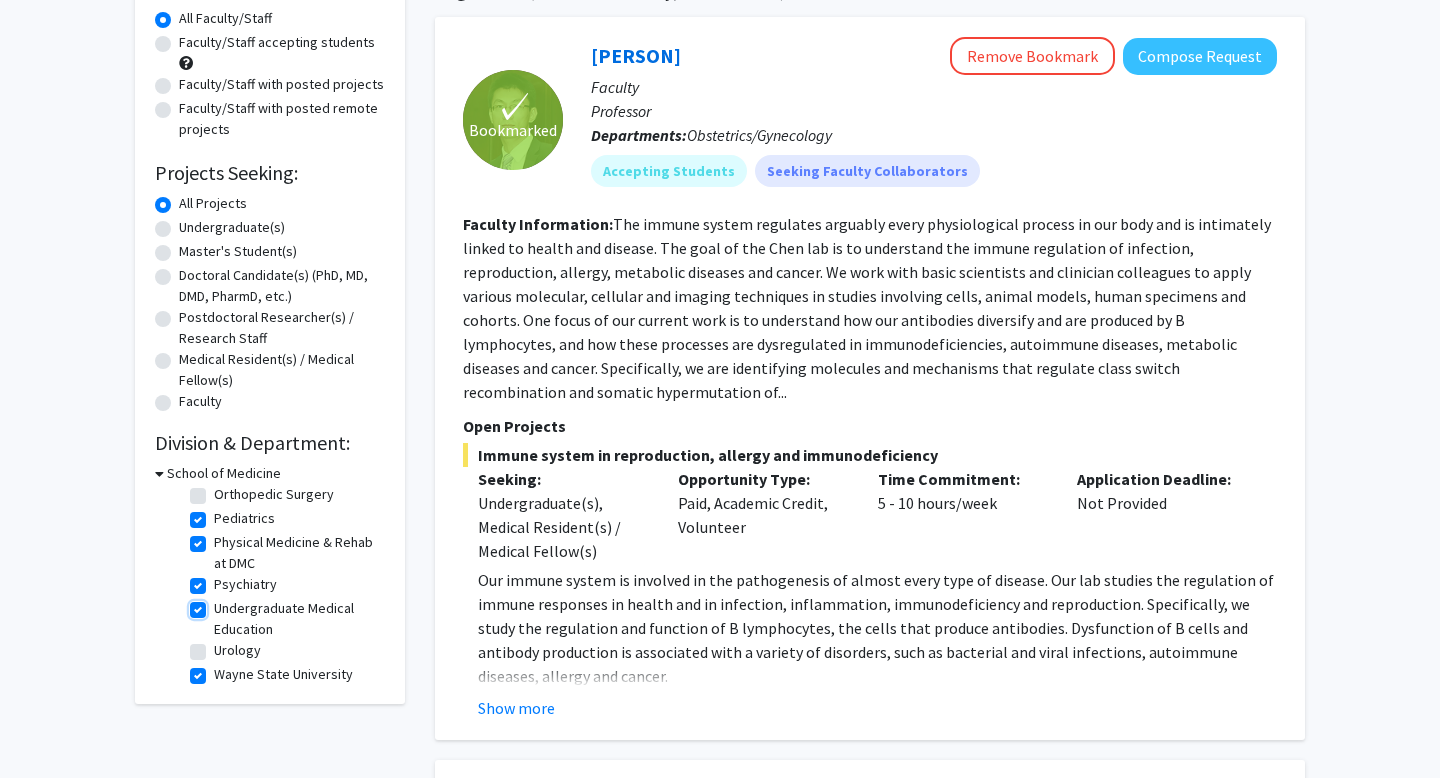 click on "Undergraduate Medical Education" at bounding box center [220, 604] 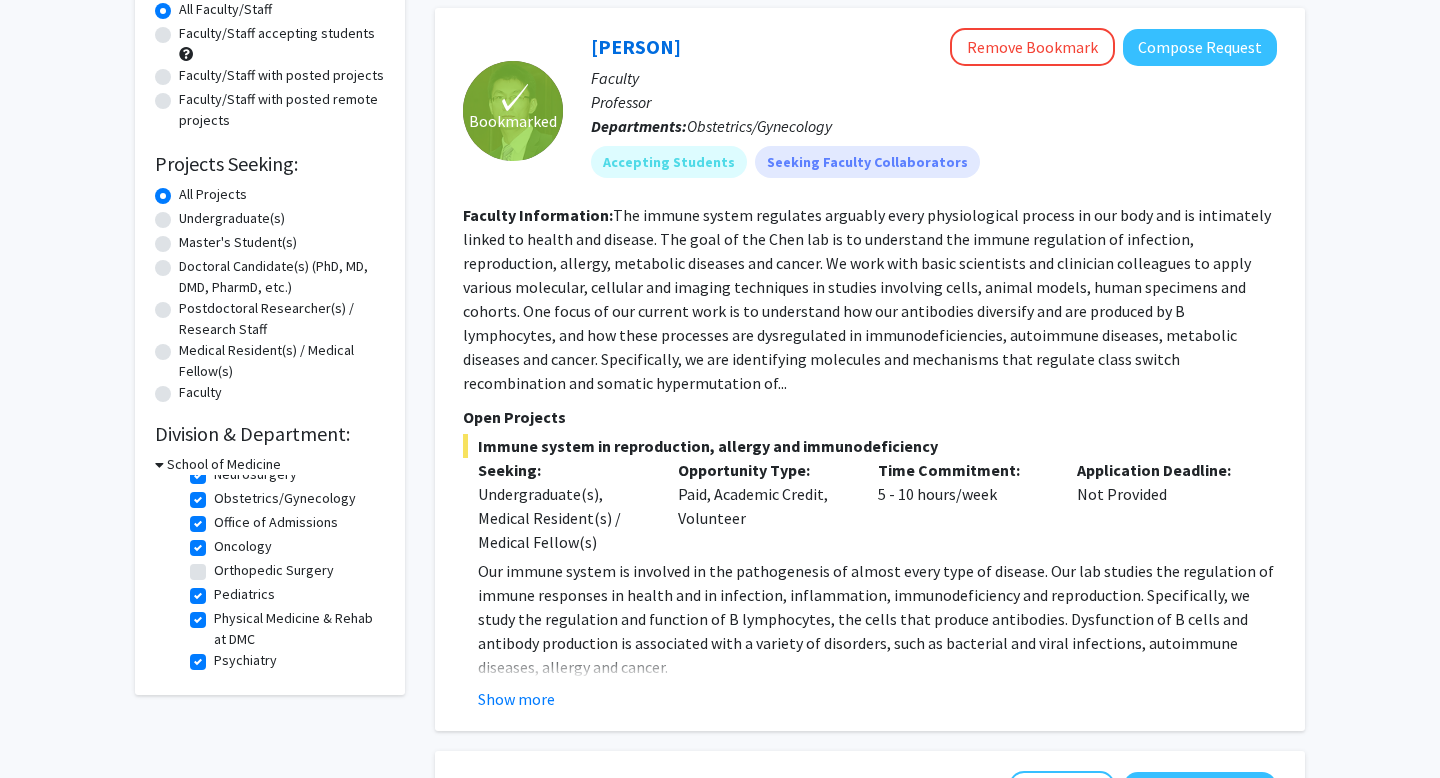 click on "Physical Medicine & Rehab at DMC" 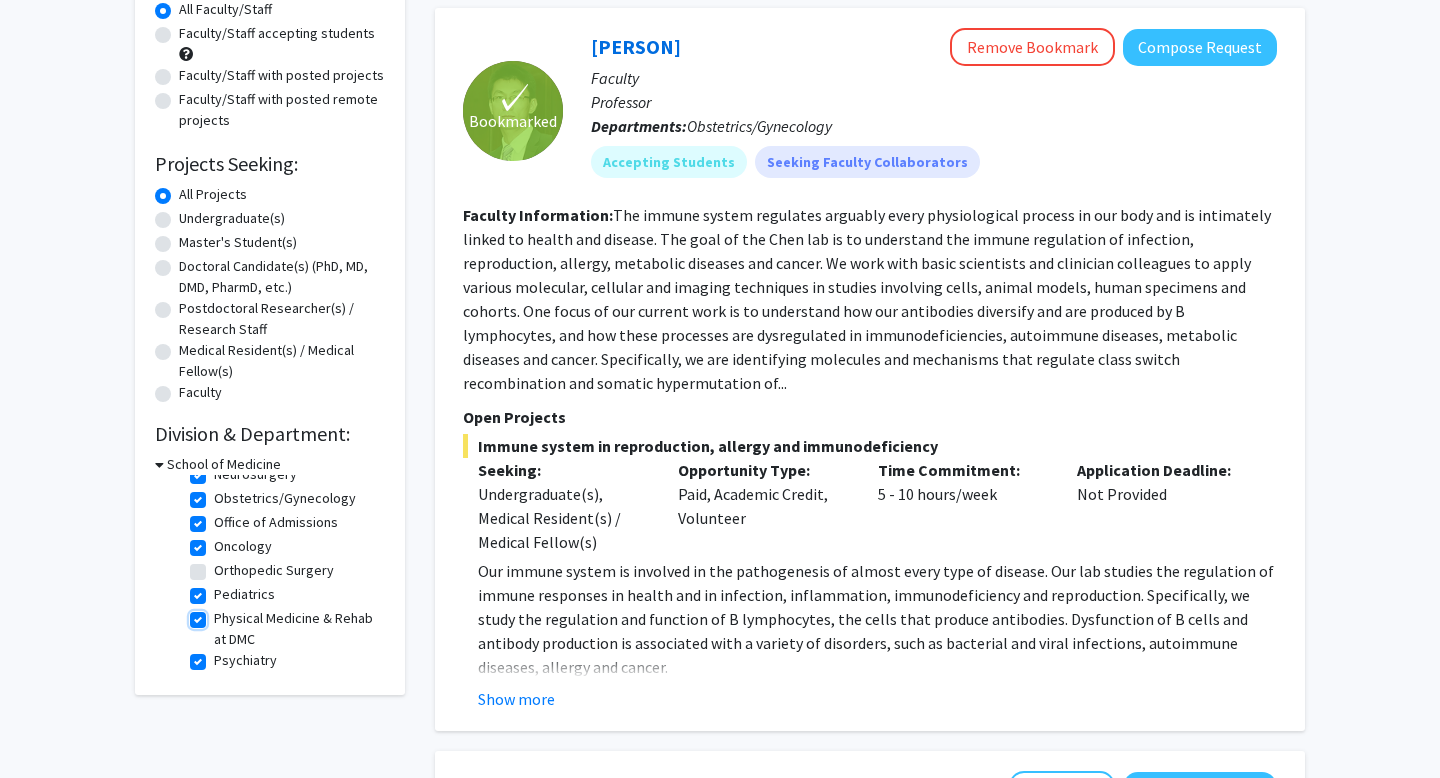 click on "Physical Medicine & Rehab at DMC" at bounding box center [220, 614] 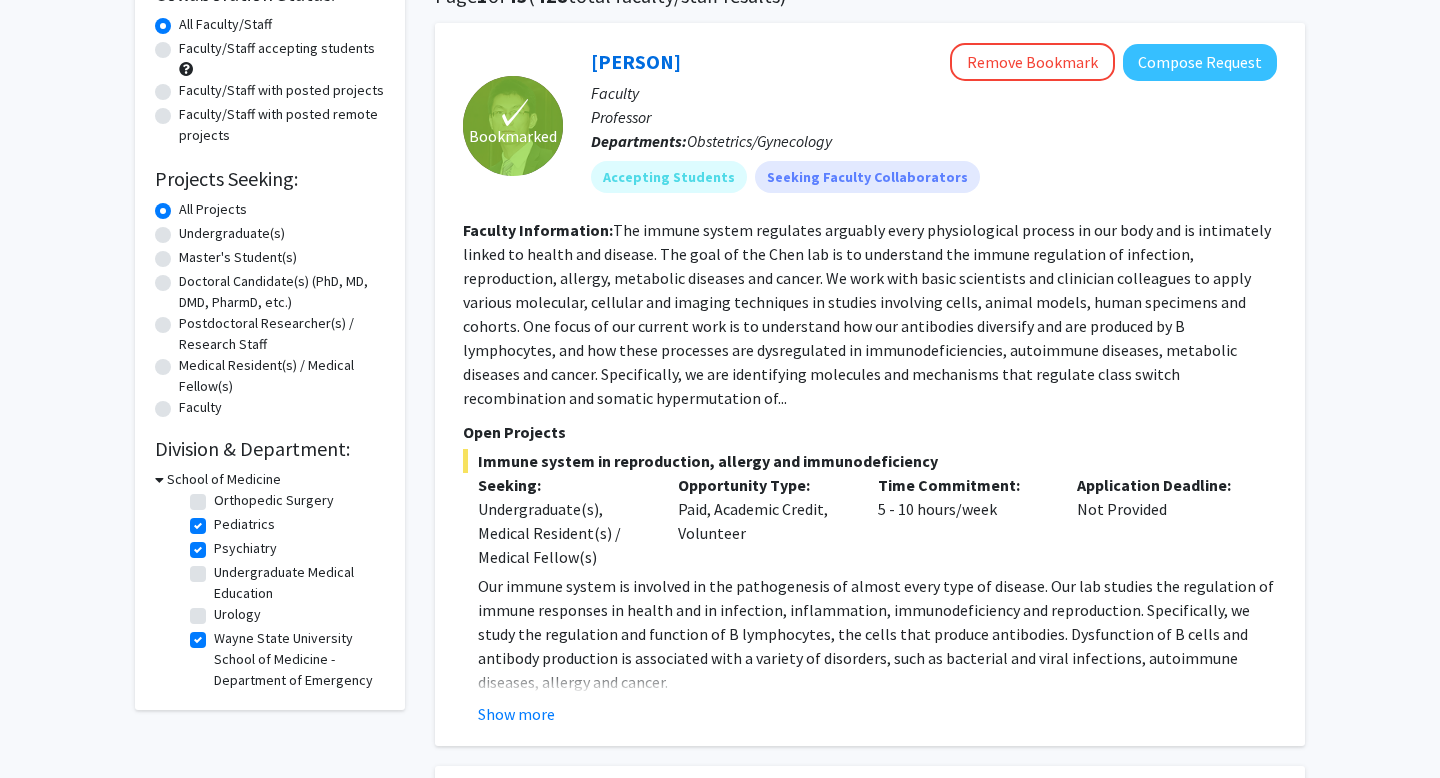 click on "Psychiatry" 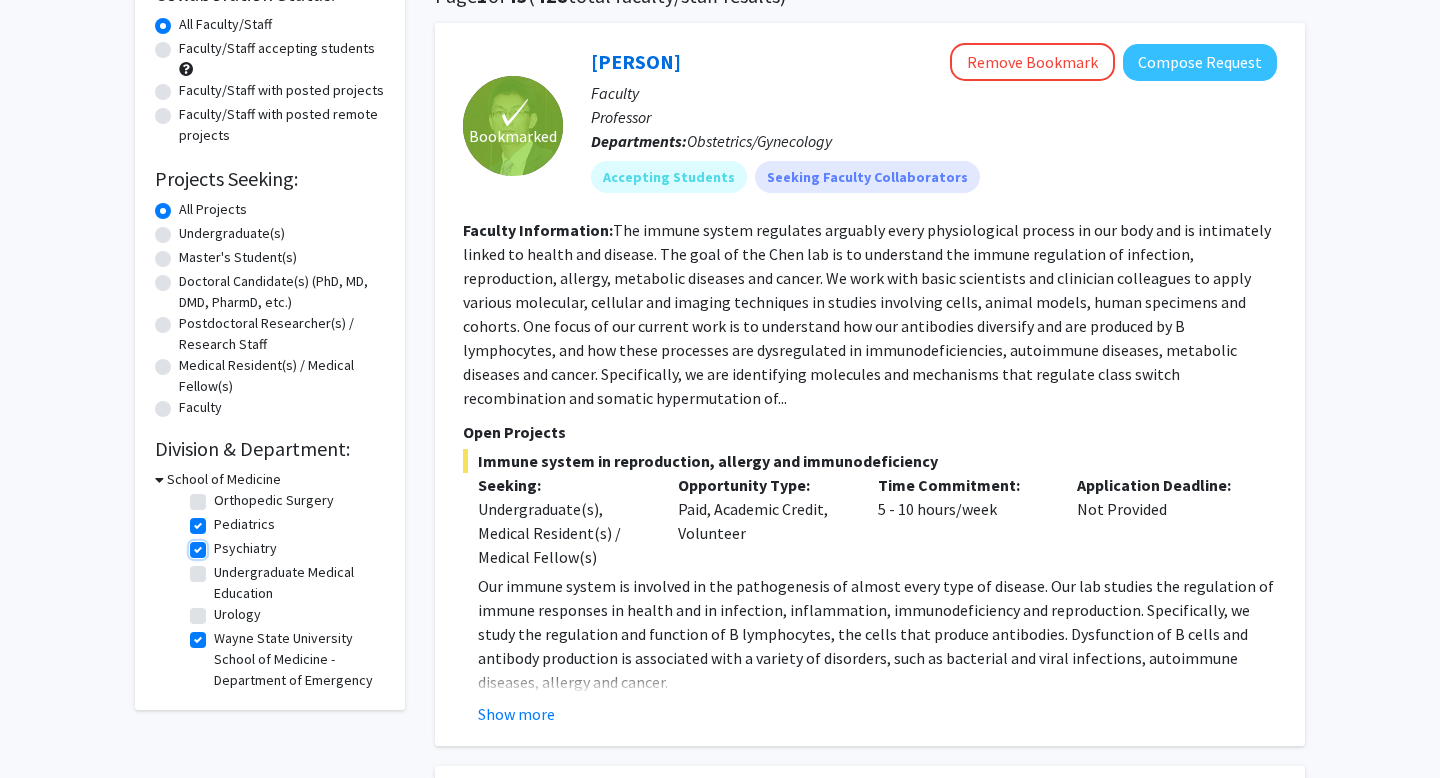 click on "Psychiatry" at bounding box center [220, 544] 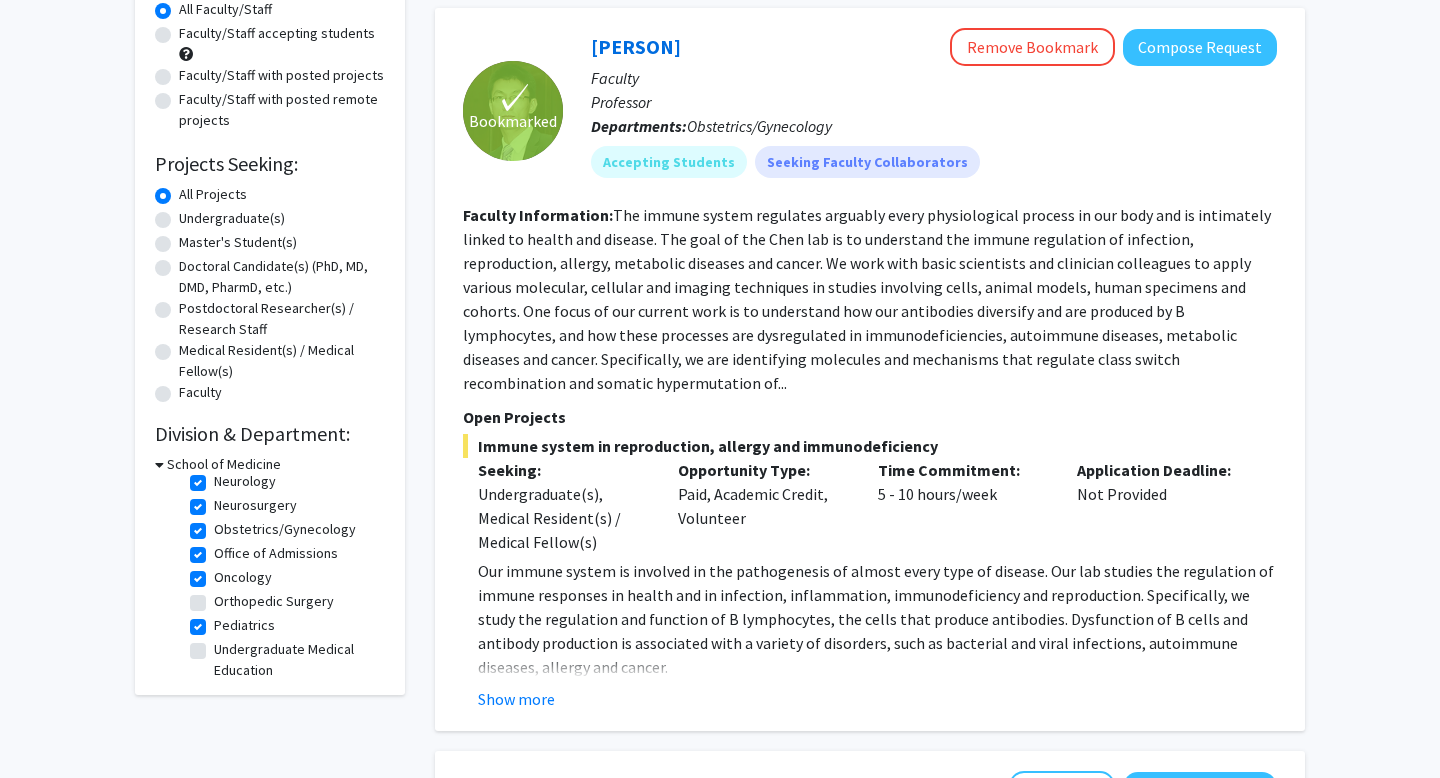 click on "Office of Admissions" 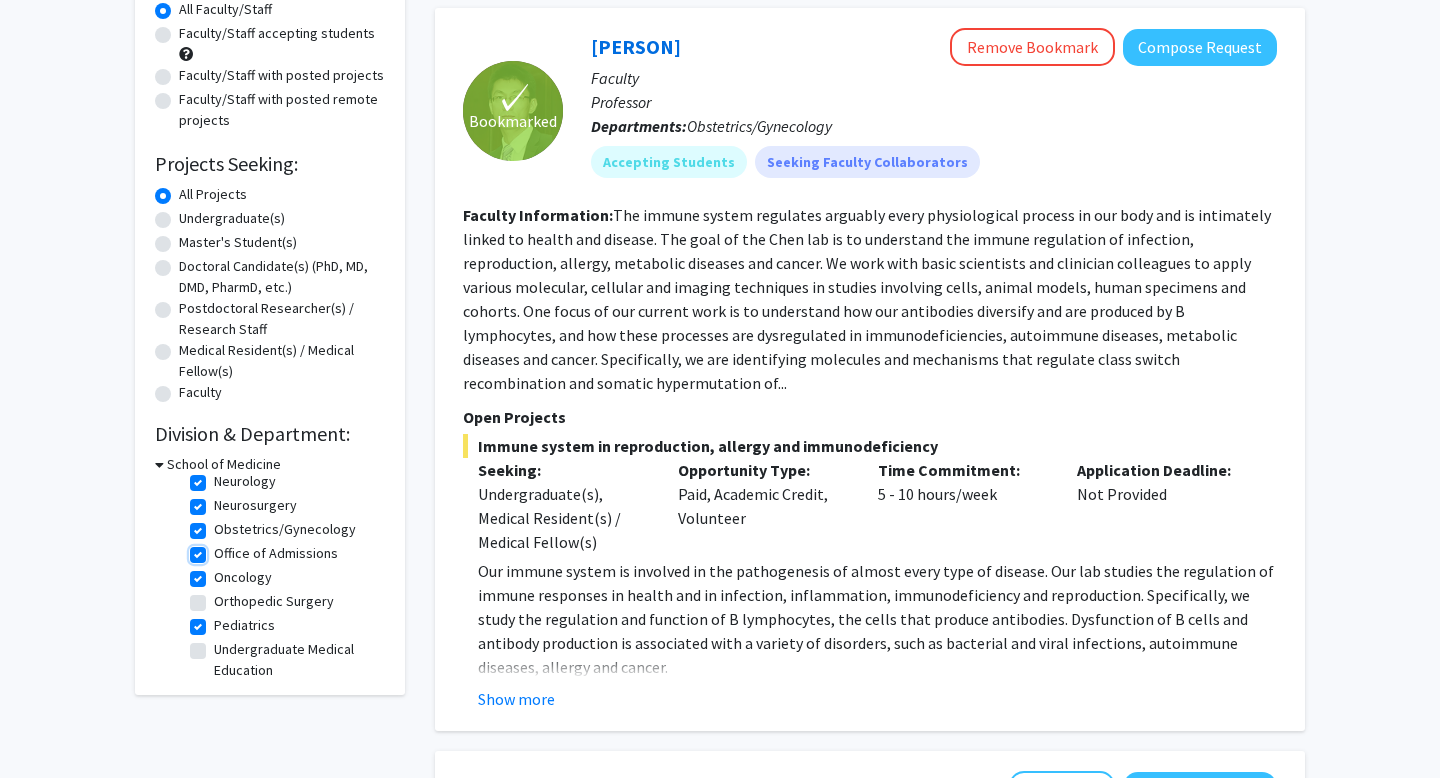 click on "Office of Admissions" at bounding box center [220, 549] 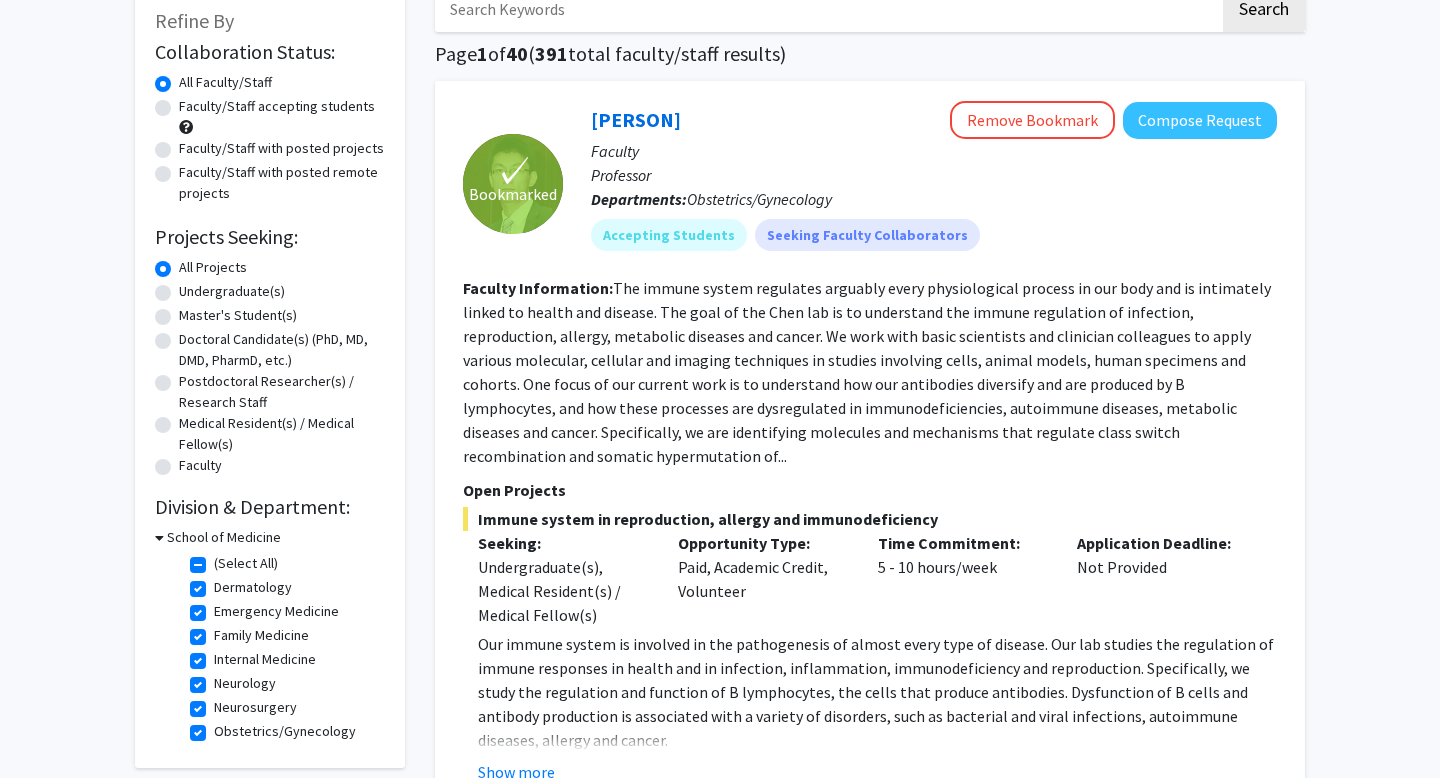 click on "Internal Medicine" 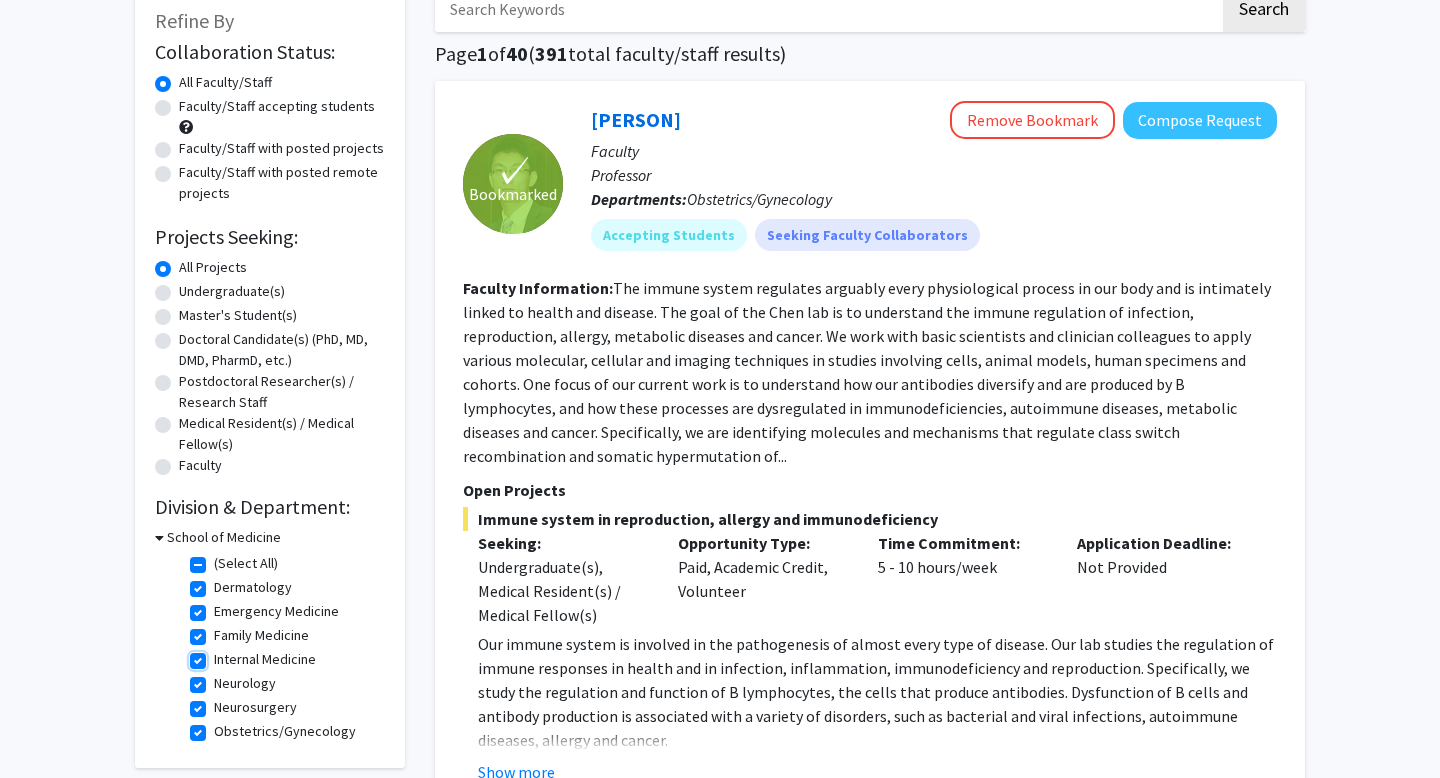 click on "Internal Medicine" at bounding box center (220, 655) 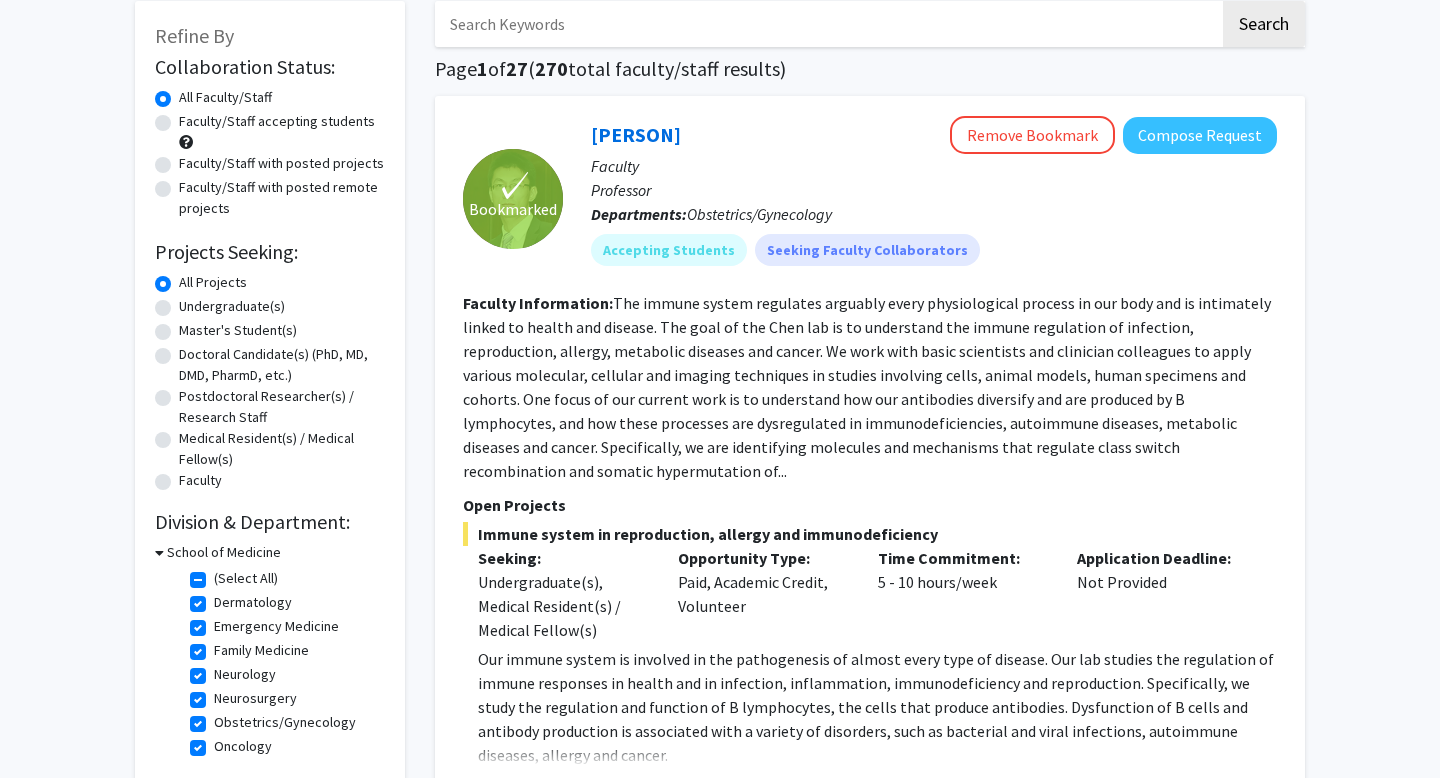 click on "Dermatology" 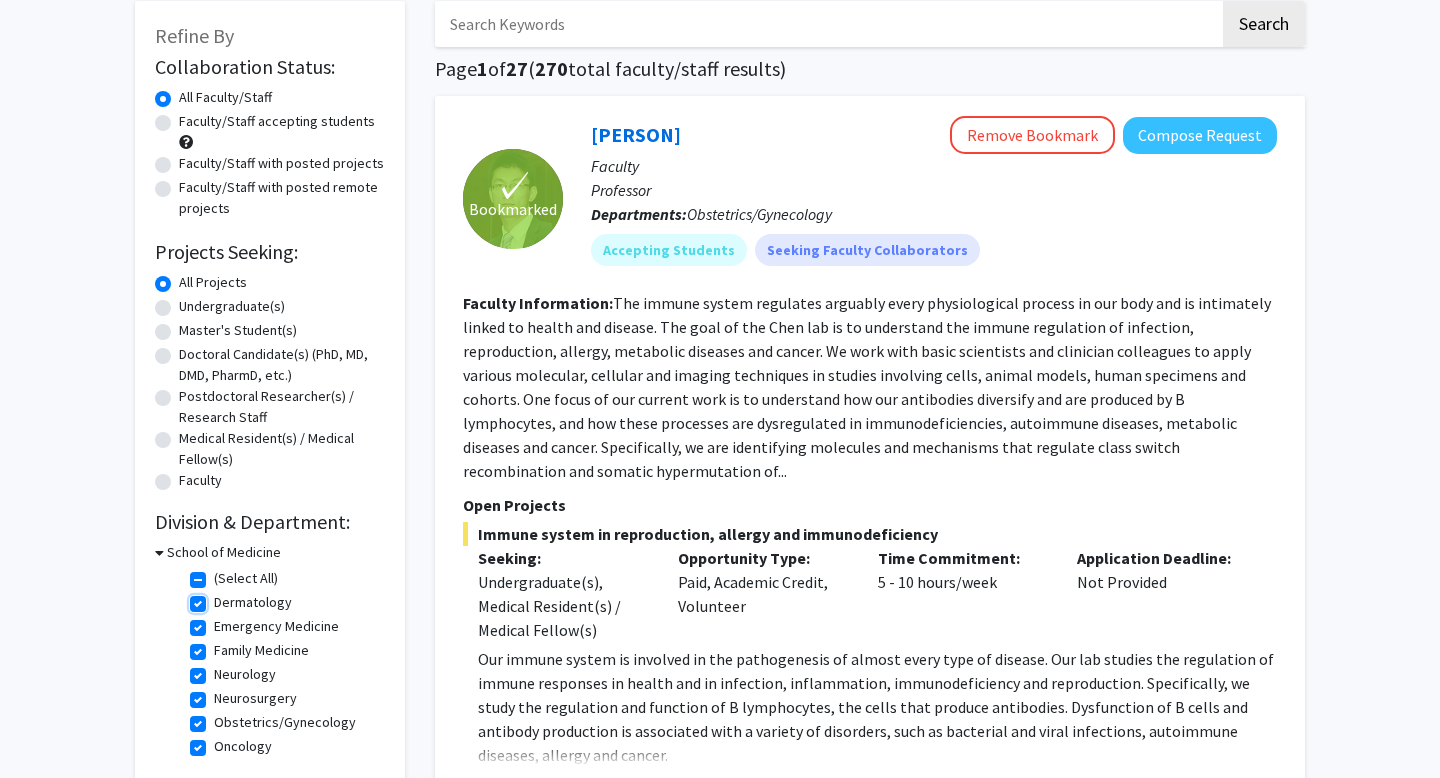click on "Dermatology" at bounding box center (220, 598) 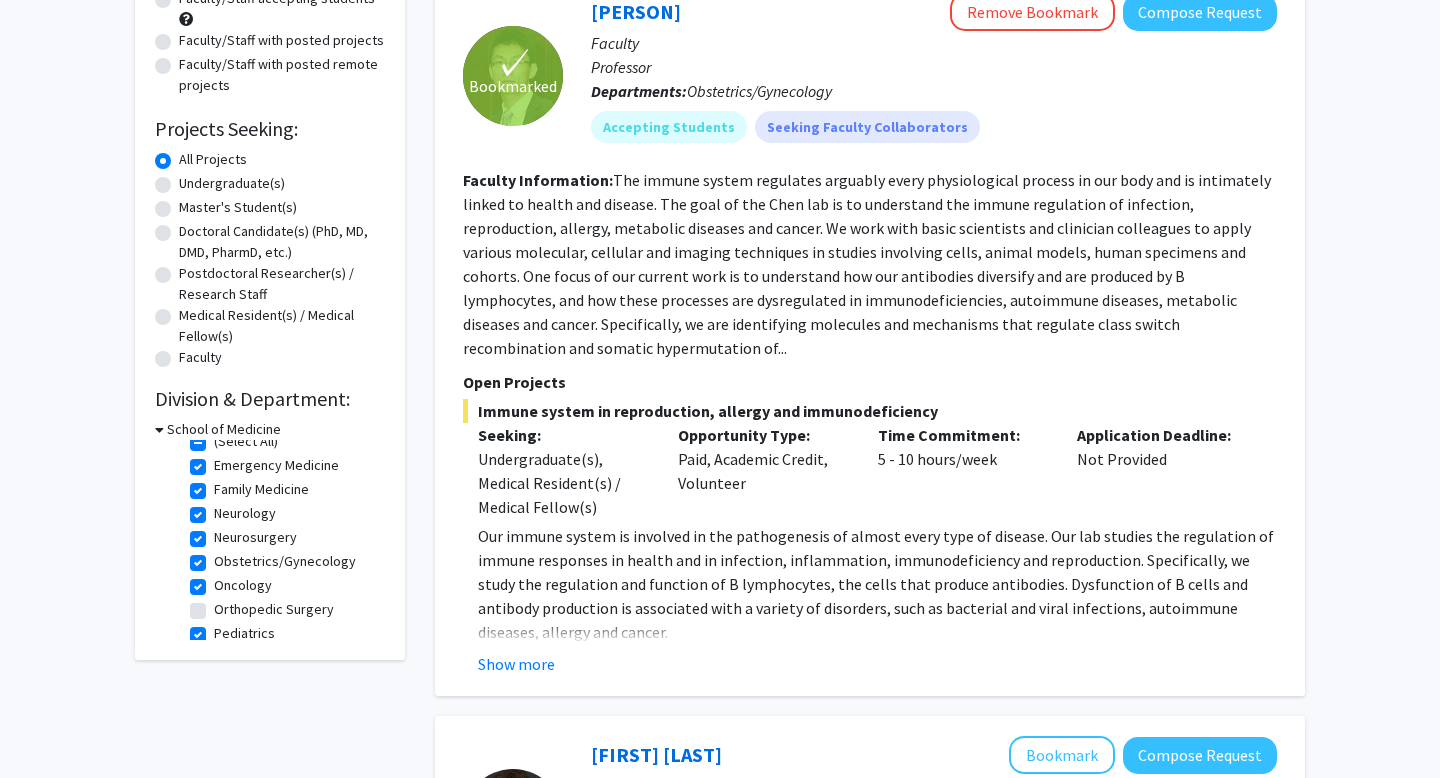 scroll, scrollTop: 0, scrollLeft: 0, axis: both 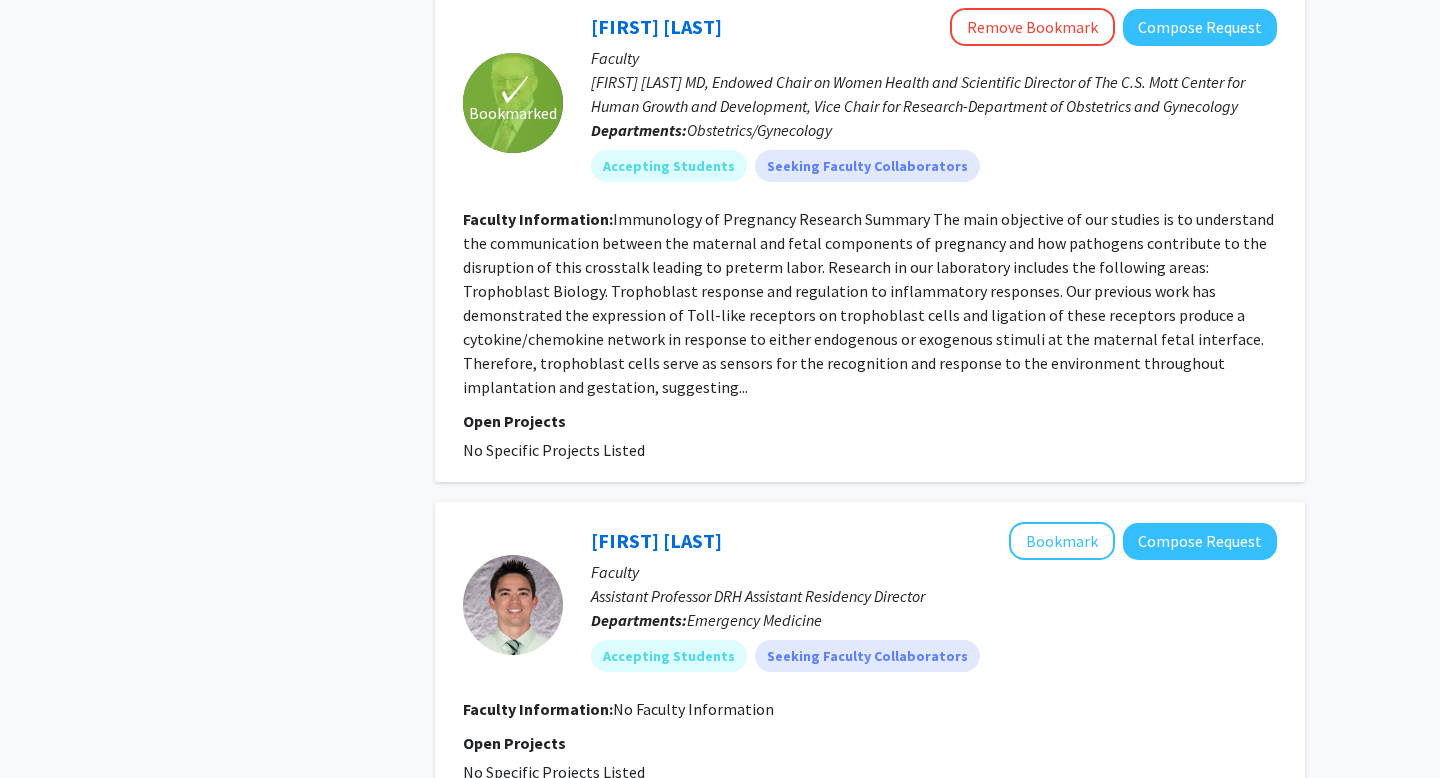click on "Faculty Information:  Immunology of Pregnancy     Research Summary
The main objective of our studies is to understand the communication between the maternal and fetal components of pregnancy and how pathogens contribute to the disruption of this crosstalk leading to preterm labor. Research in our laboratory includes the following areas:
Trophoblast Biology.  Trophoblast response and regulation to inflammatory responses.
Our previous work has demonstrated the expression of Toll-like receptors on trophoblast cells and ligation of these receptors produce a cytokine/chemokine network in response to either endogenous or exogenous stimuli at the maternal fetal interface. Therefore, trophoblast cells serve as sensors for the recognition and response to the environment throughout implantation and gestation, suggesting..." 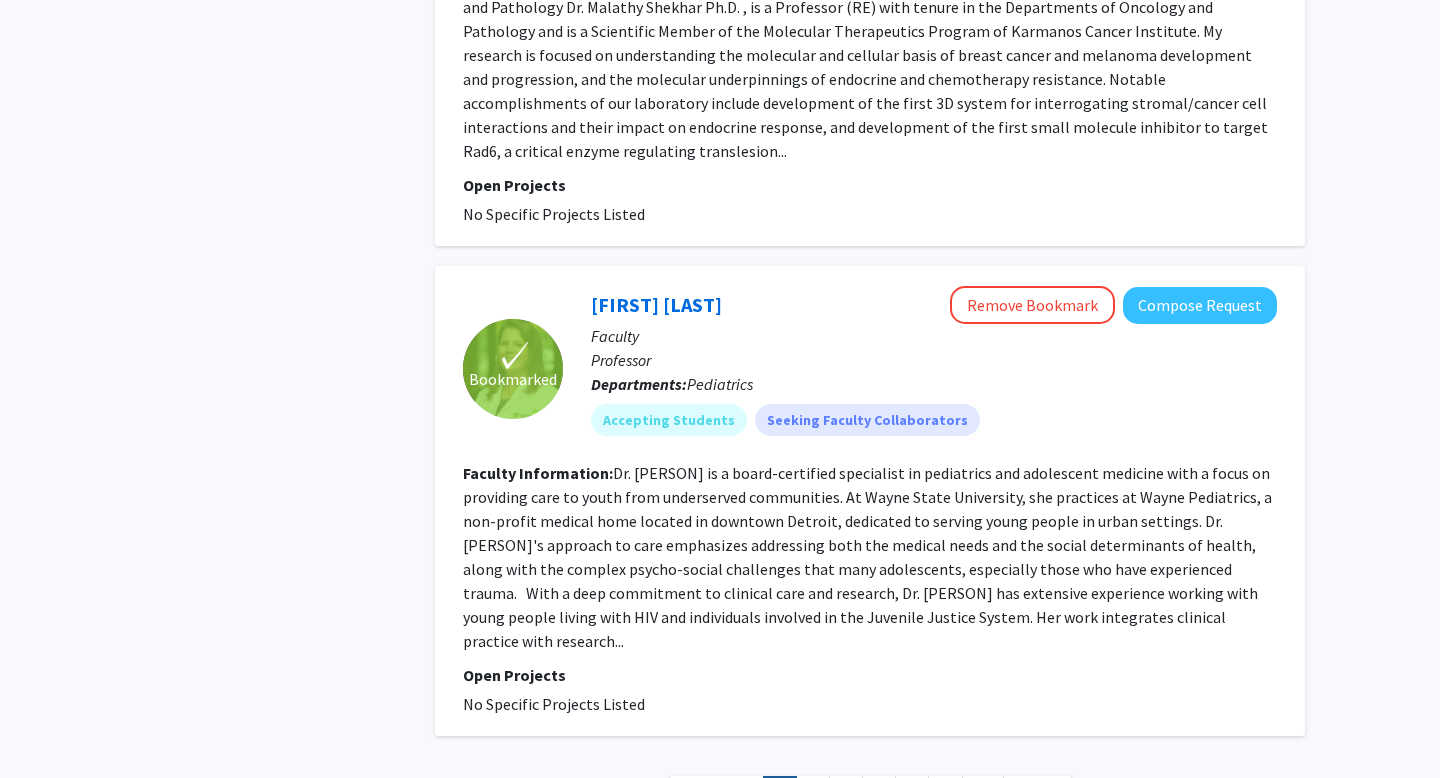 scroll, scrollTop: 4058, scrollLeft: 0, axis: vertical 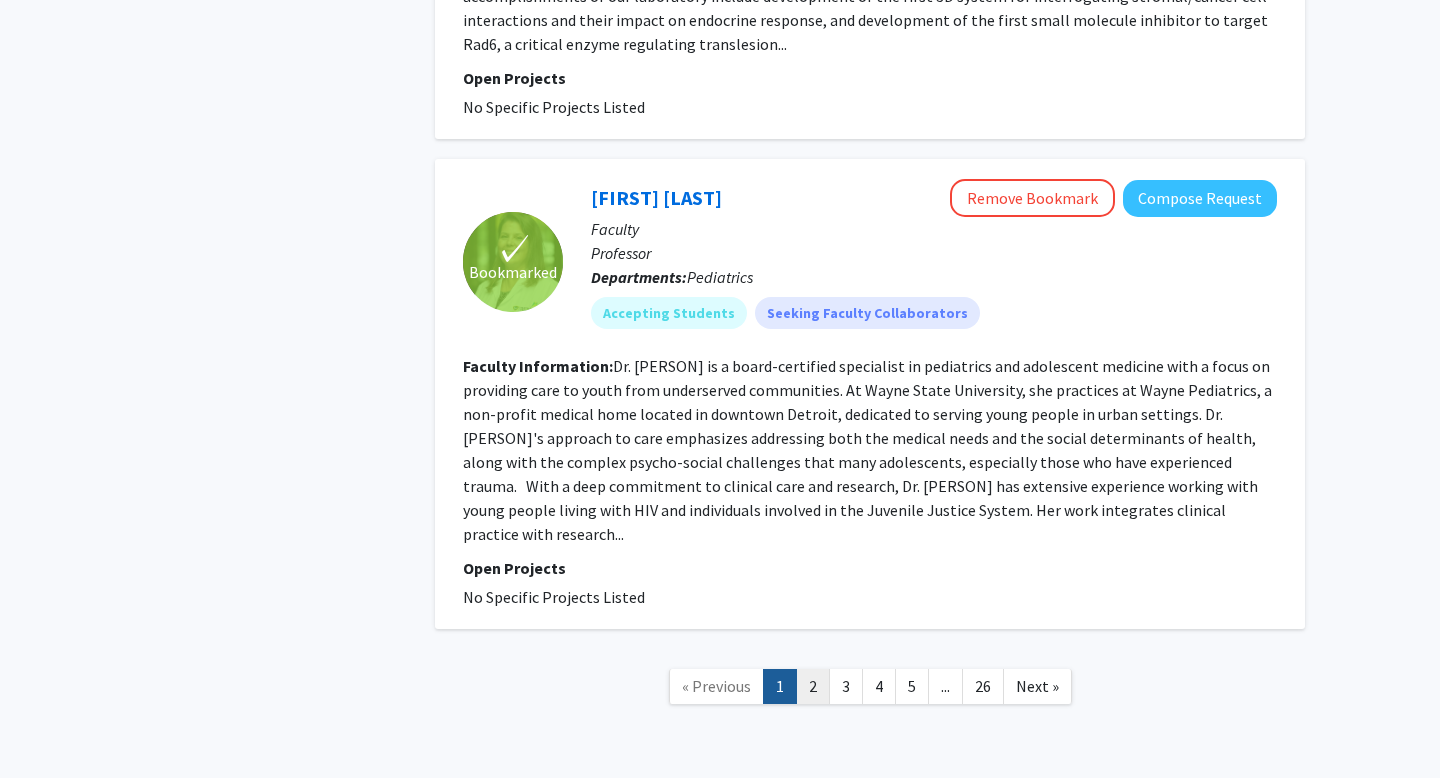 click on "2" 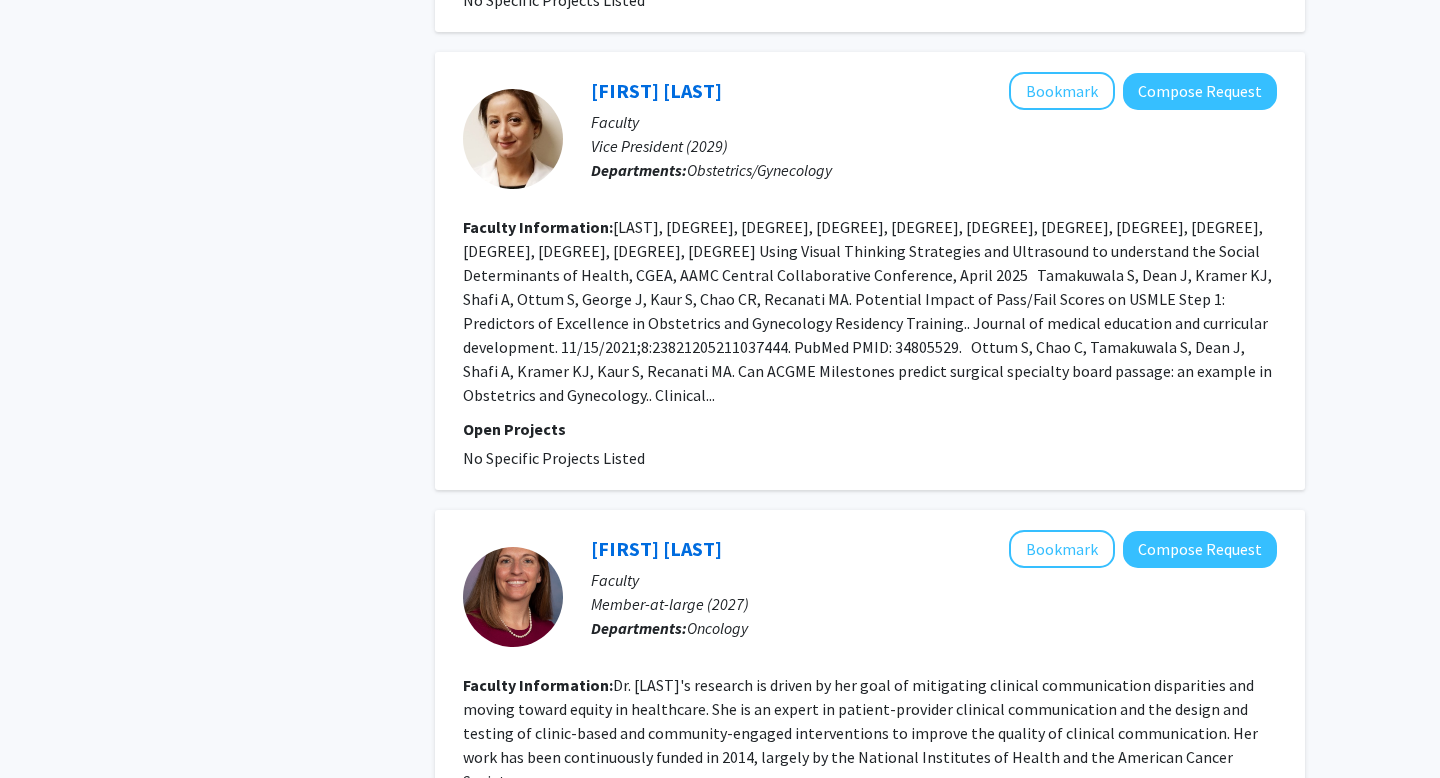 scroll, scrollTop: 1948, scrollLeft: 0, axis: vertical 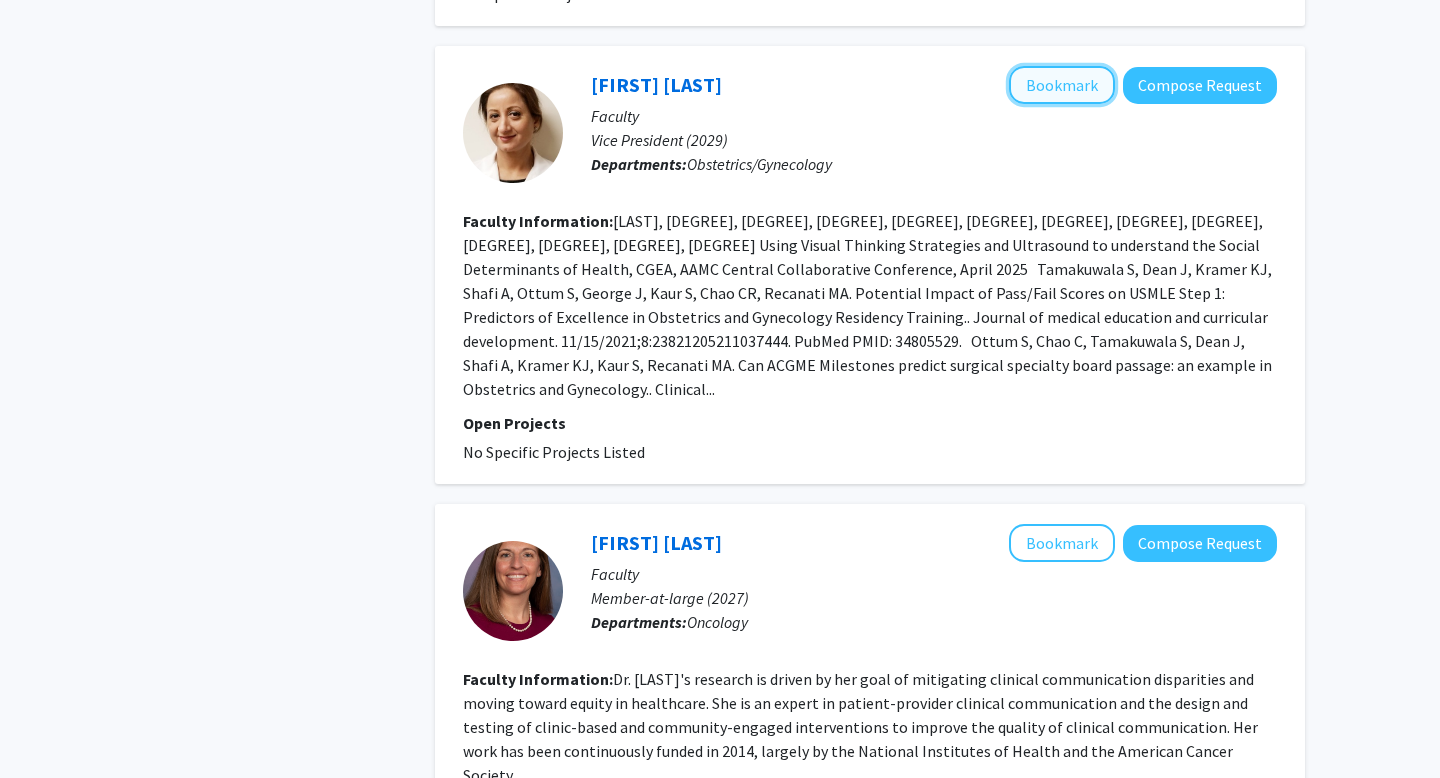 click on "Bookmark" 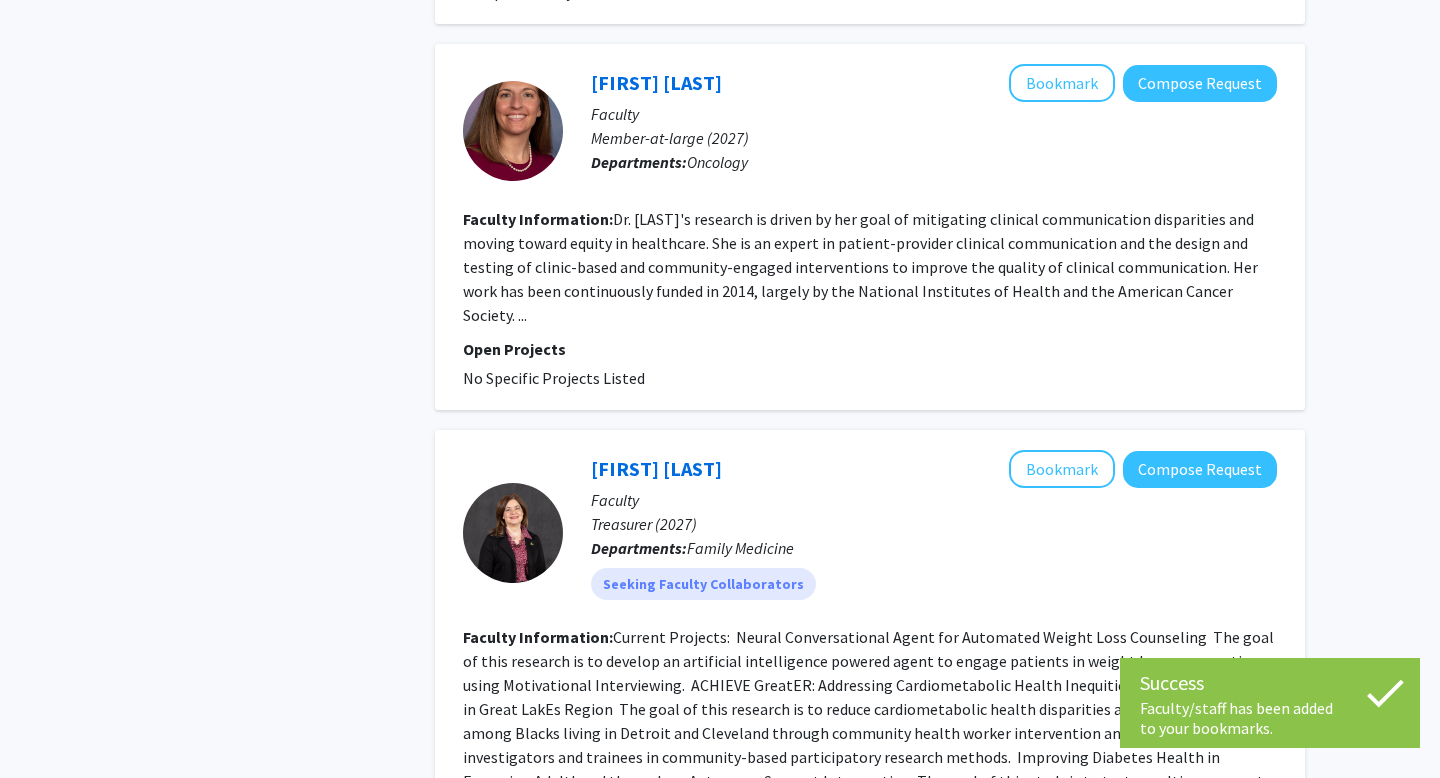 scroll, scrollTop: 2410, scrollLeft: 0, axis: vertical 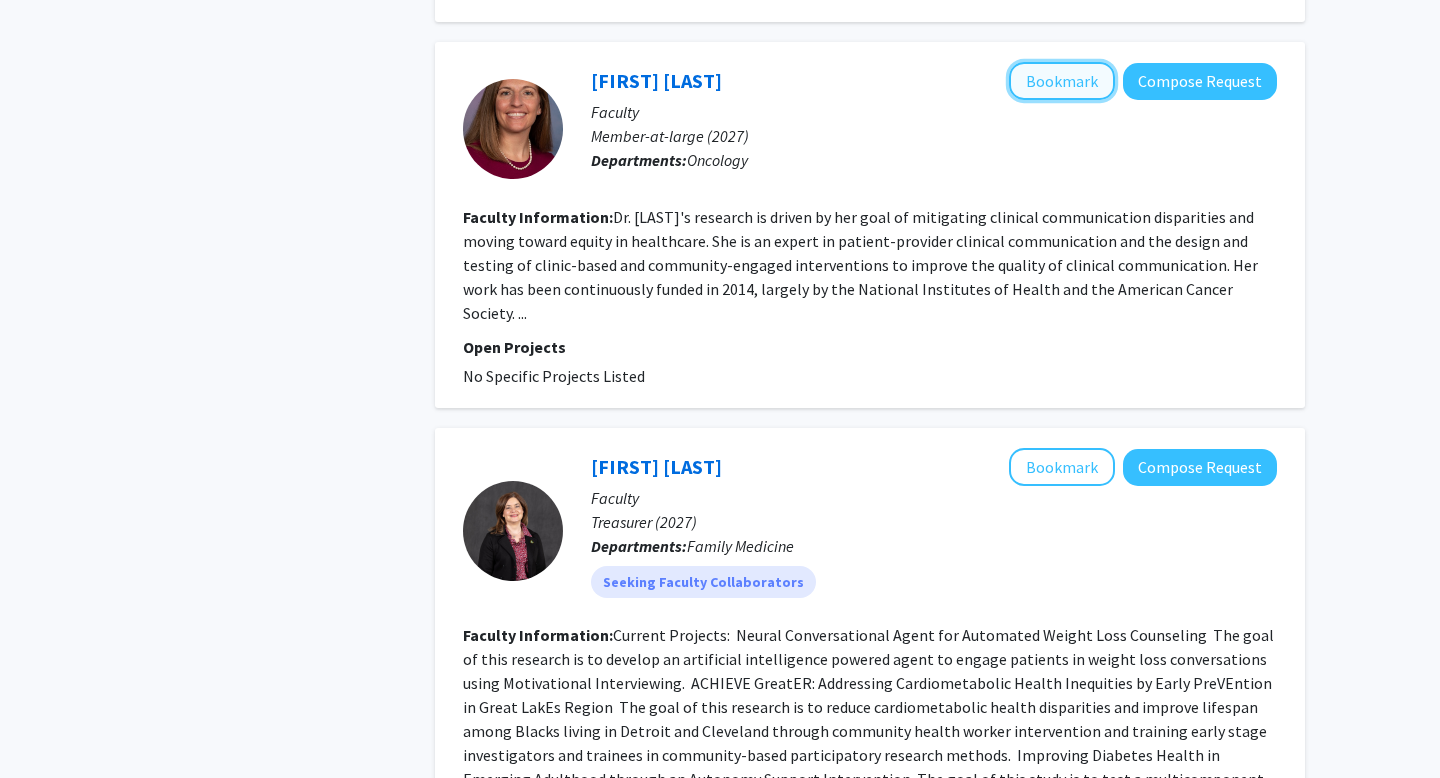 click on "Bookmark" 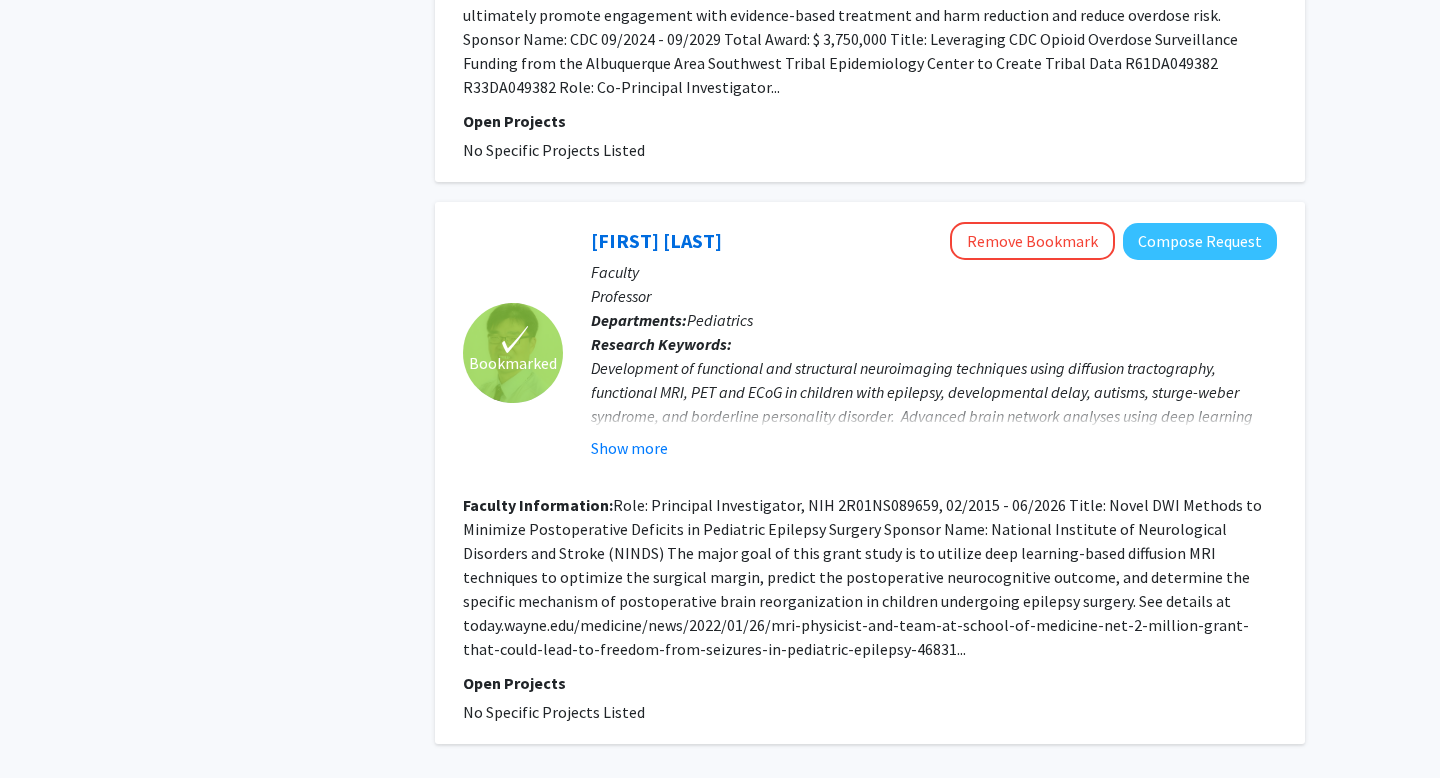 scroll, scrollTop: 3960, scrollLeft: 0, axis: vertical 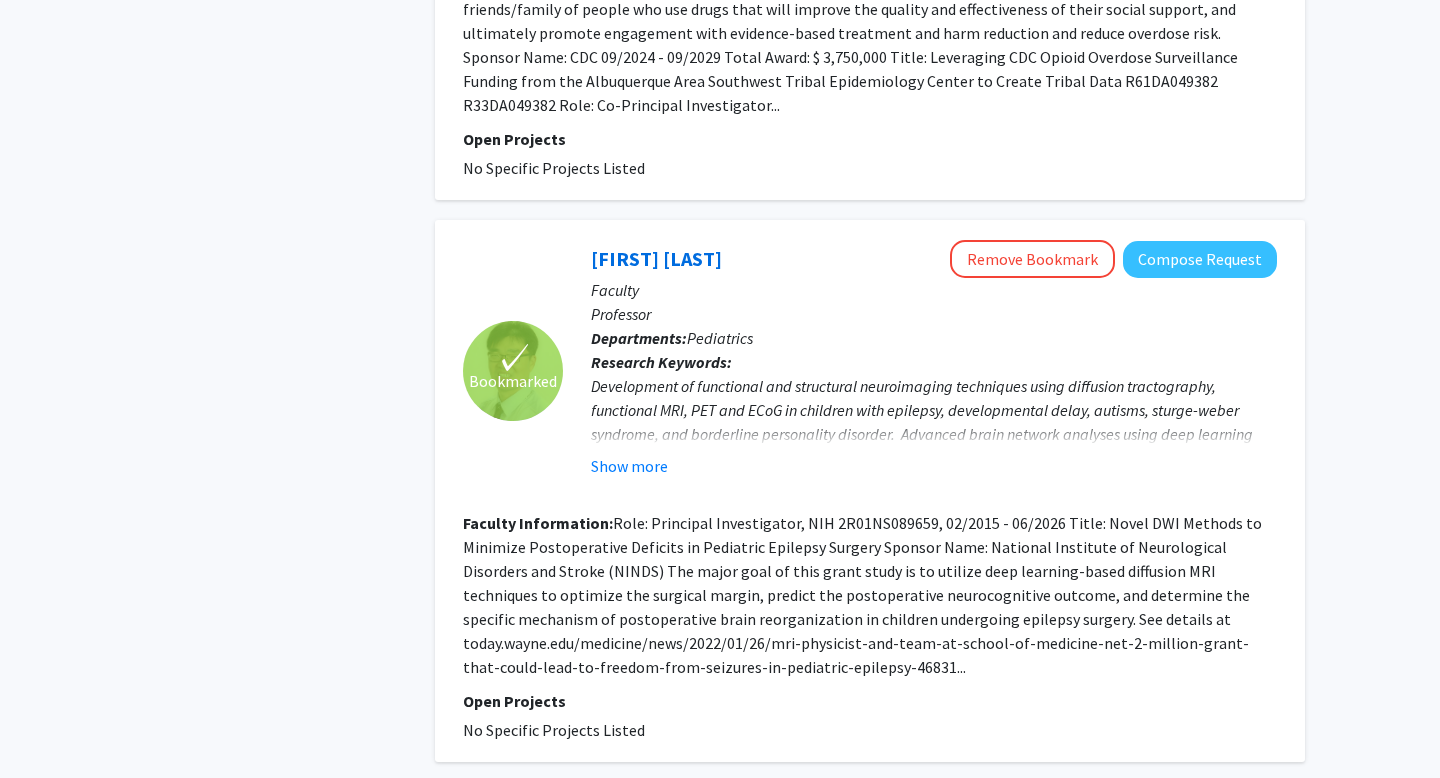 click on "3" 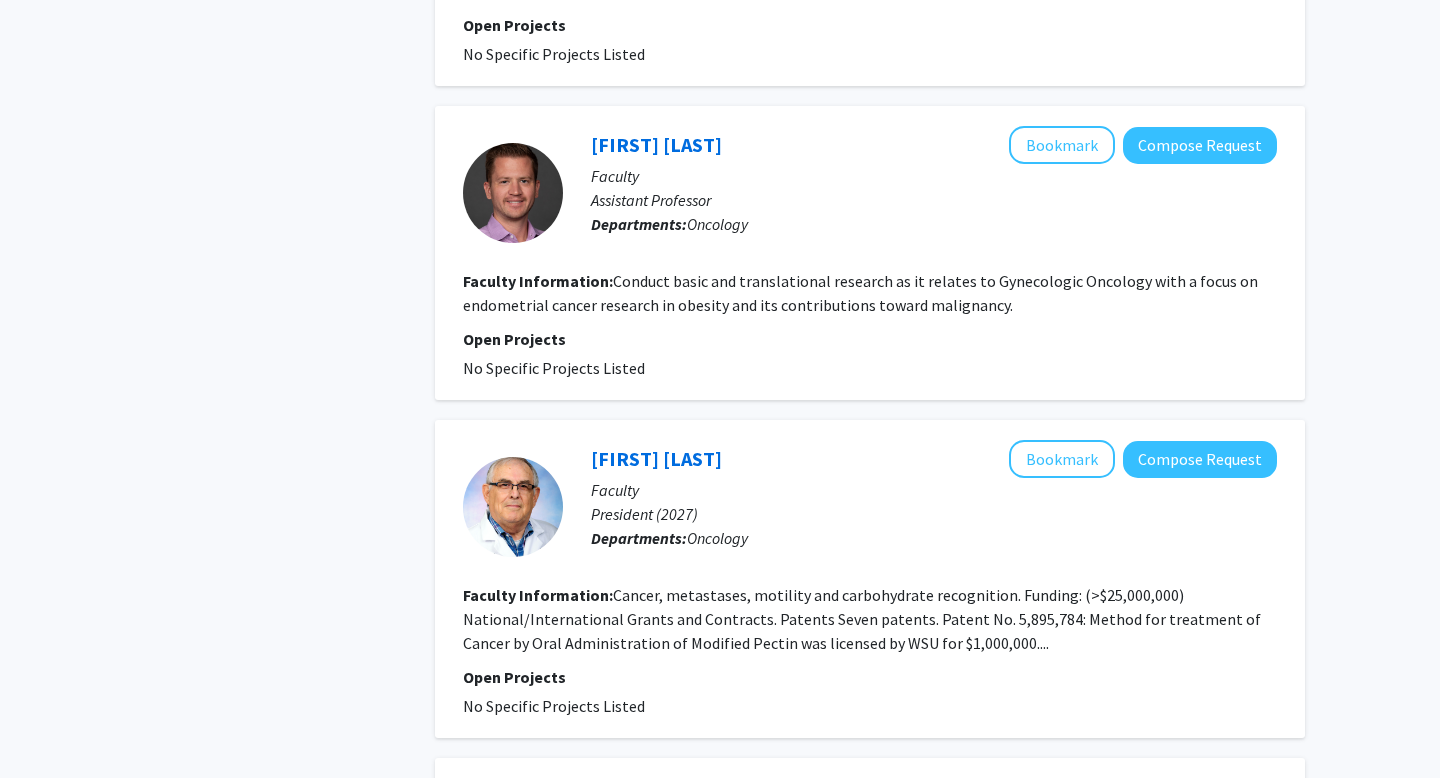scroll, scrollTop: 1037, scrollLeft: 0, axis: vertical 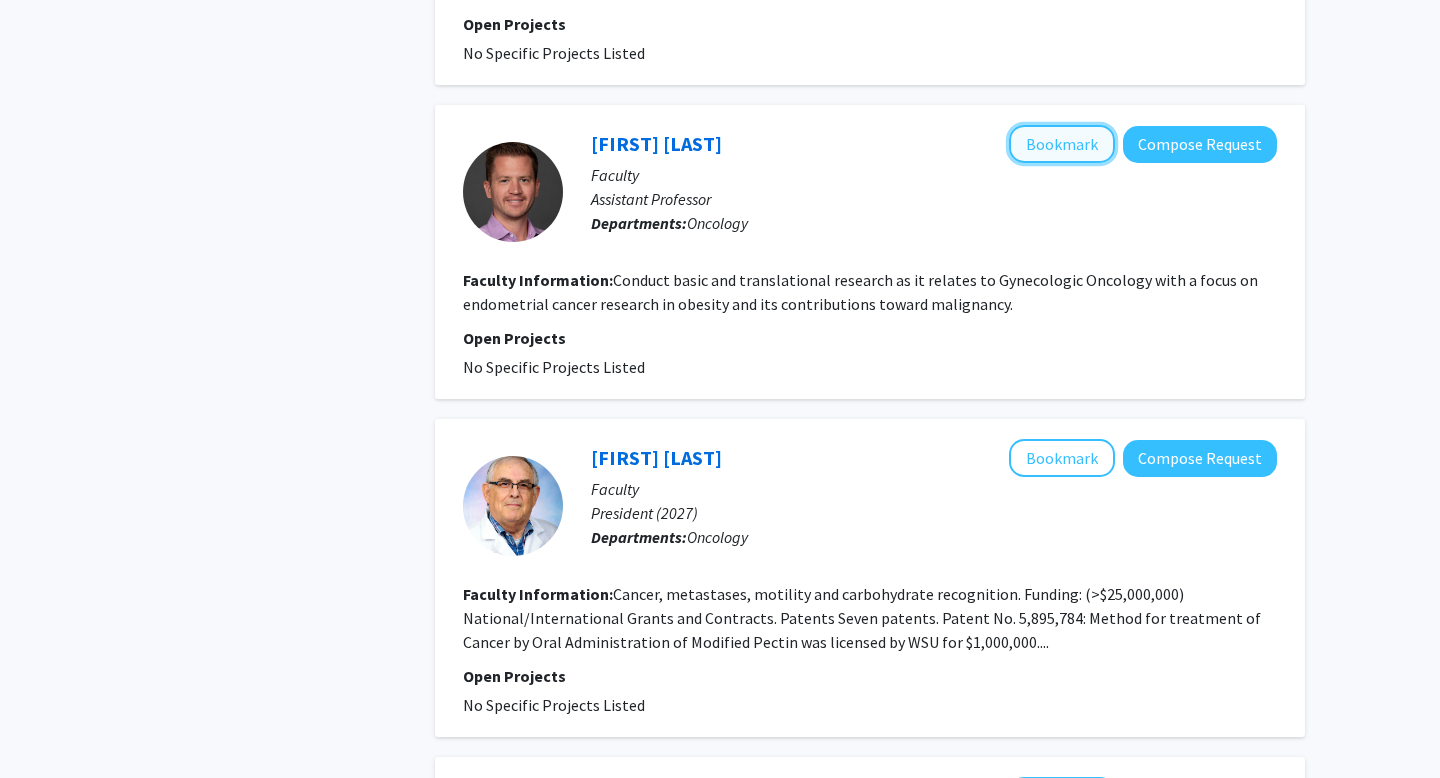 click on "Bookmark" 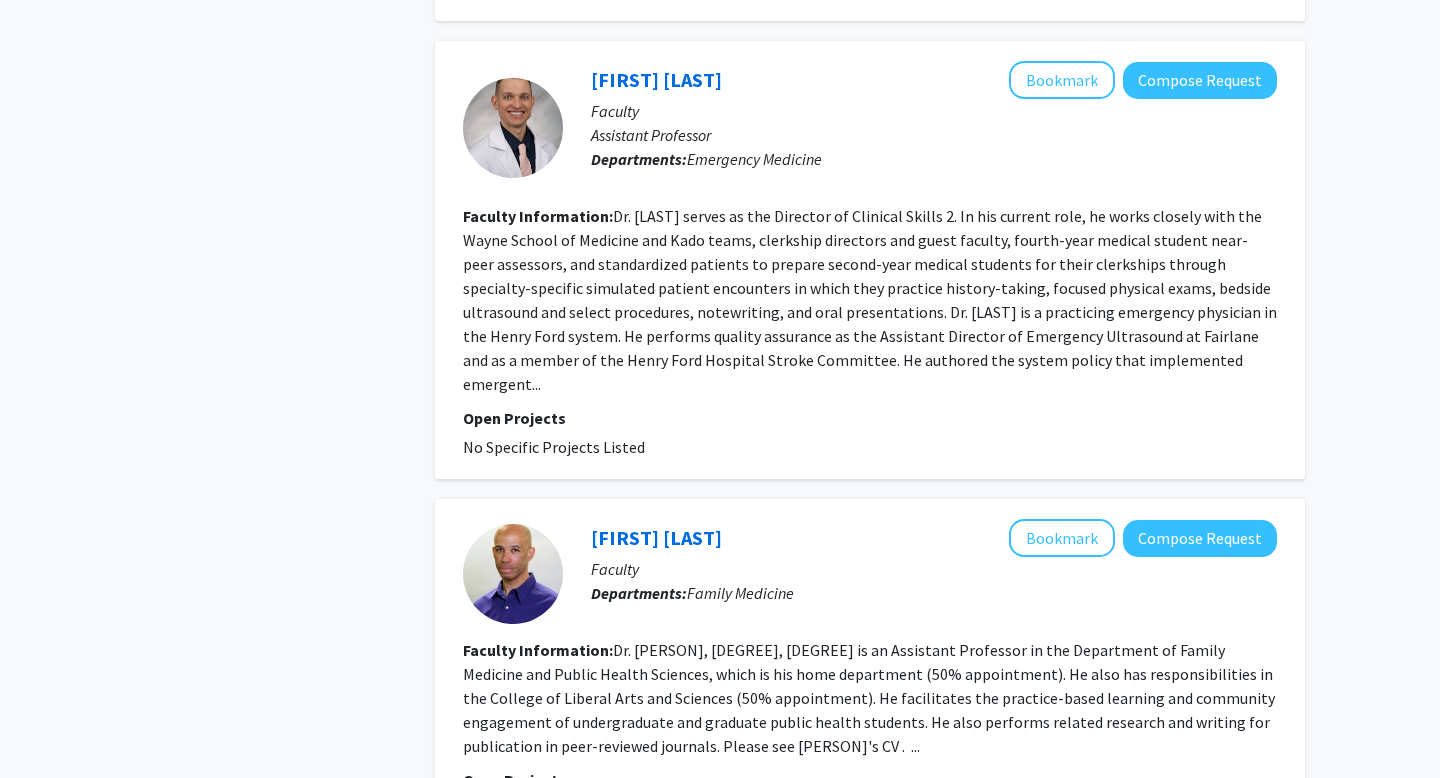 scroll, scrollTop: 1757, scrollLeft: 0, axis: vertical 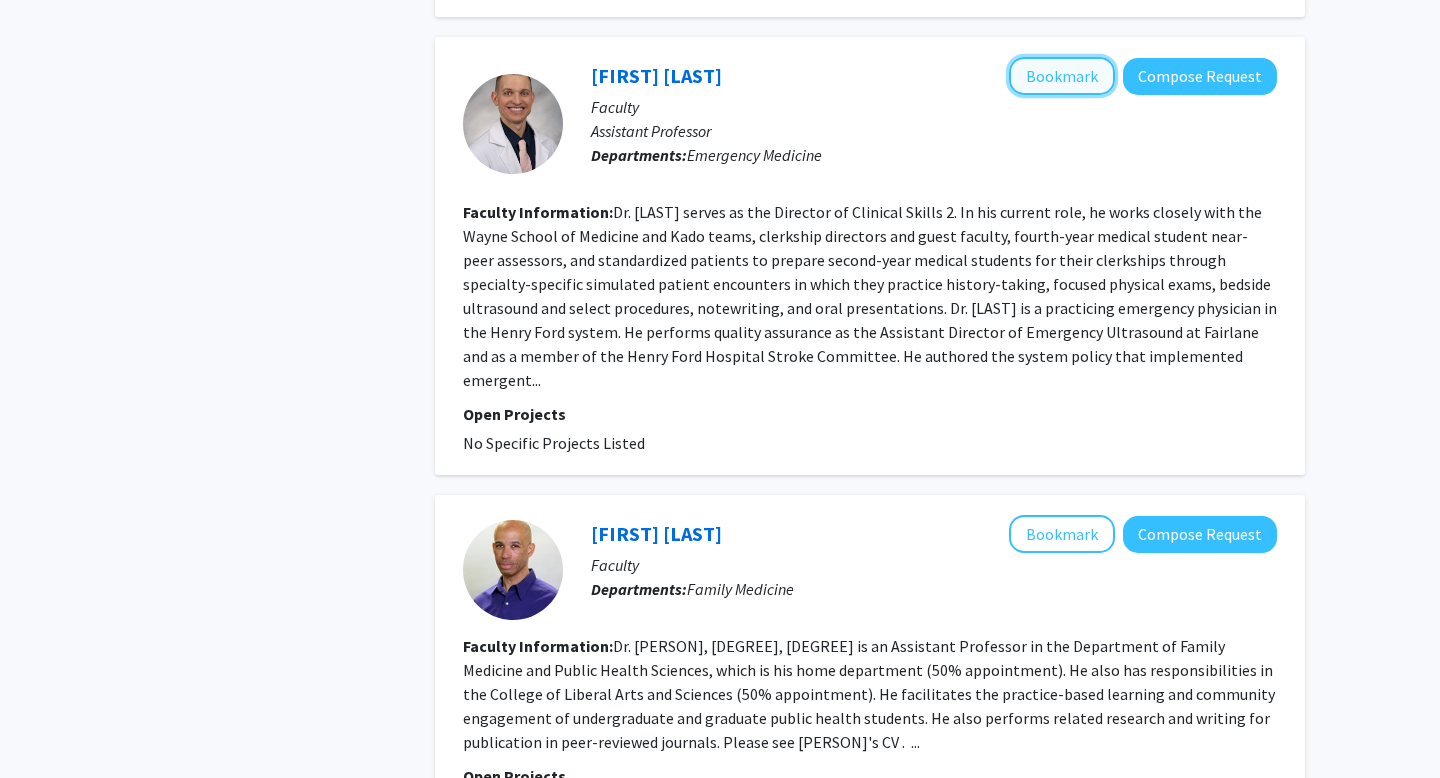 click on "Bookmark" 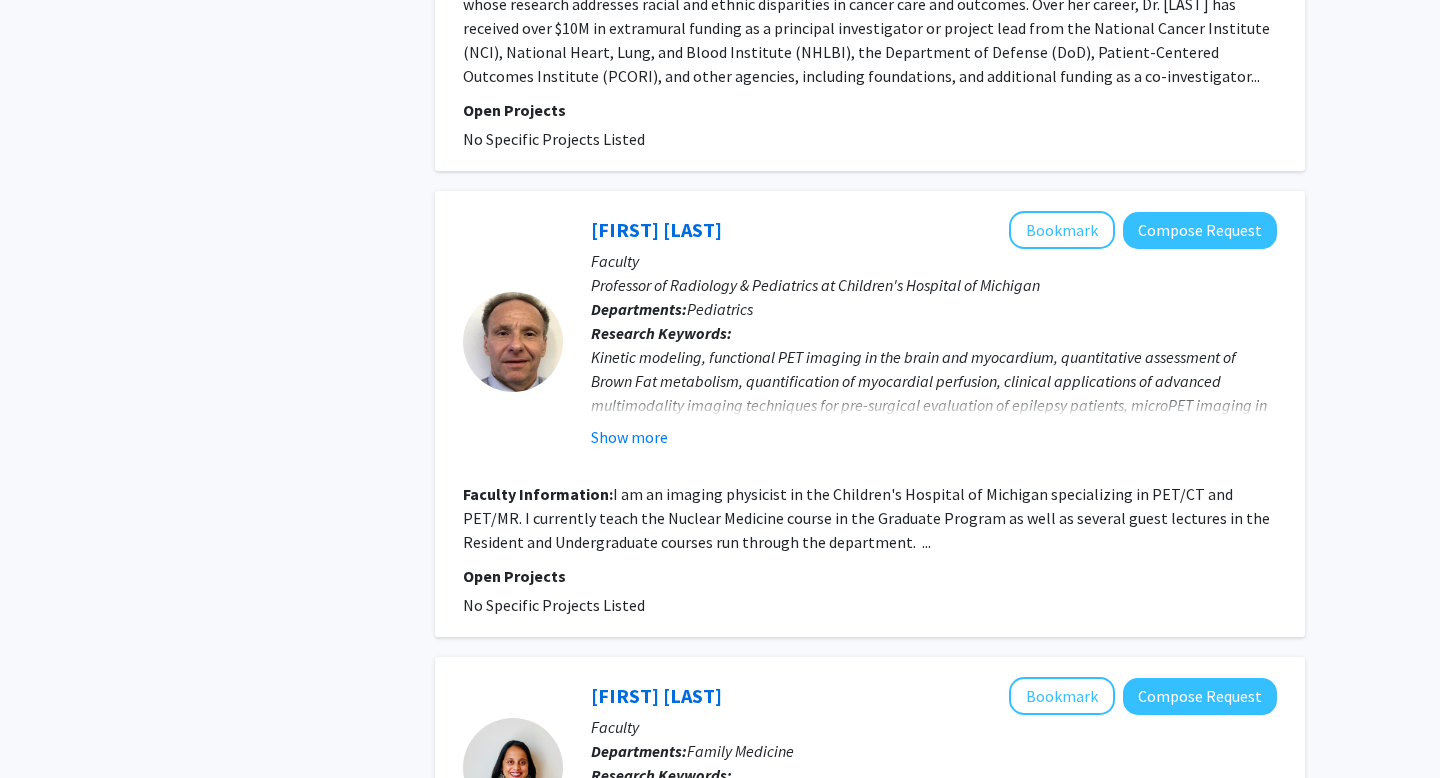 scroll, scrollTop: 3292, scrollLeft: 0, axis: vertical 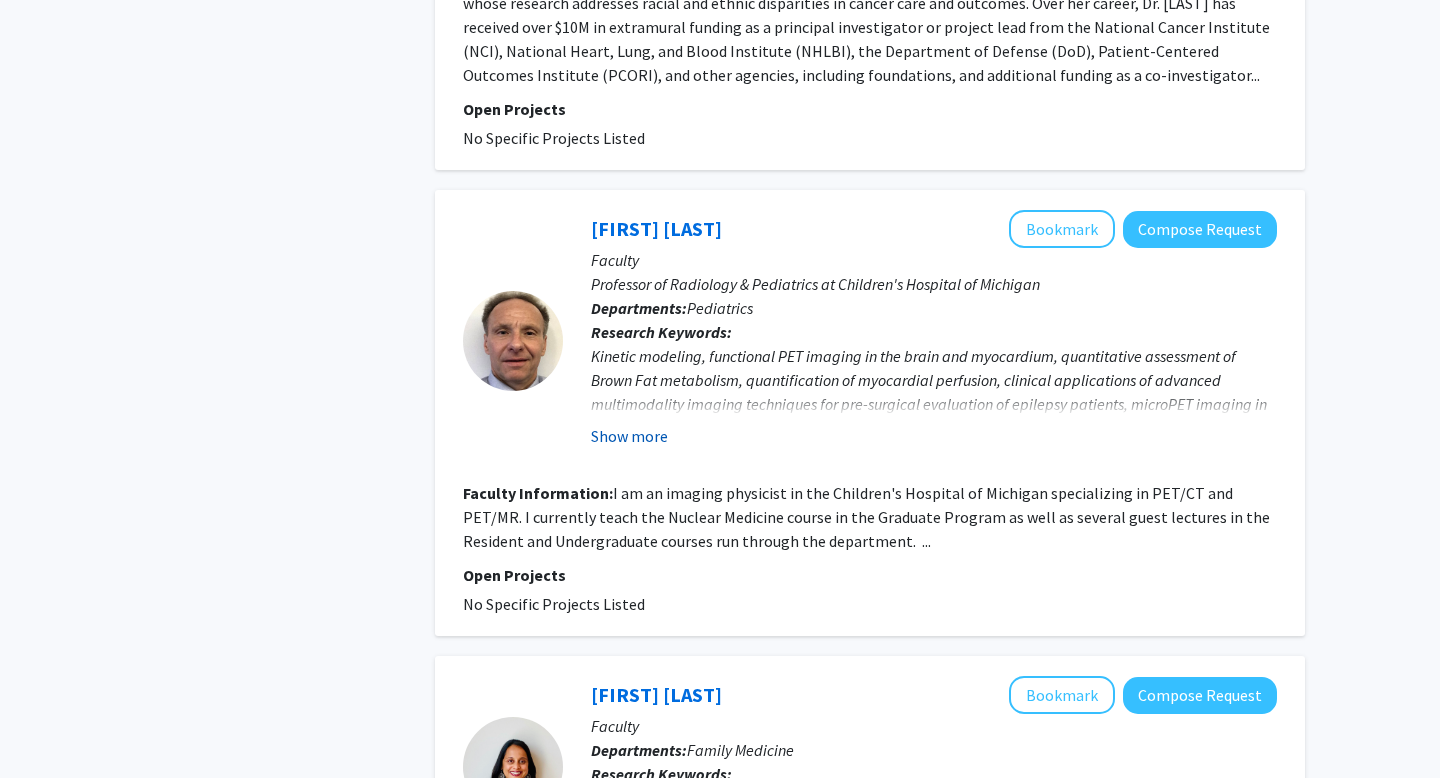click on "Show more" 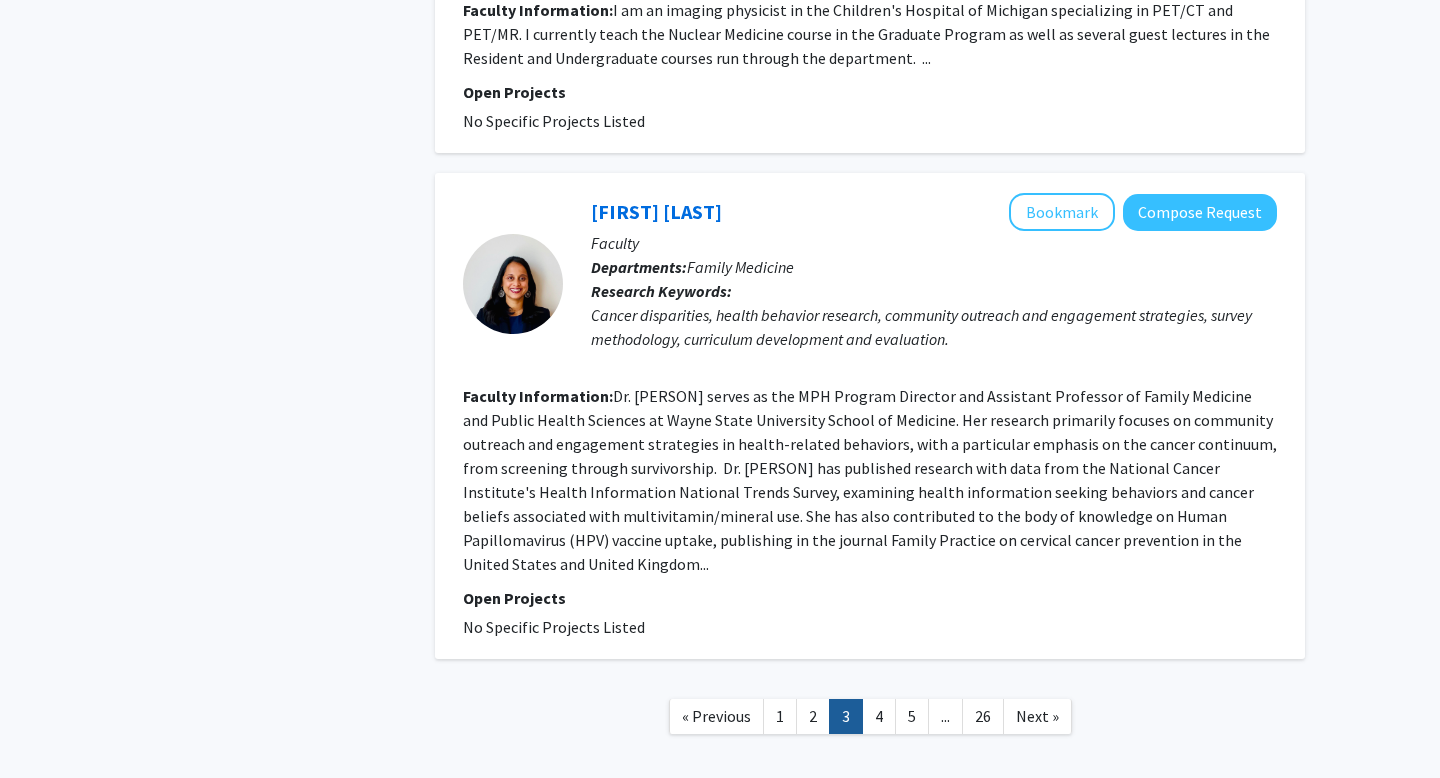 scroll, scrollTop: 3803, scrollLeft: 0, axis: vertical 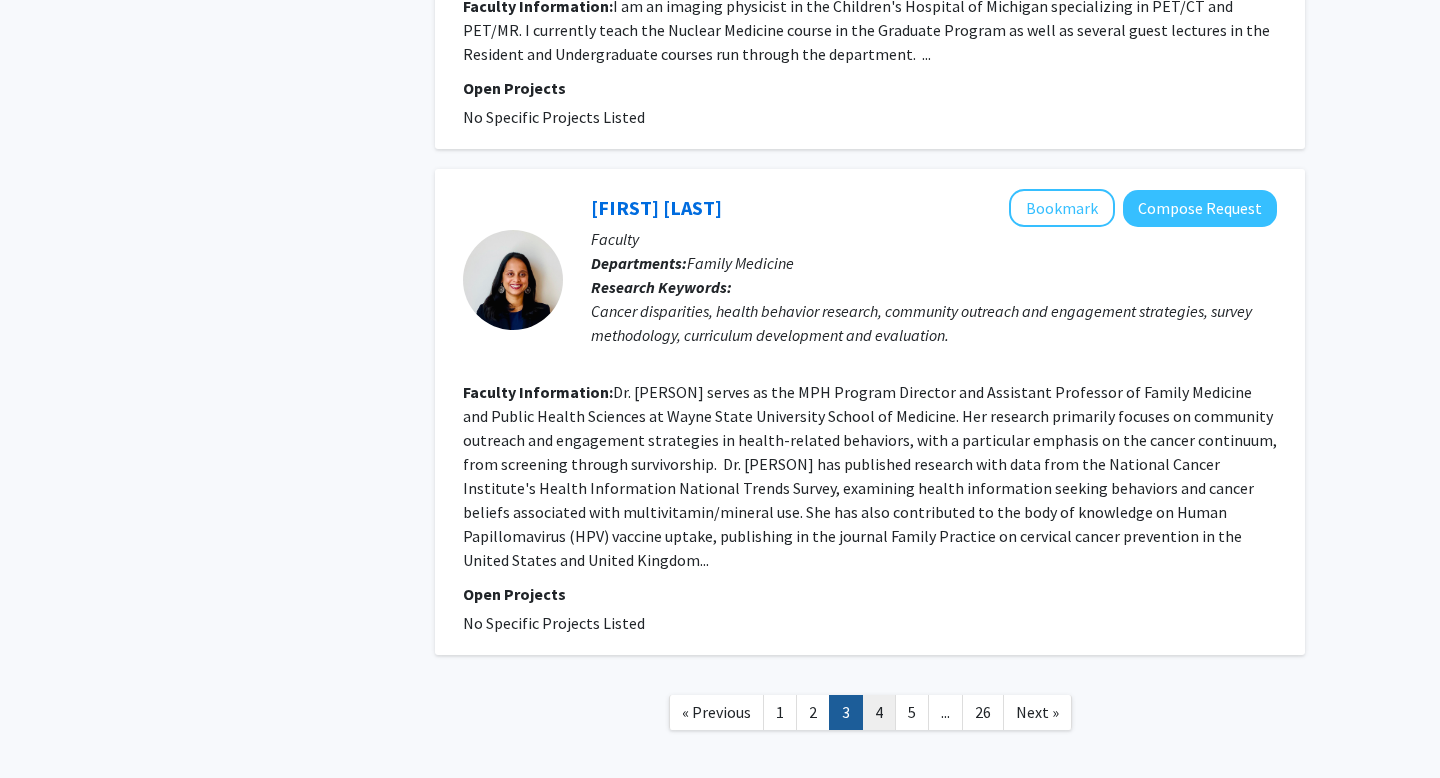 click on "4" 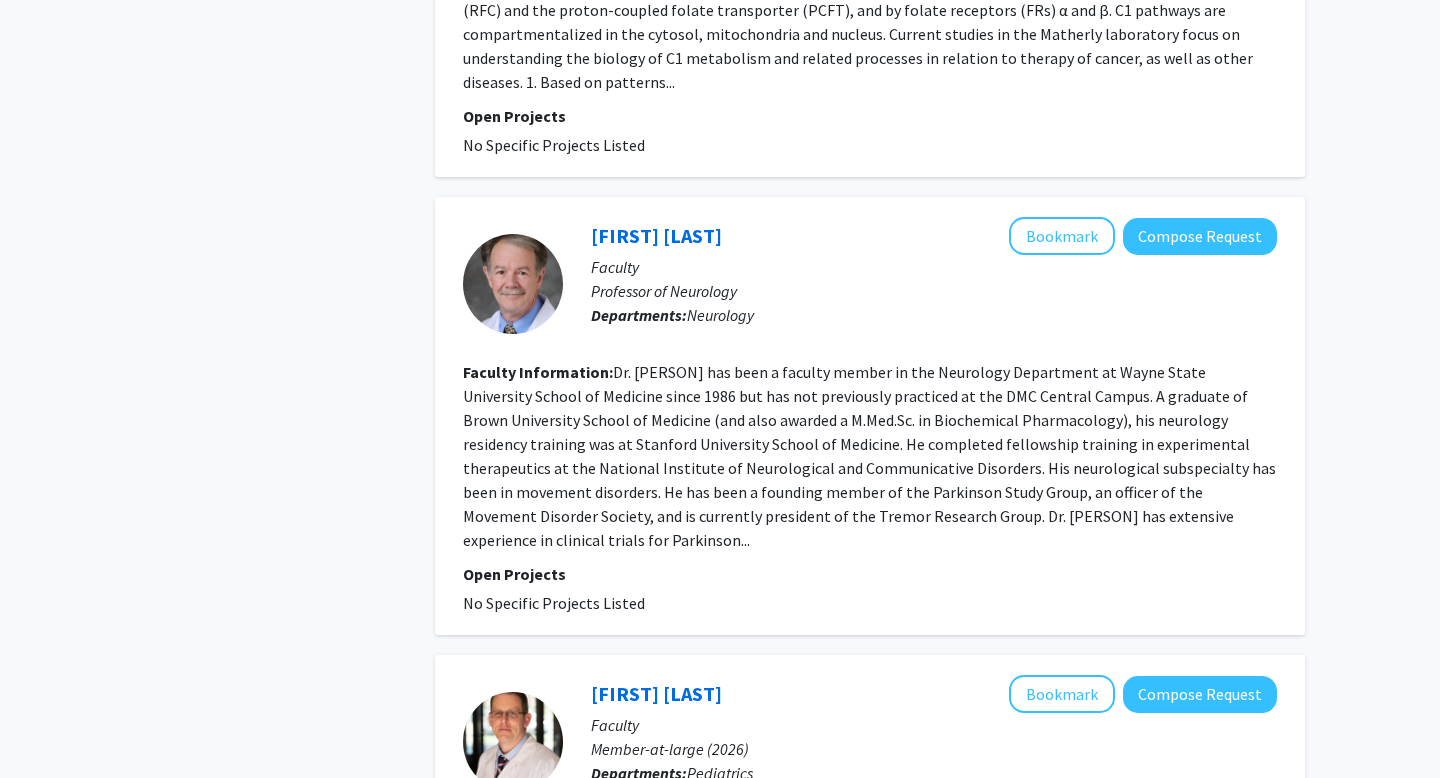 scroll, scrollTop: 3287, scrollLeft: 0, axis: vertical 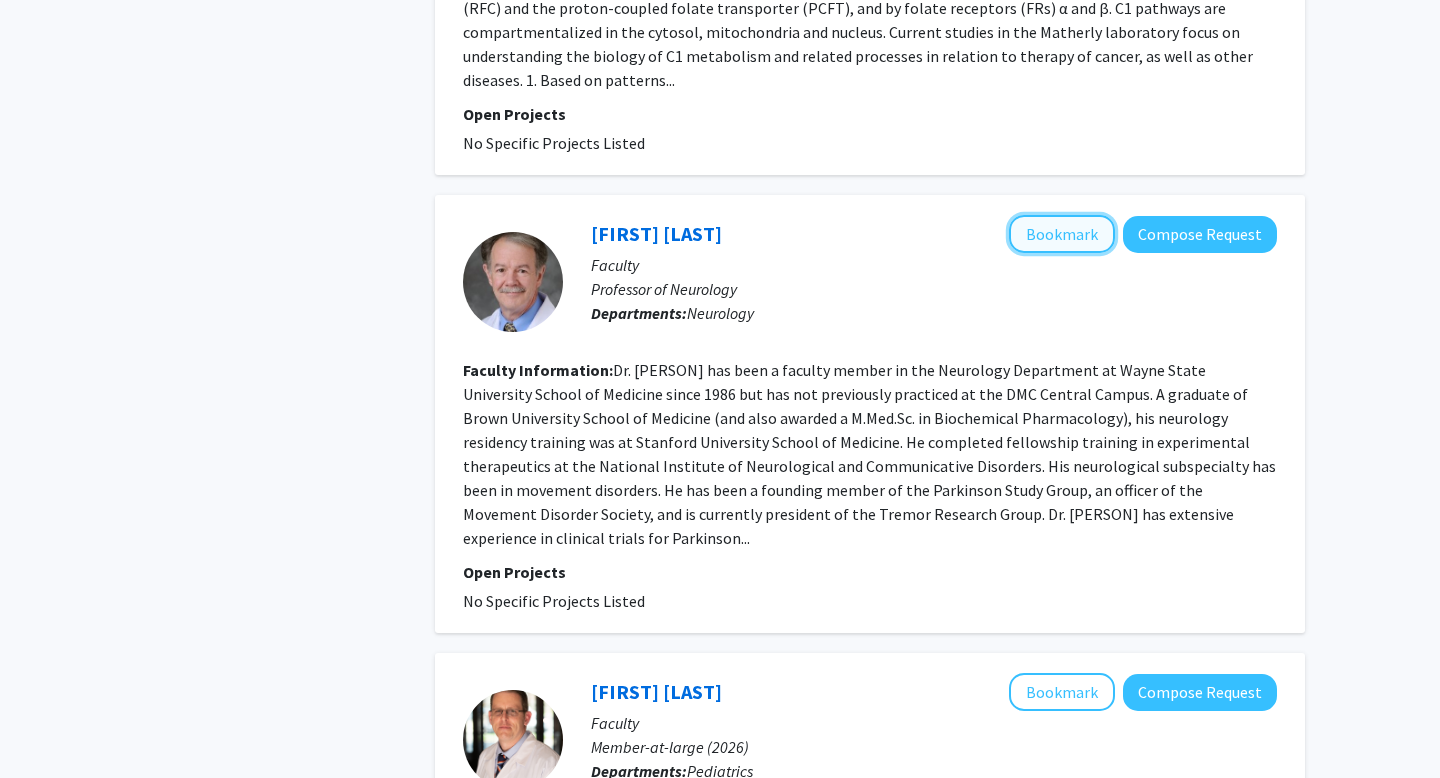 click on "Bookmark" 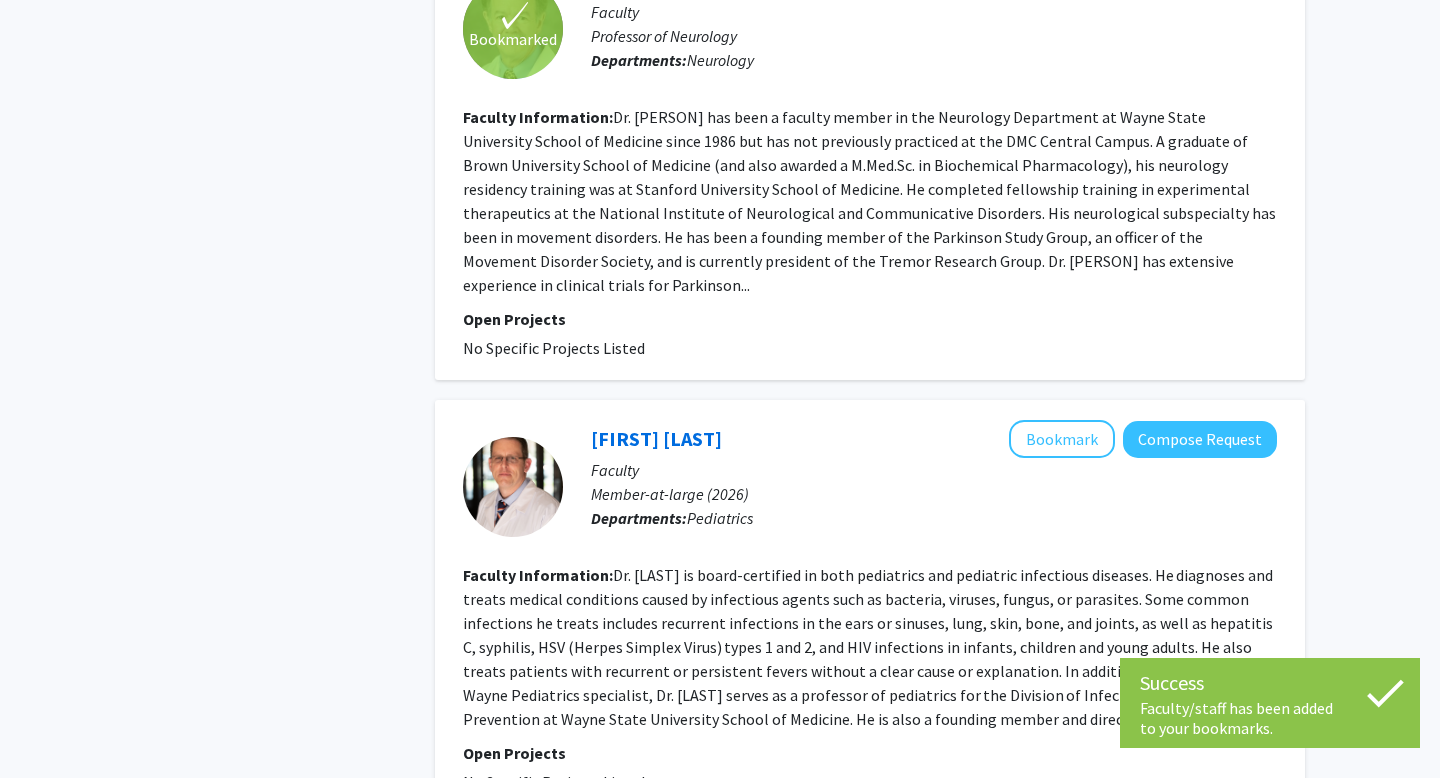 scroll, scrollTop: 3701, scrollLeft: 0, axis: vertical 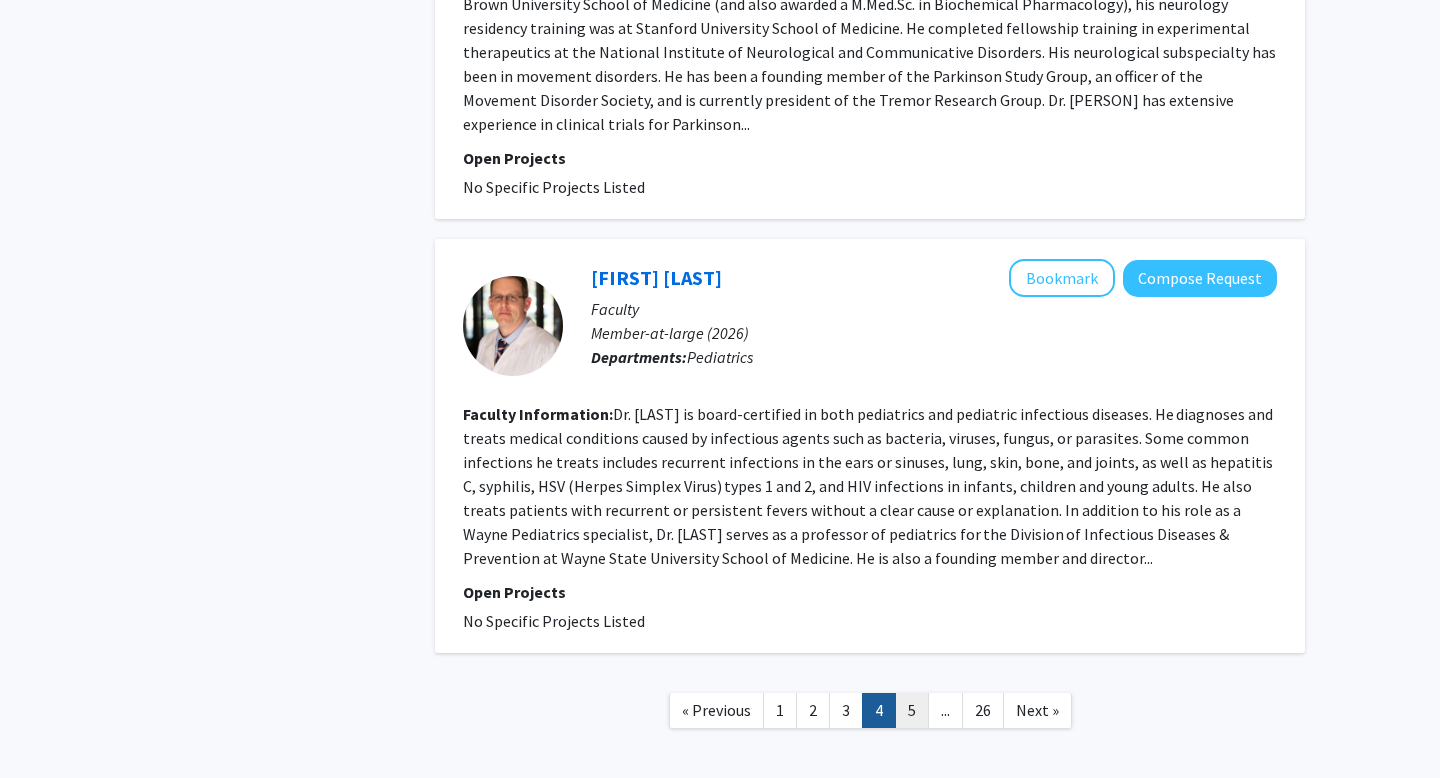 click on "5" 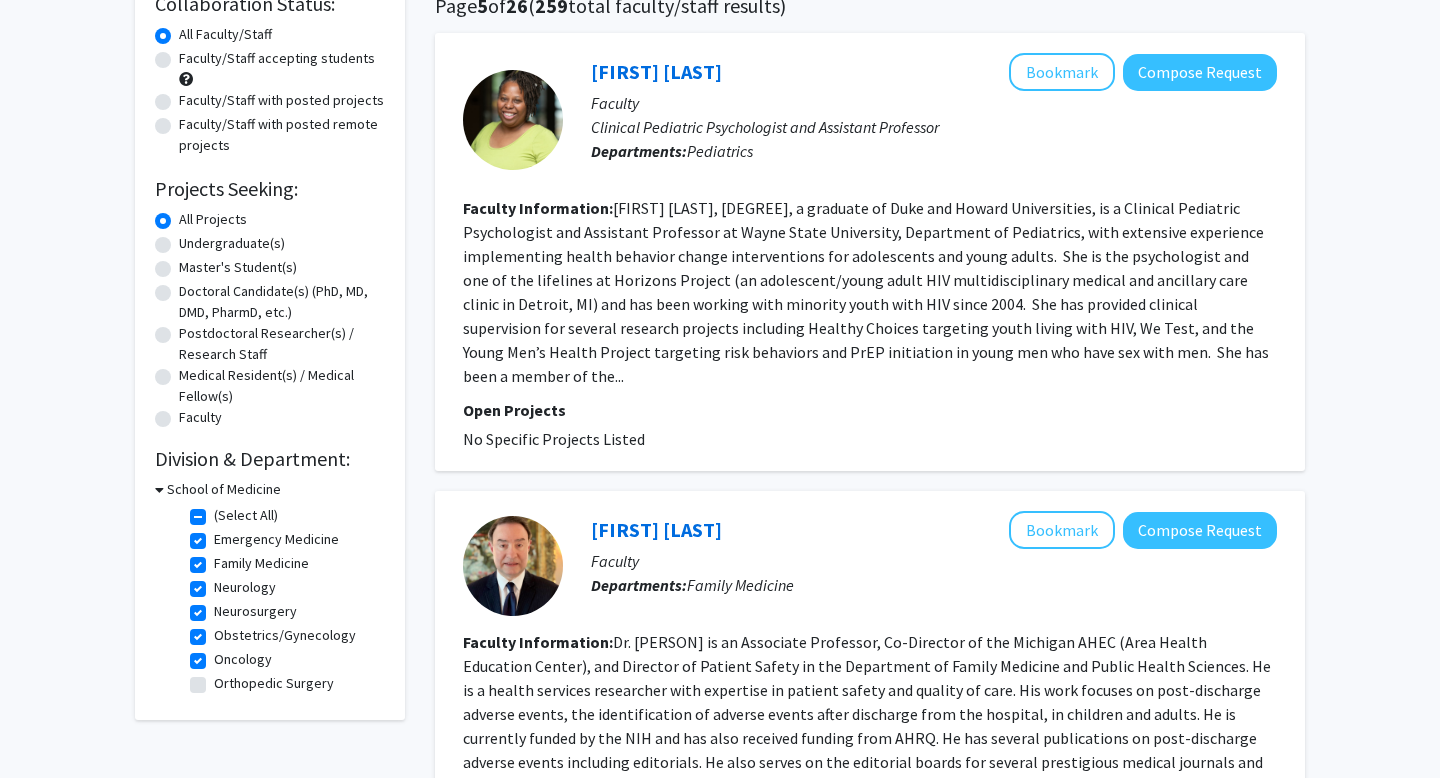 scroll, scrollTop: 0, scrollLeft: 0, axis: both 